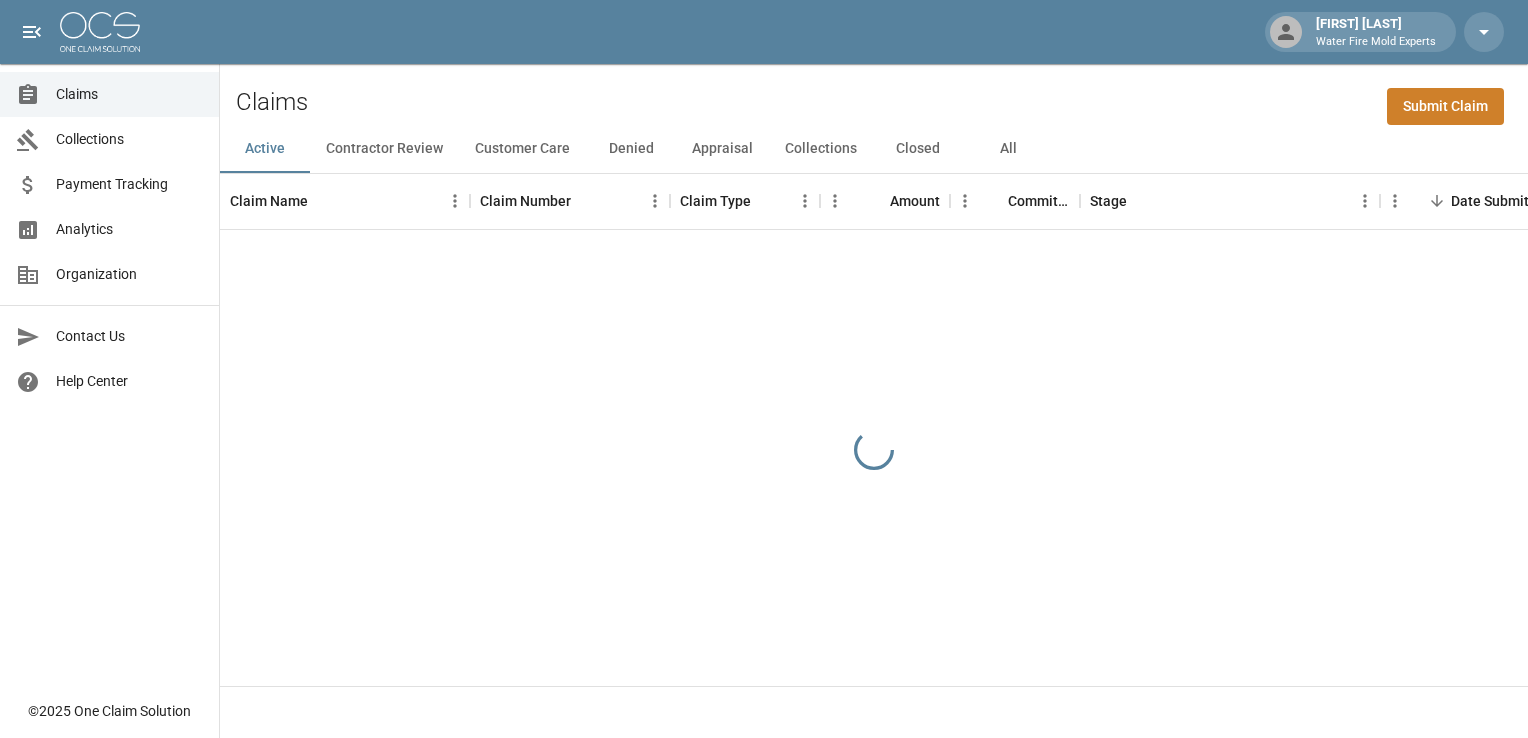 scroll, scrollTop: 0, scrollLeft: 0, axis: both 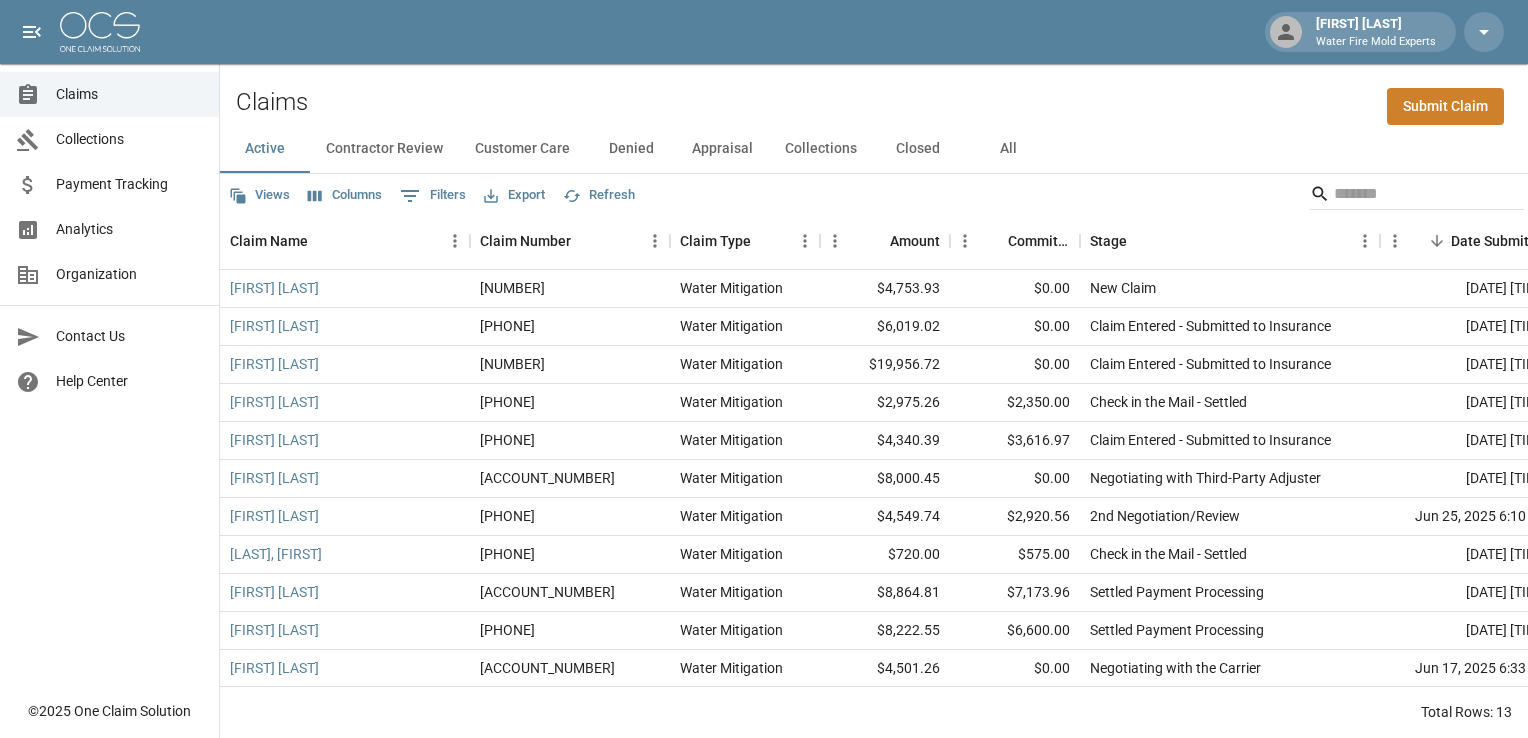 click on "All" at bounding box center (1008, 149) 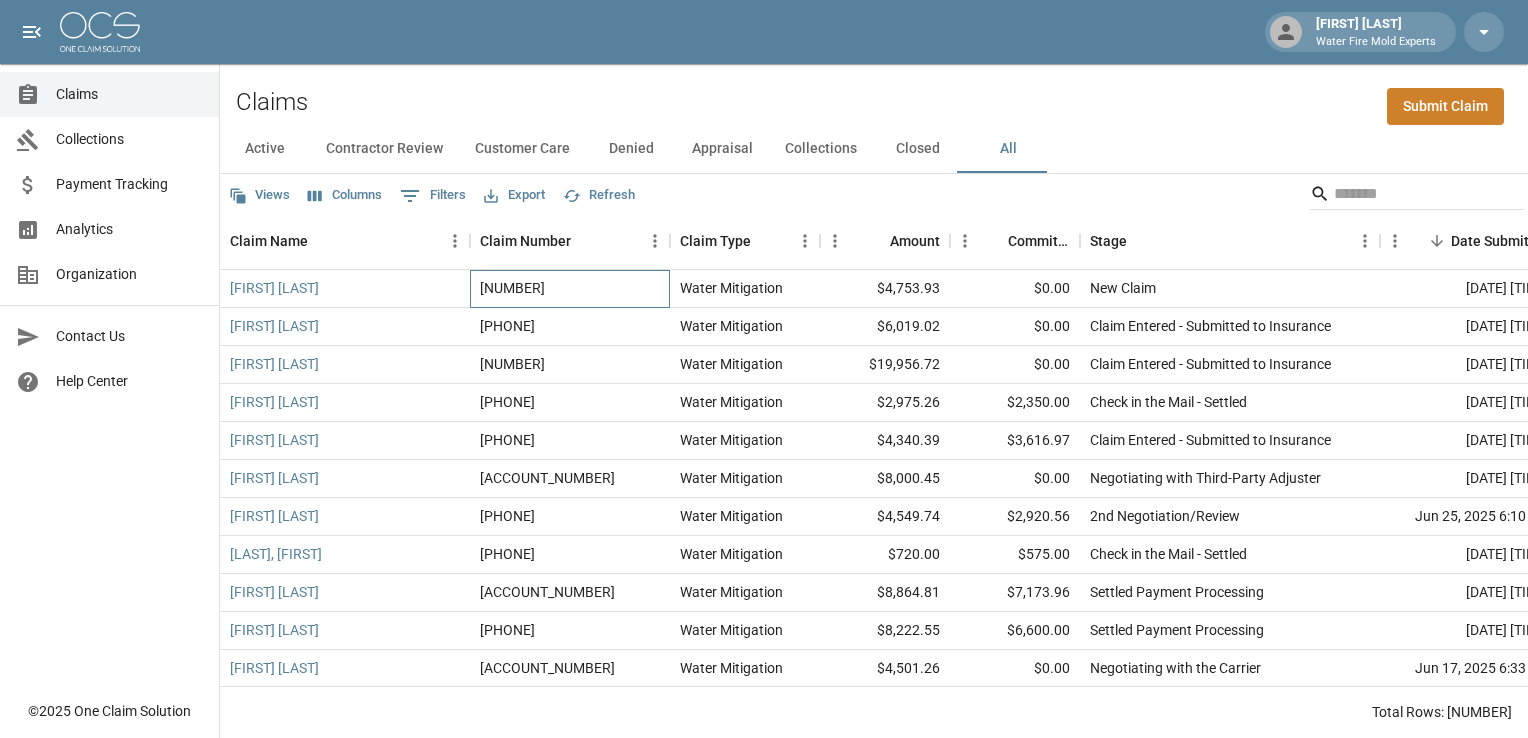 click on "[PHONE]" at bounding box center [570, 289] 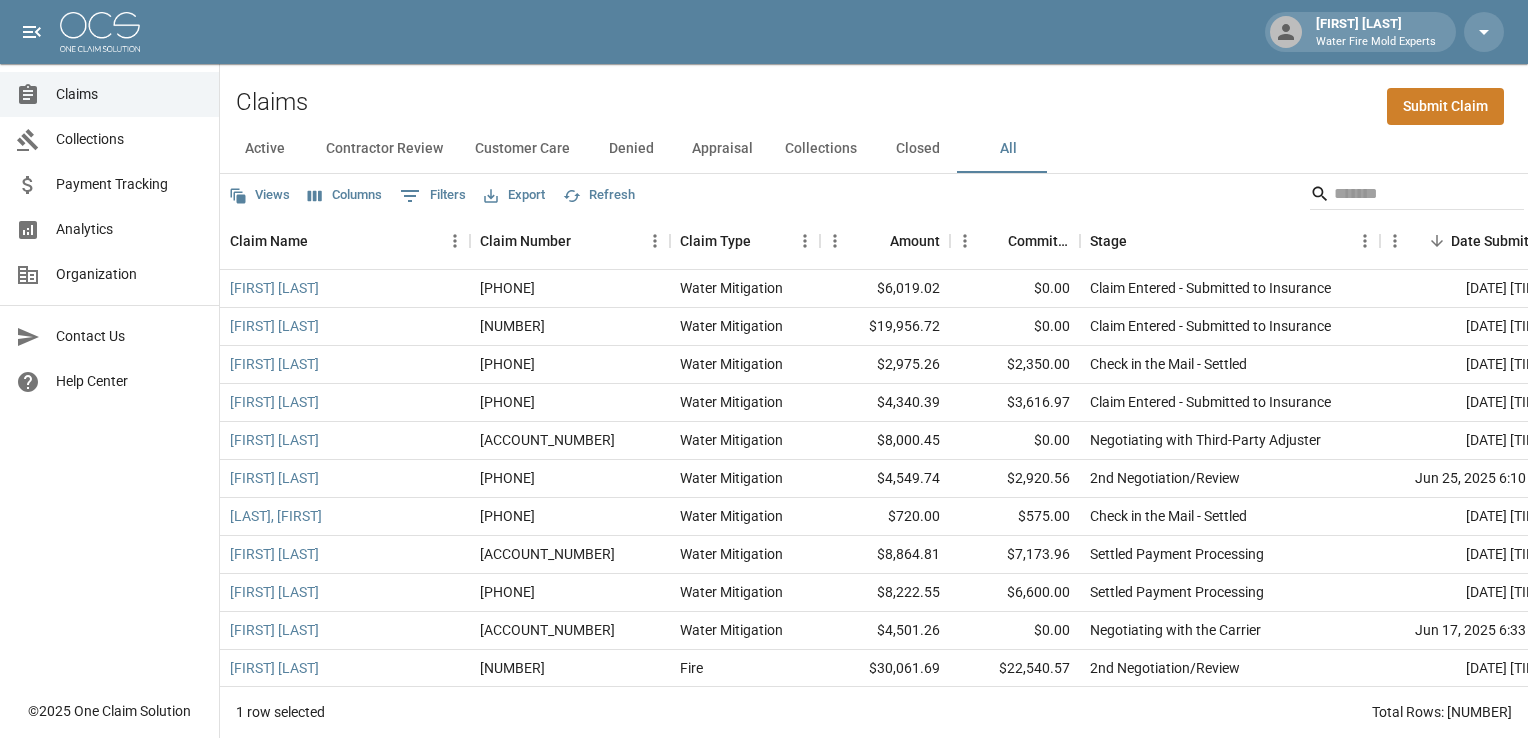 scroll, scrollTop: 0, scrollLeft: 0, axis: both 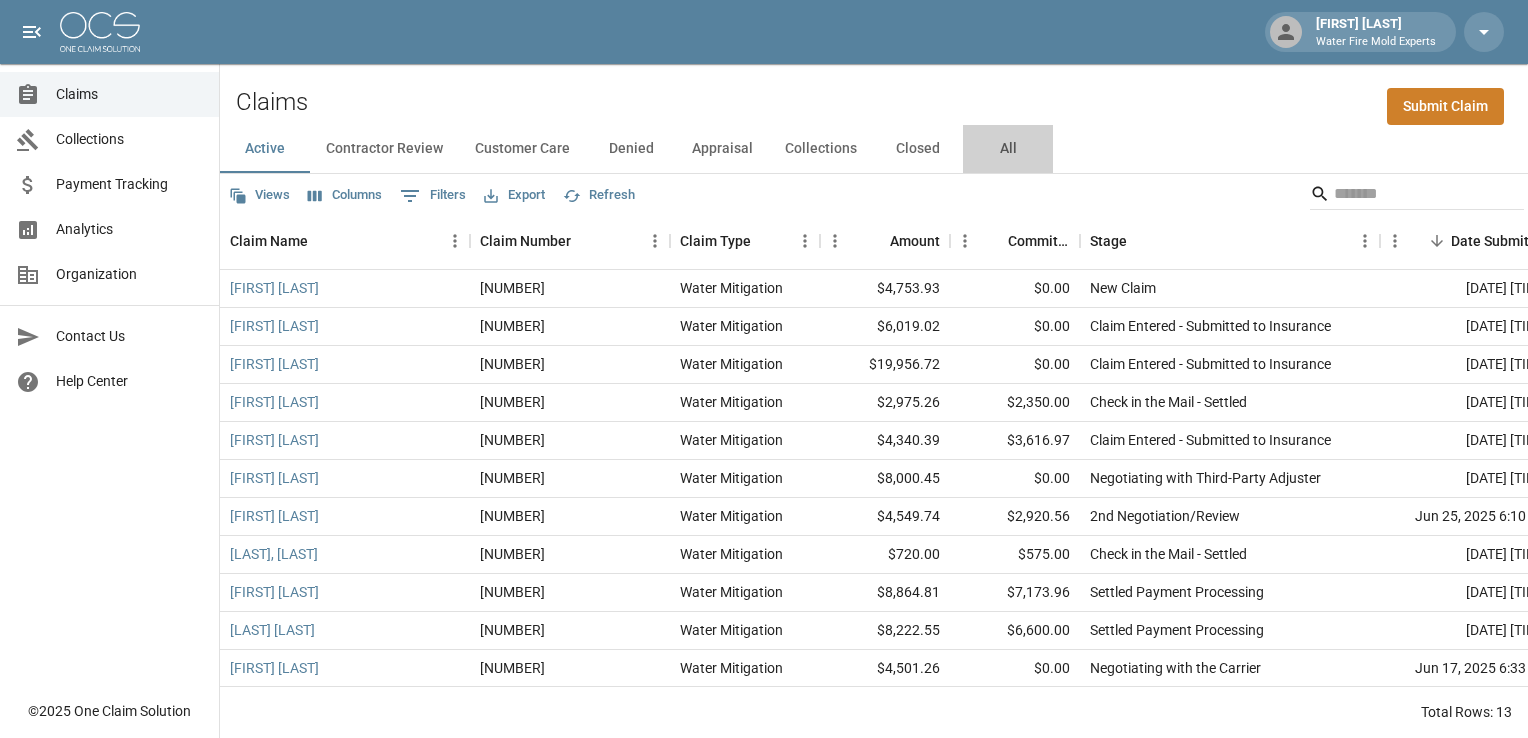 click on "All" at bounding box center [1008, 149] 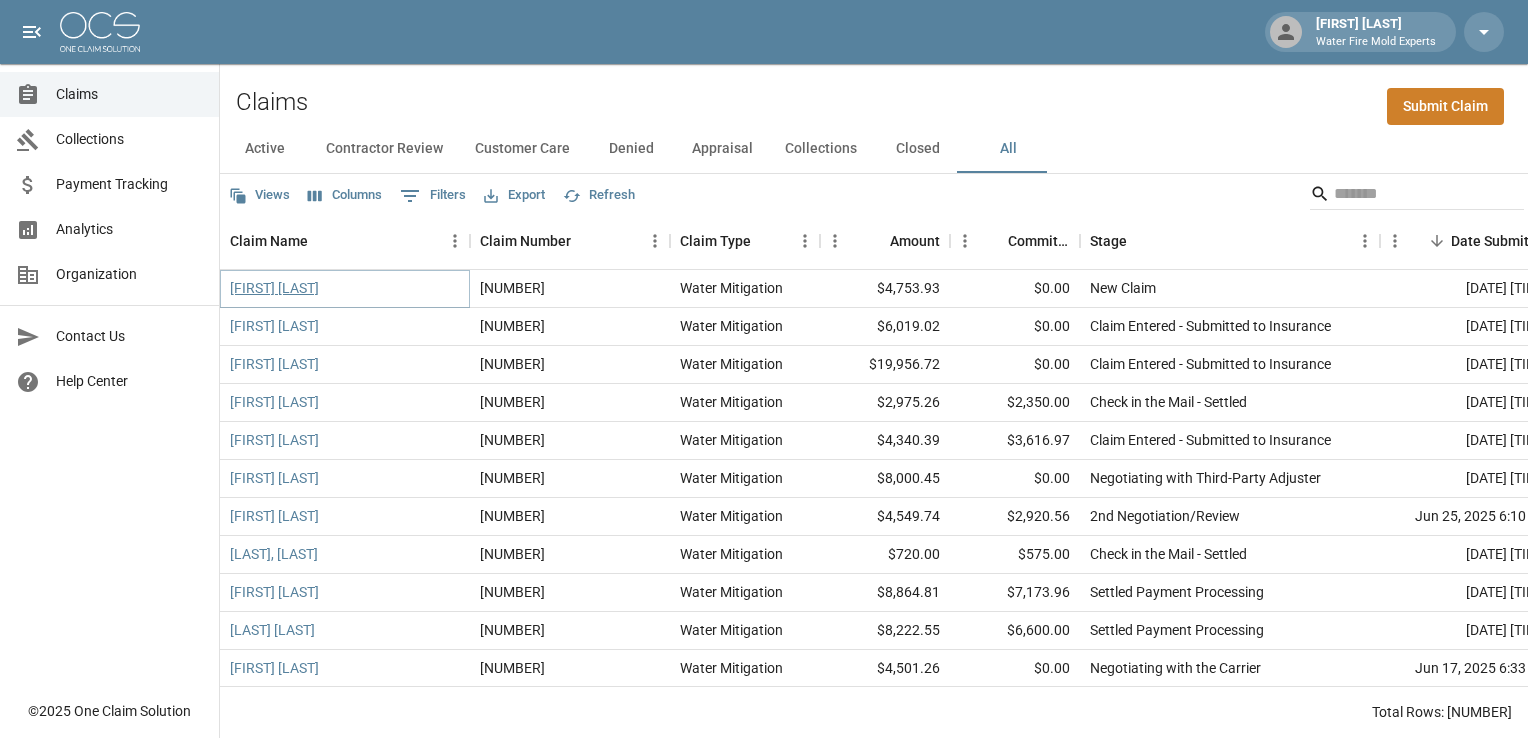click on "[FIRST] [LAST]" at bounding box center [274, 288] 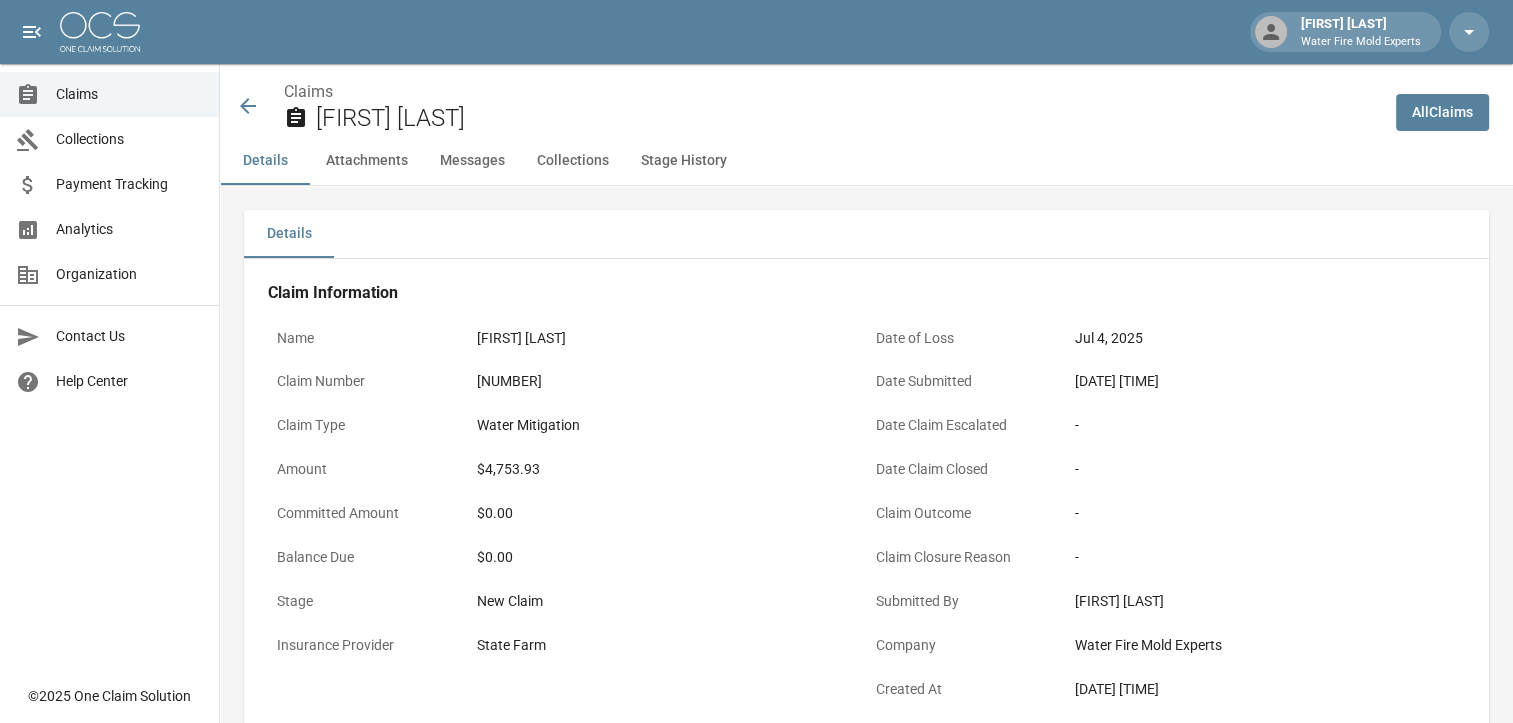 click 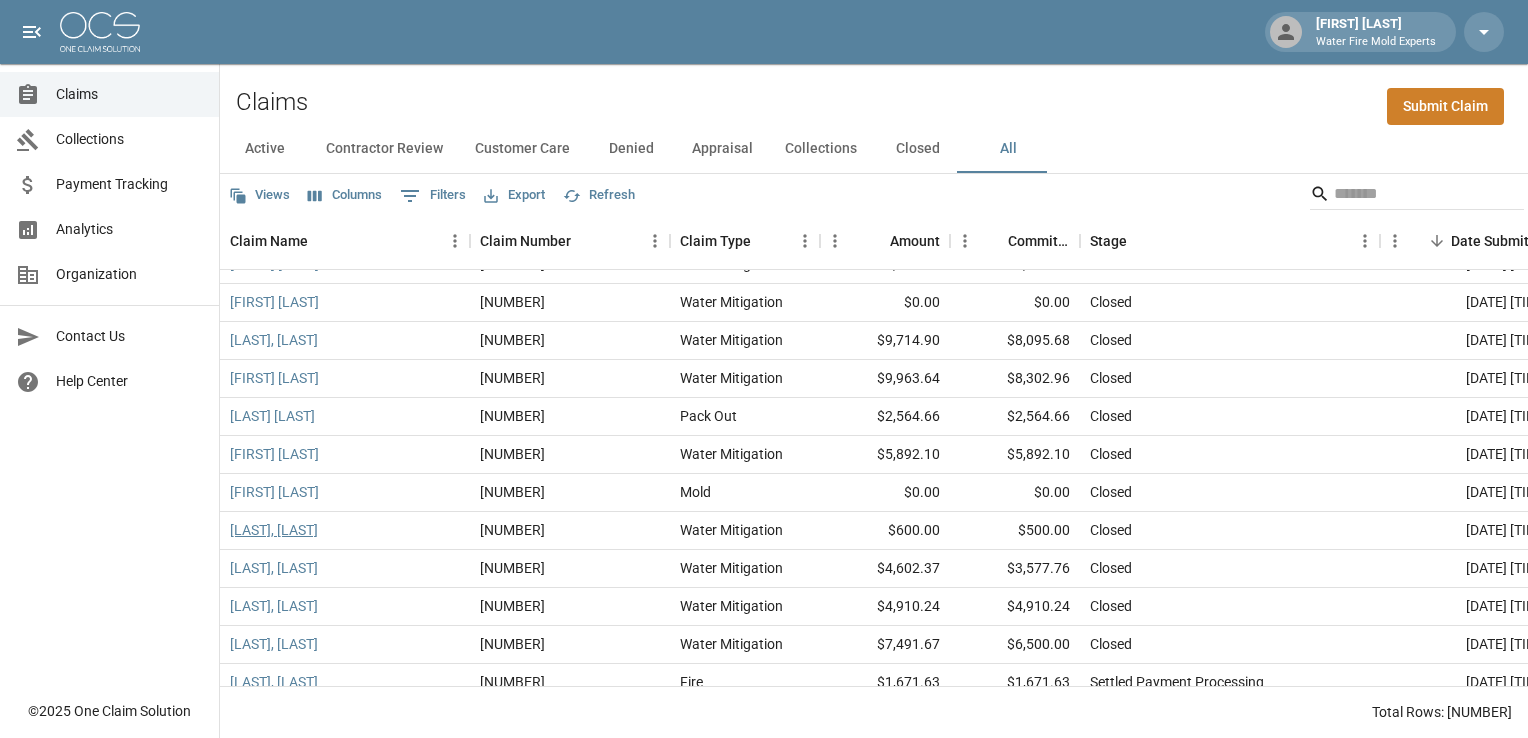 scroll, scrollTop: 966, scrollLeft: 0, axis: vertical 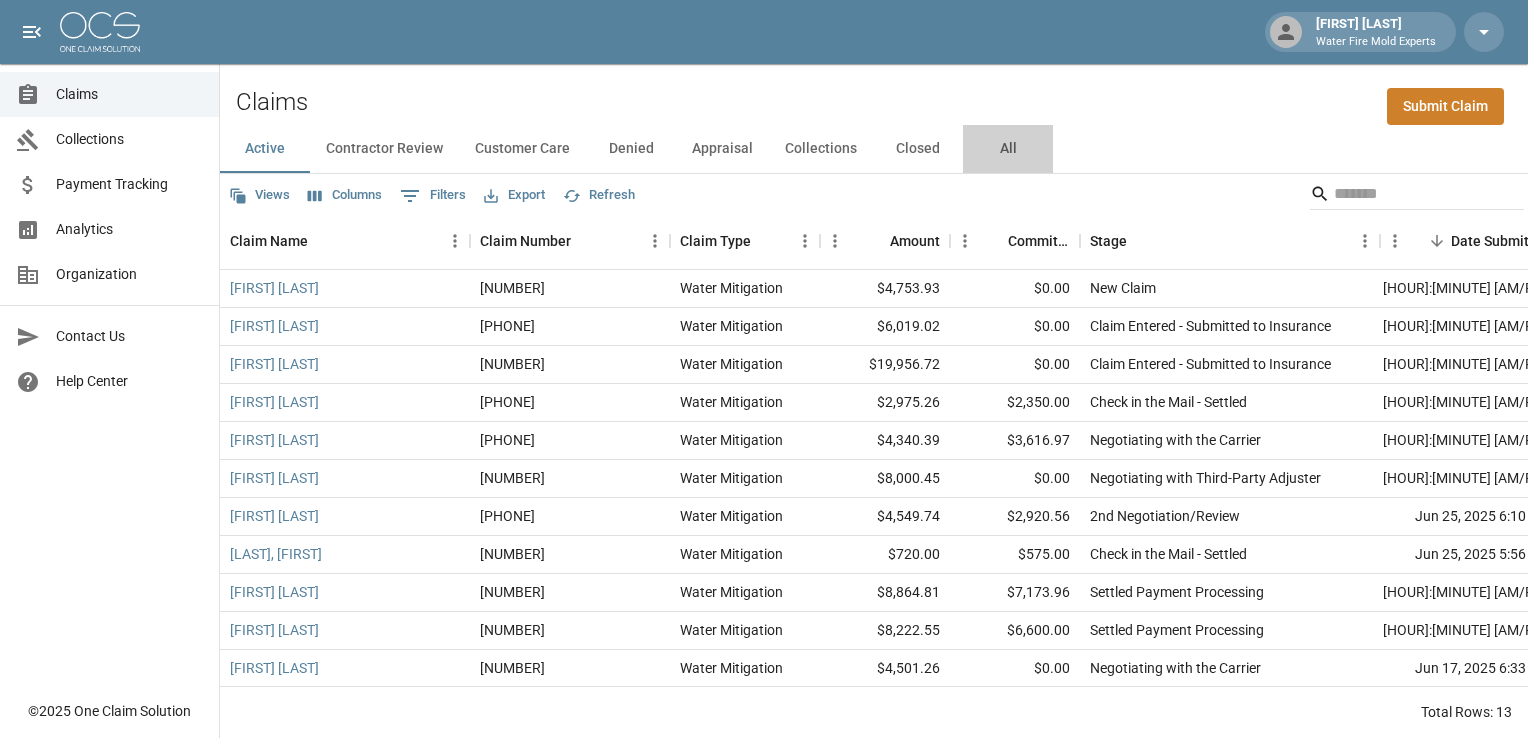 click on "All" at bounding box center [1008, 149] 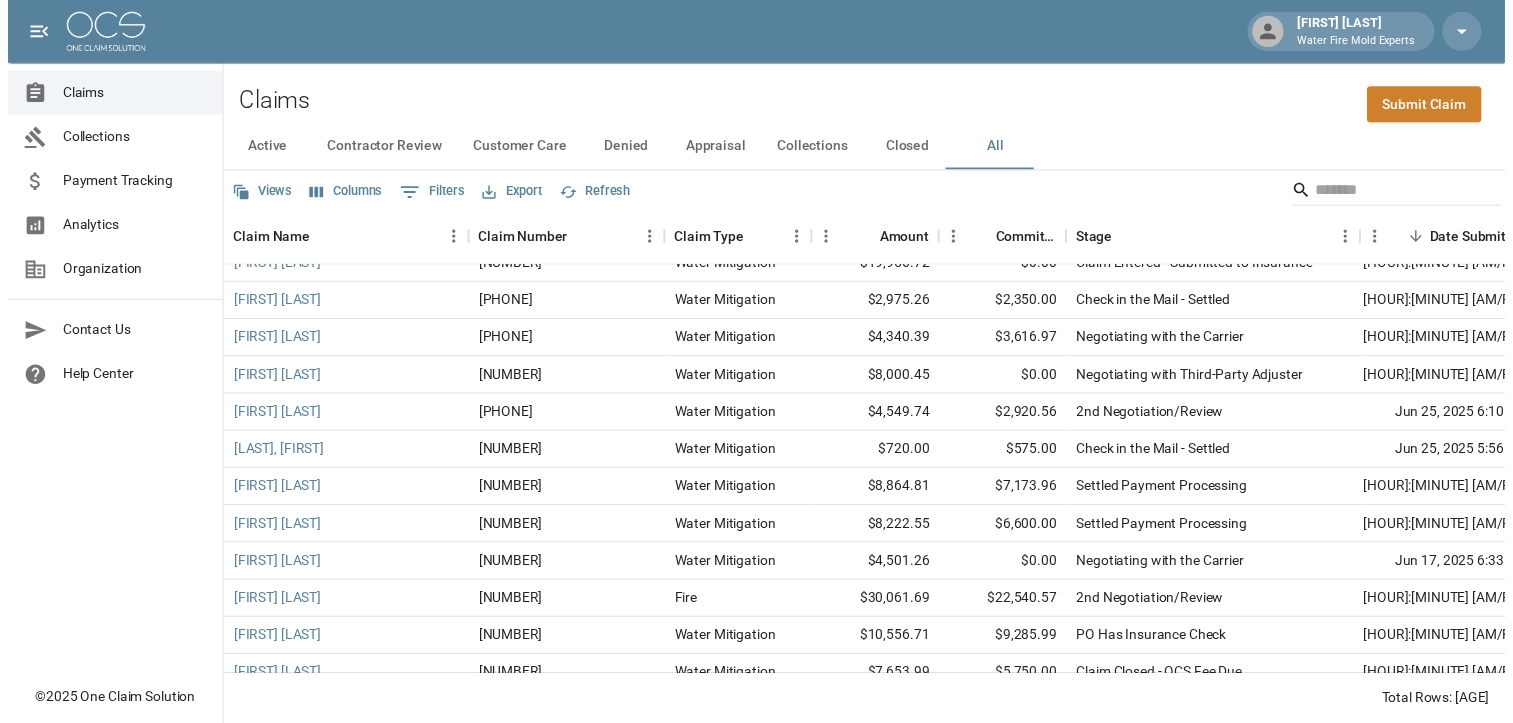 scroll, scrollTop: 0, scrollLeft: 0, axis: both 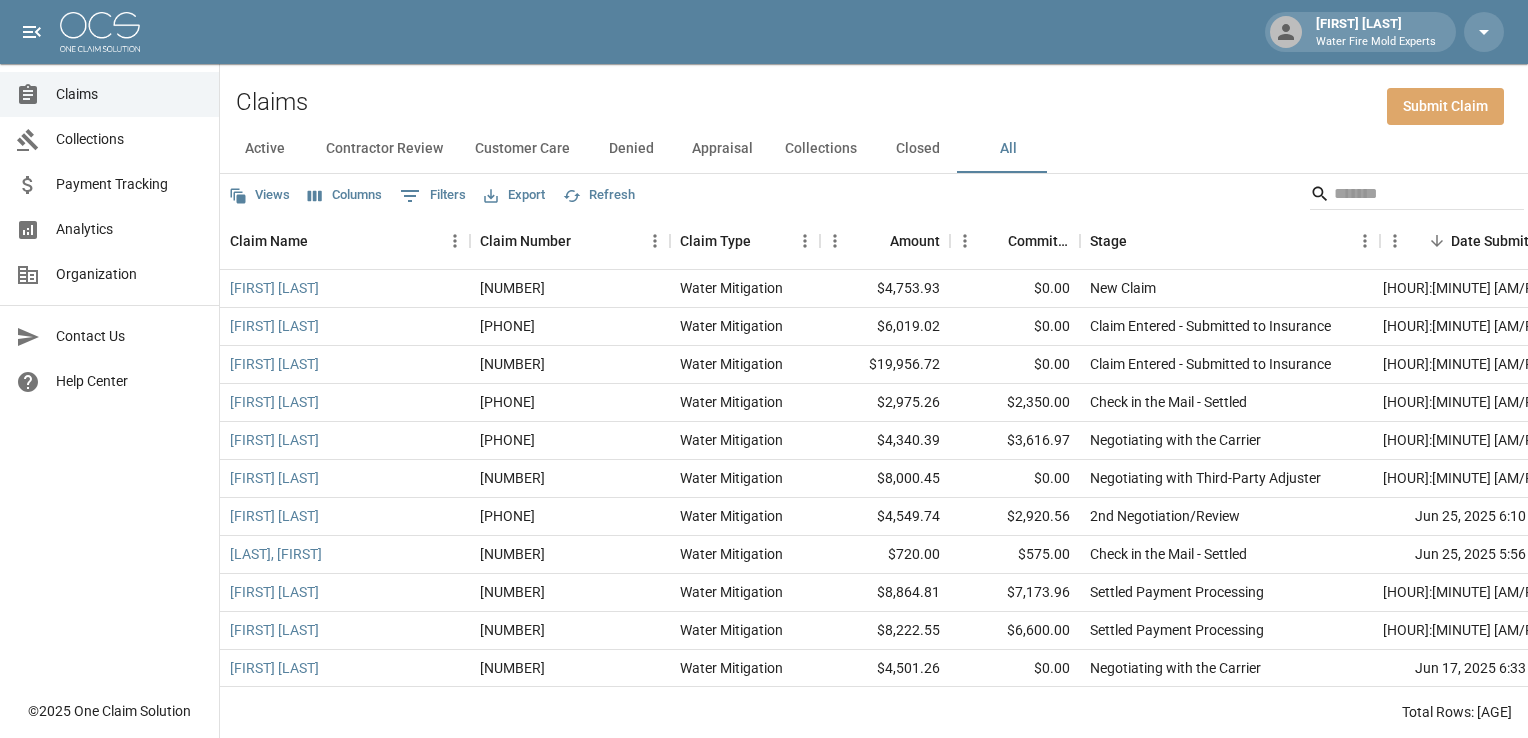 click on "Submit Claim" at bounding box center [1445, 106] 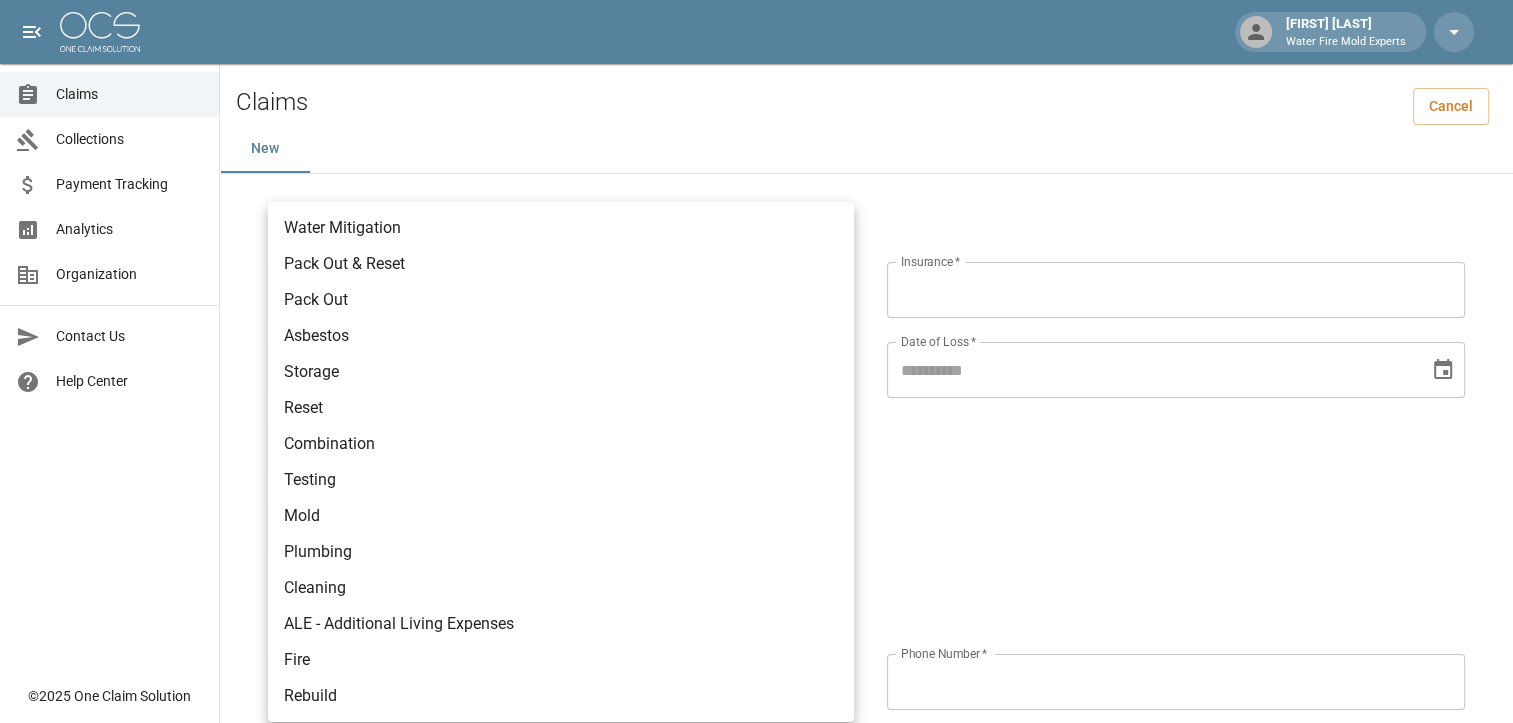 click on "[FIRST] [LAST] Water Fire Mold Experts  Claims Collections Payment Tracking Analytics Organization Contact Us Help Center ©  [YEAR]   One Claim Solution Claims Cancel New Claim Information Claim Type   * ​ Claim Type   * Claim Name   * Claim Name   * Claim Number   * Claim Number   * Amount   * Amount   * Insurance   * Insurance   * Date of Loss   * Date of Loss   * Insured's Information Property Owner   * Property Owner   * Mailing Address   * Mailing Address   * Mailing City   * Mailing City   * Mailing State   * Mailing State   * Mailing Zip   * Mailing Zip   * Phone Number   * Phone Number   * Alt. Phone Number Alt. Phone Number Email Email Documentation Invoice (PDF)* ​ Upload file(s) Invoice (PDF)* Work Authorization* ​ Upload file(s) Work Authorization* Photo Link Photo Link Paperwork (dry logs, supporting documentation) ​ Upload file(s) Paperwork (dry logs, supporting documentation) Testing ​ Upload file(s) Testing Photos (PDF) ​ *" at bounding box center [756, 836] 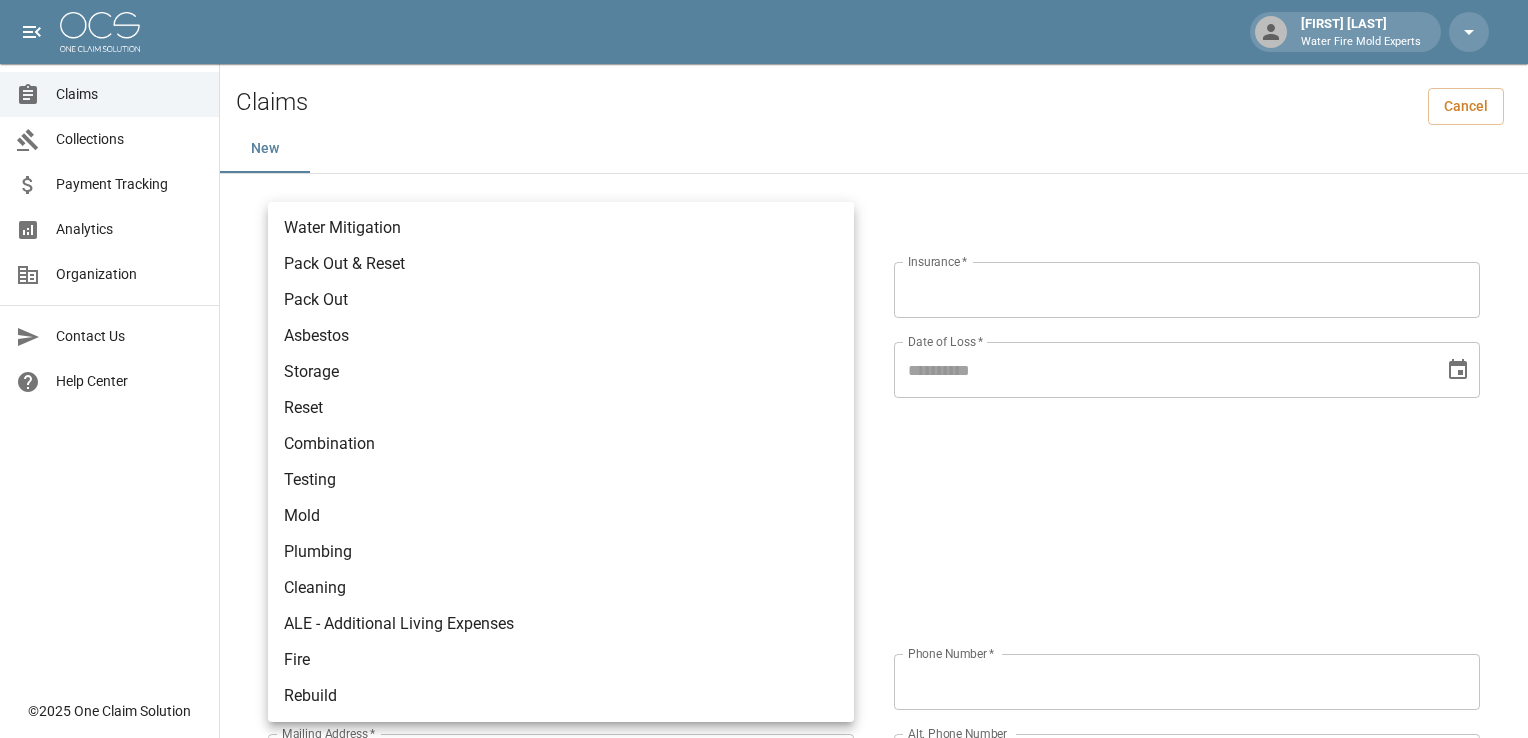 click on "Water Mitigation" at bounding box center [561, 228] 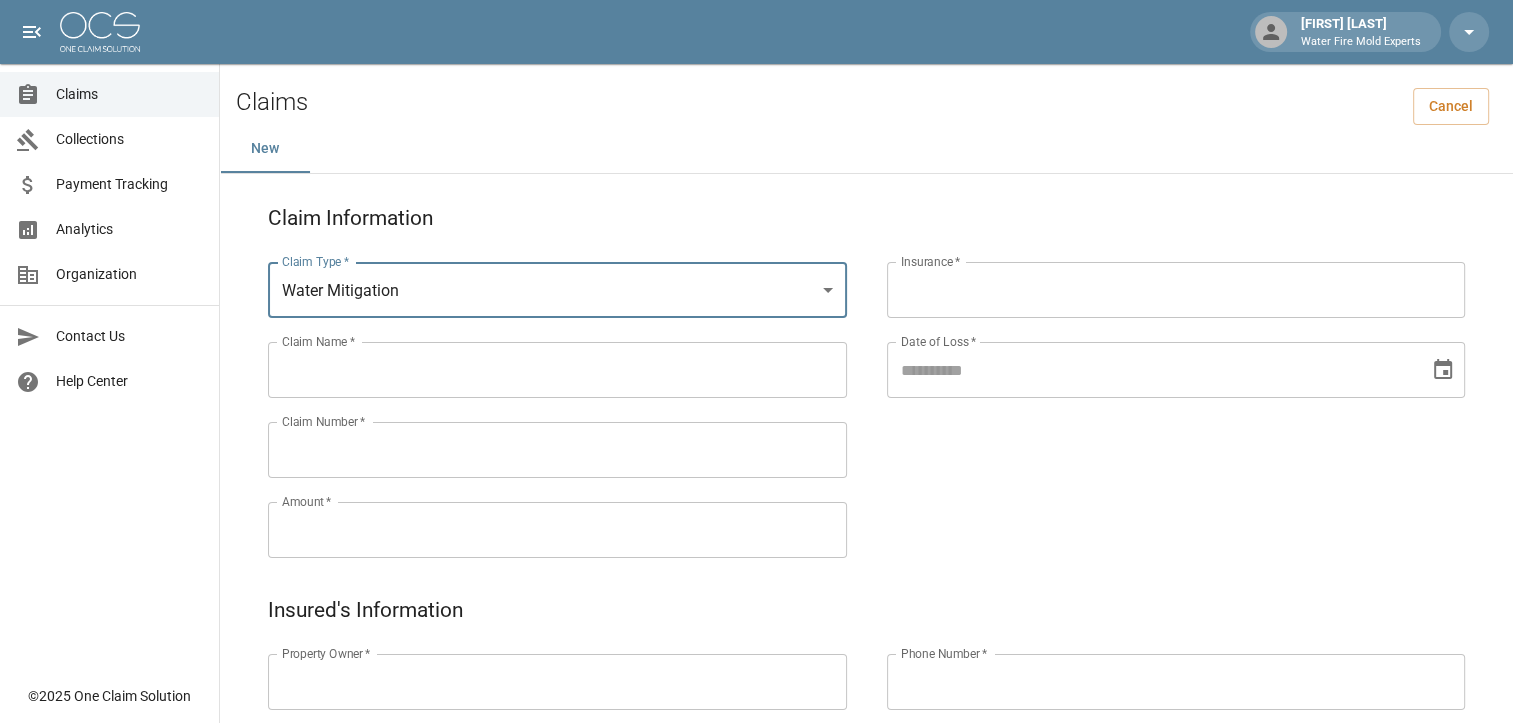 click on "Claim Name   *" at bounding box center [557, 370] 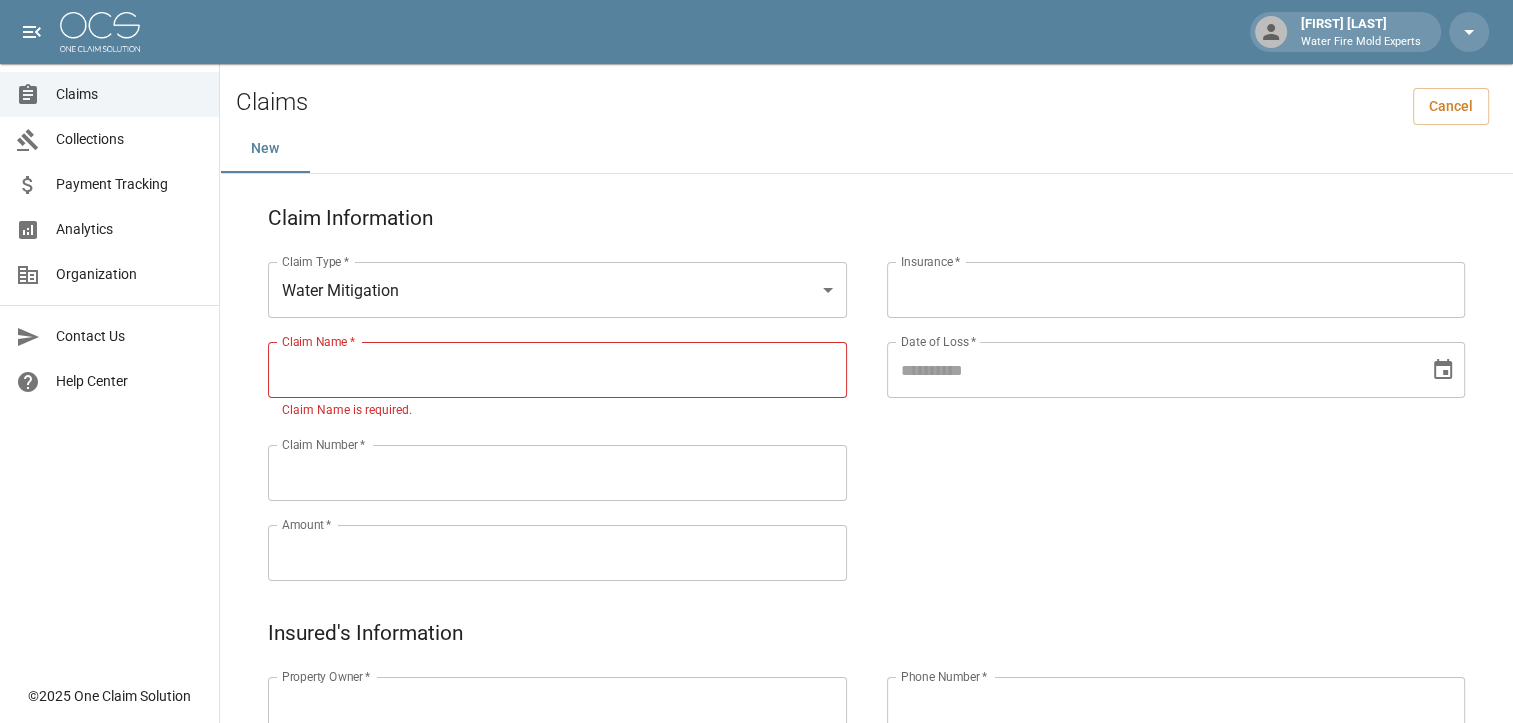 click on "Insurance   * Insurance   * Date of Loss   * Date of Loss   *" at bounding box center [1156, 397] 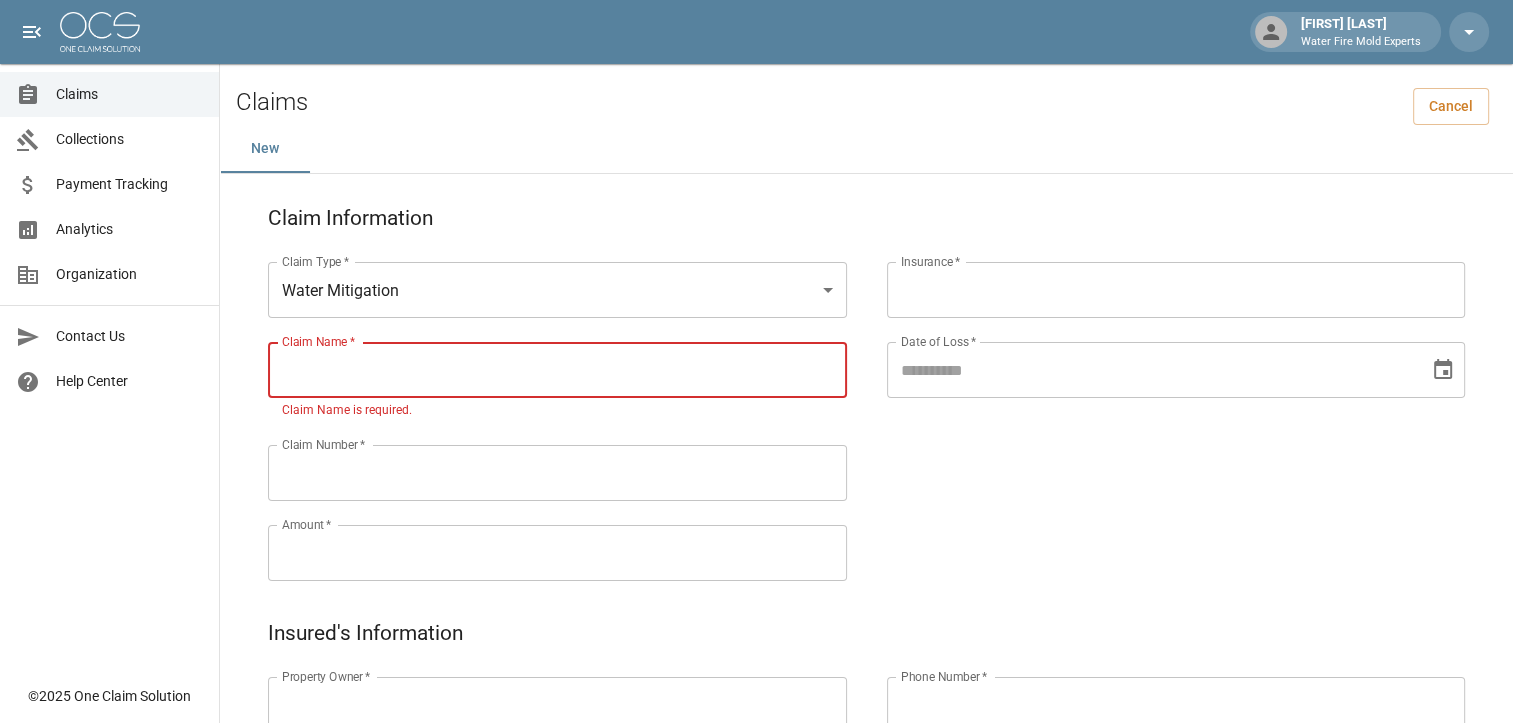 click on "Claim Name   *" at bounding box center [557, 370] 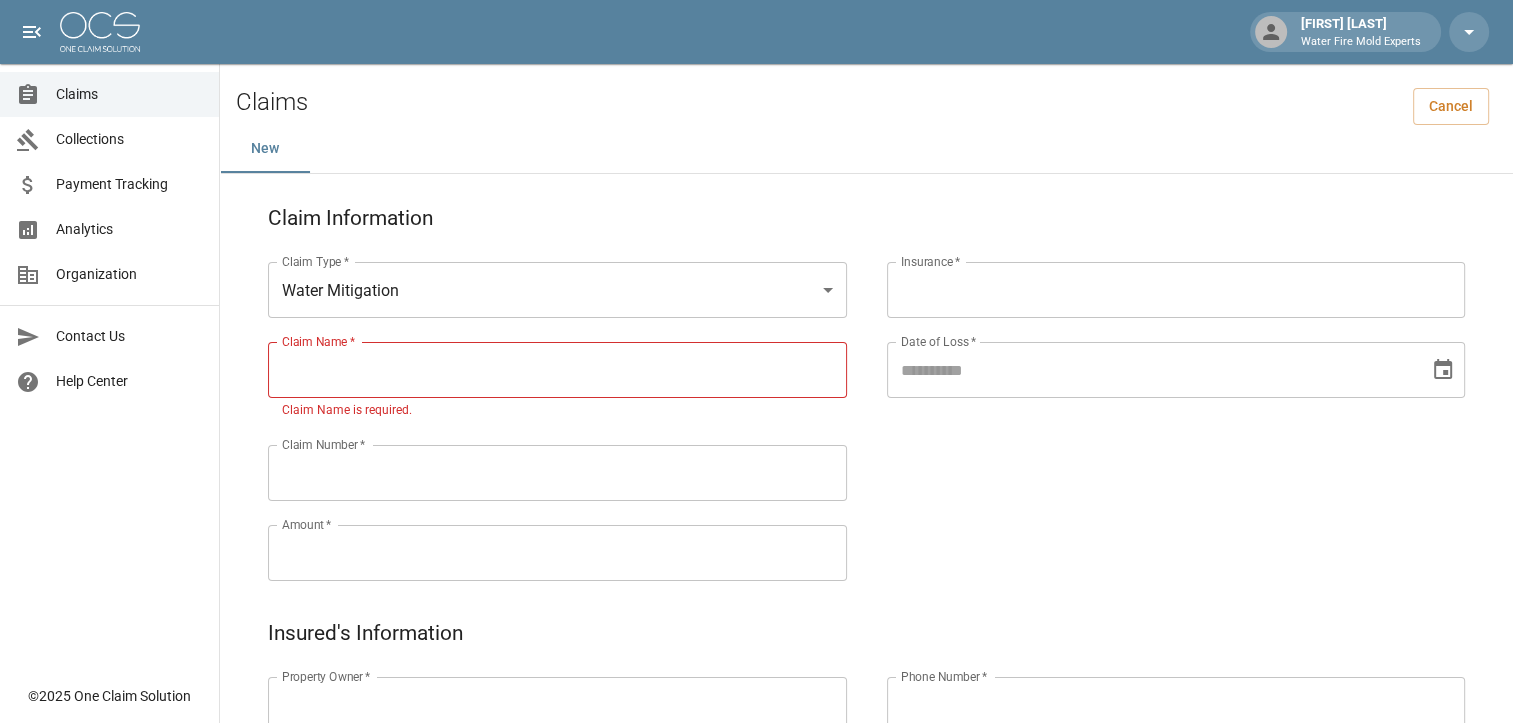 drag, startPoint x: 396, startPoint y: 366, endPoint x: 981, endPoint y: 466, distance: 593.4855 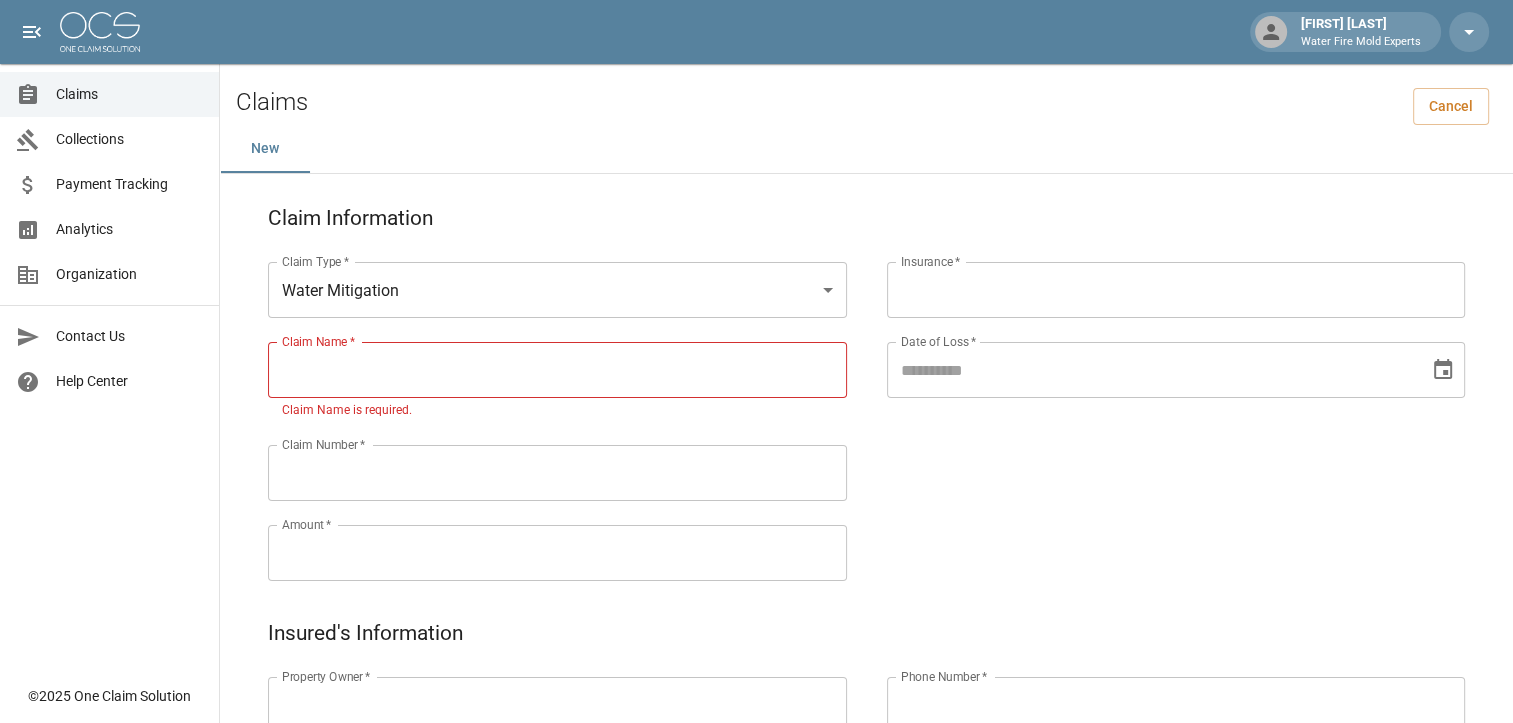 click on "Insurance   * Insurance   * Date of Loss   * Date of Loss   *" at bounding box center (1156, 397) 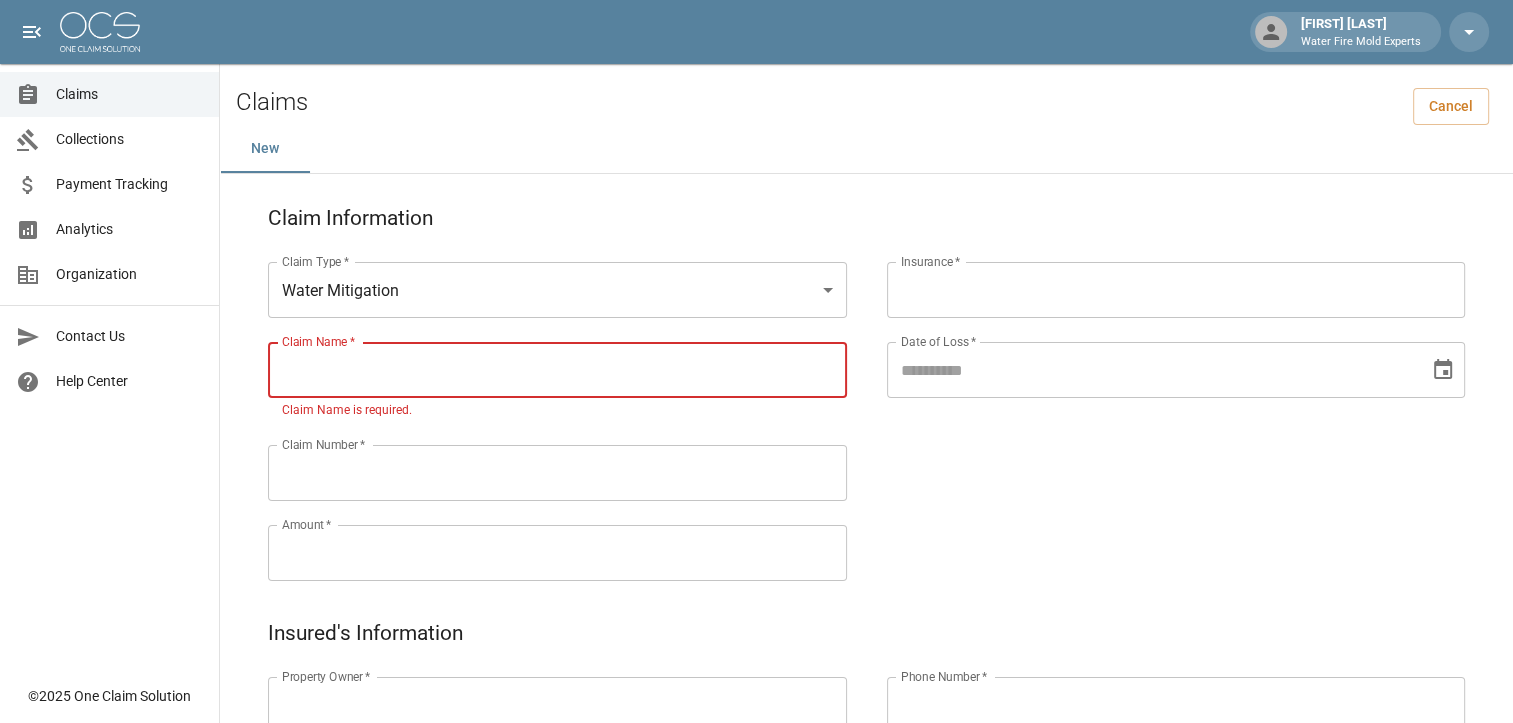 paste on "**********" 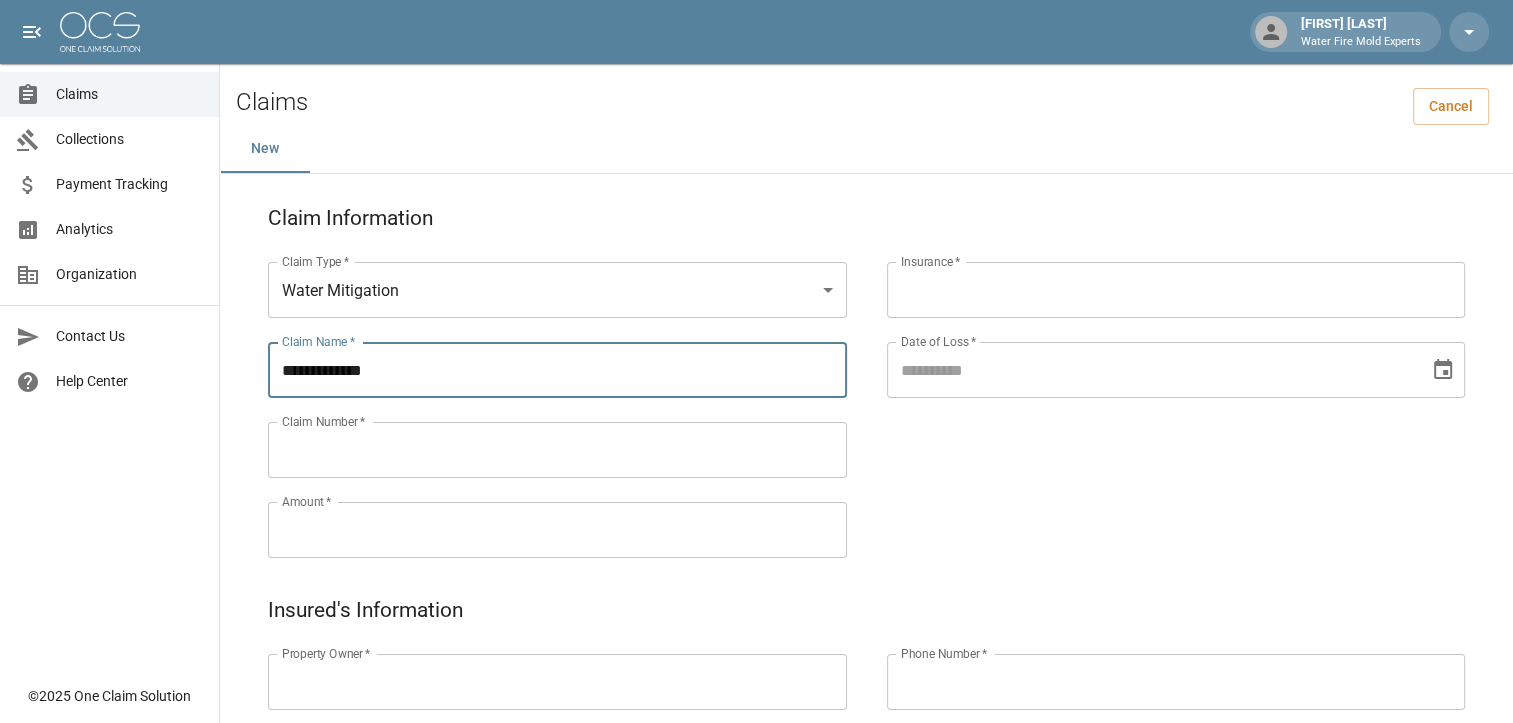 type on "**********" 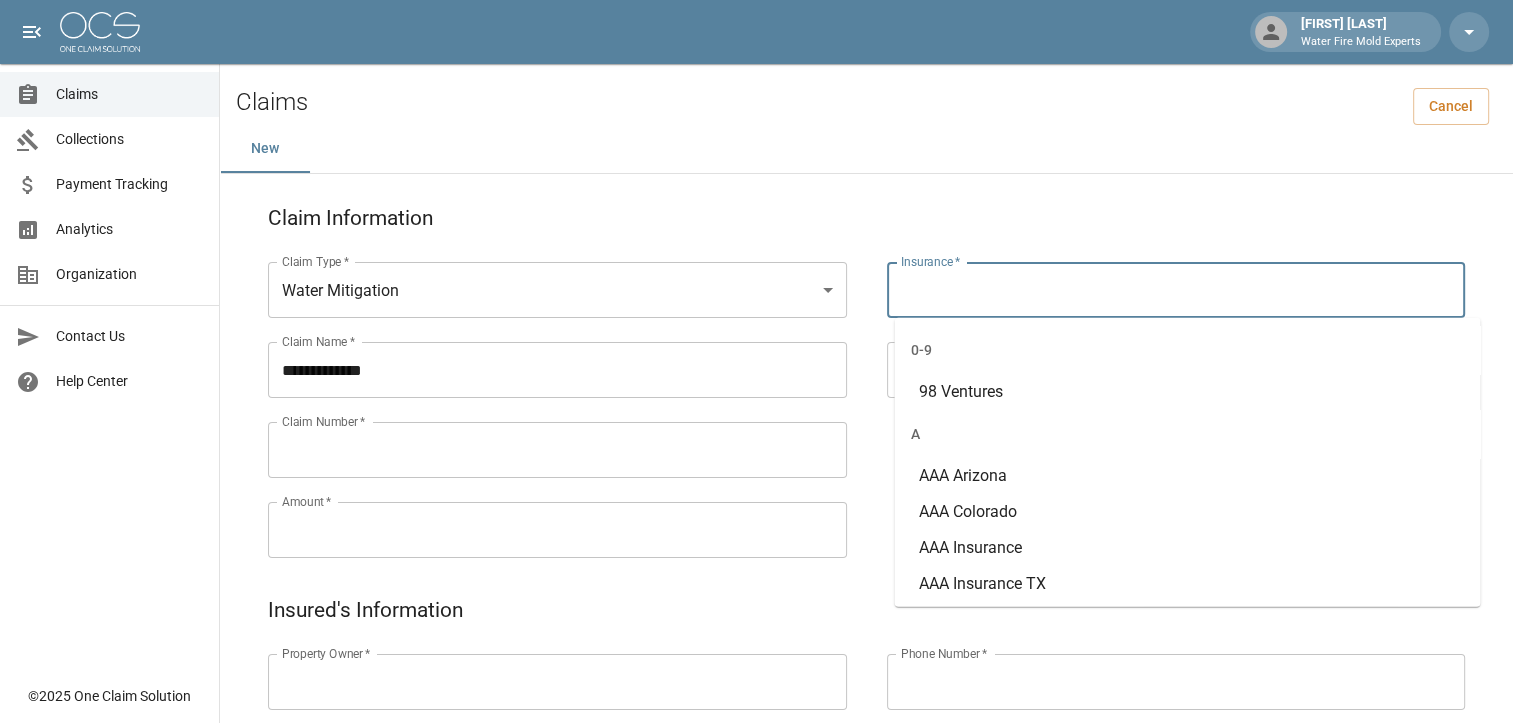 click on "Insurance   *" at bounding box center (1176, 290) 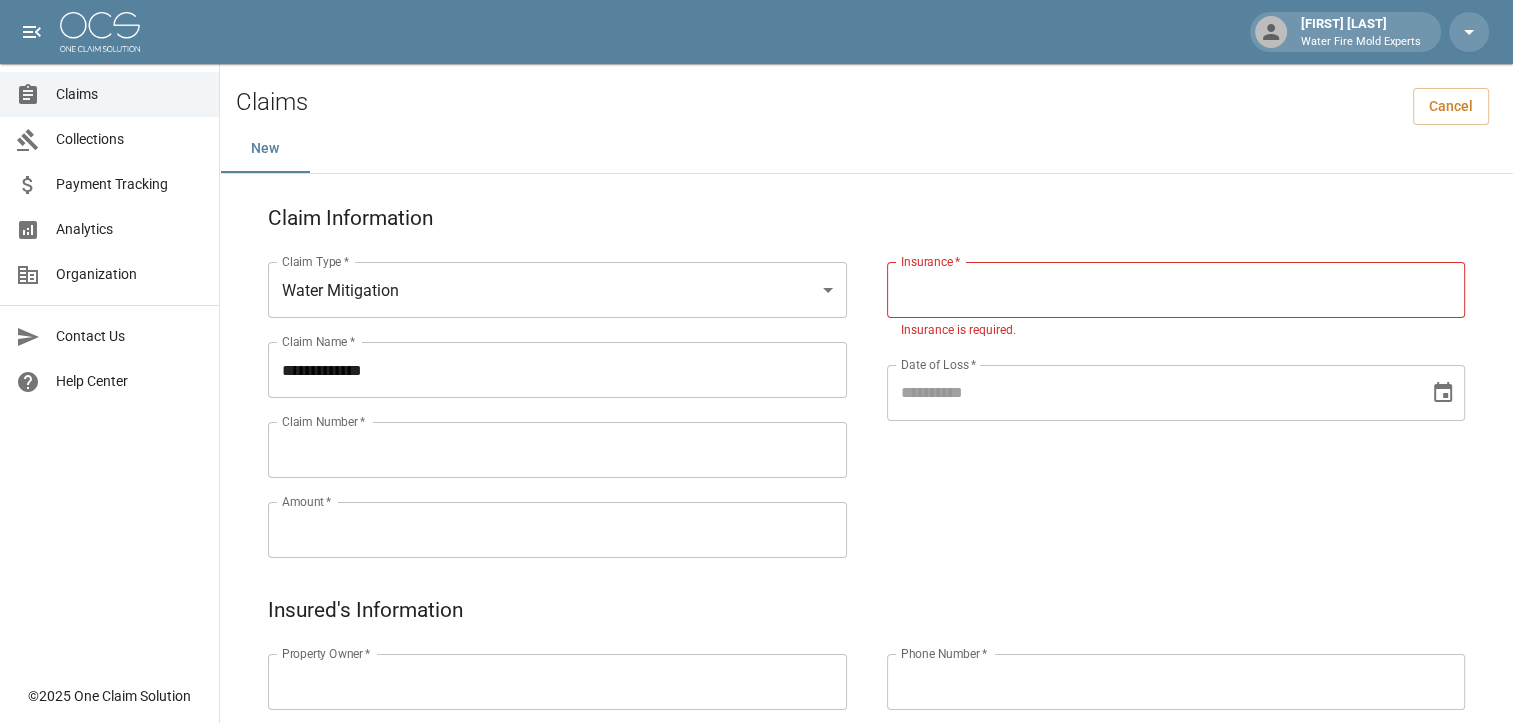 click on "Insurance   *" at bounding box center (1176, 290) 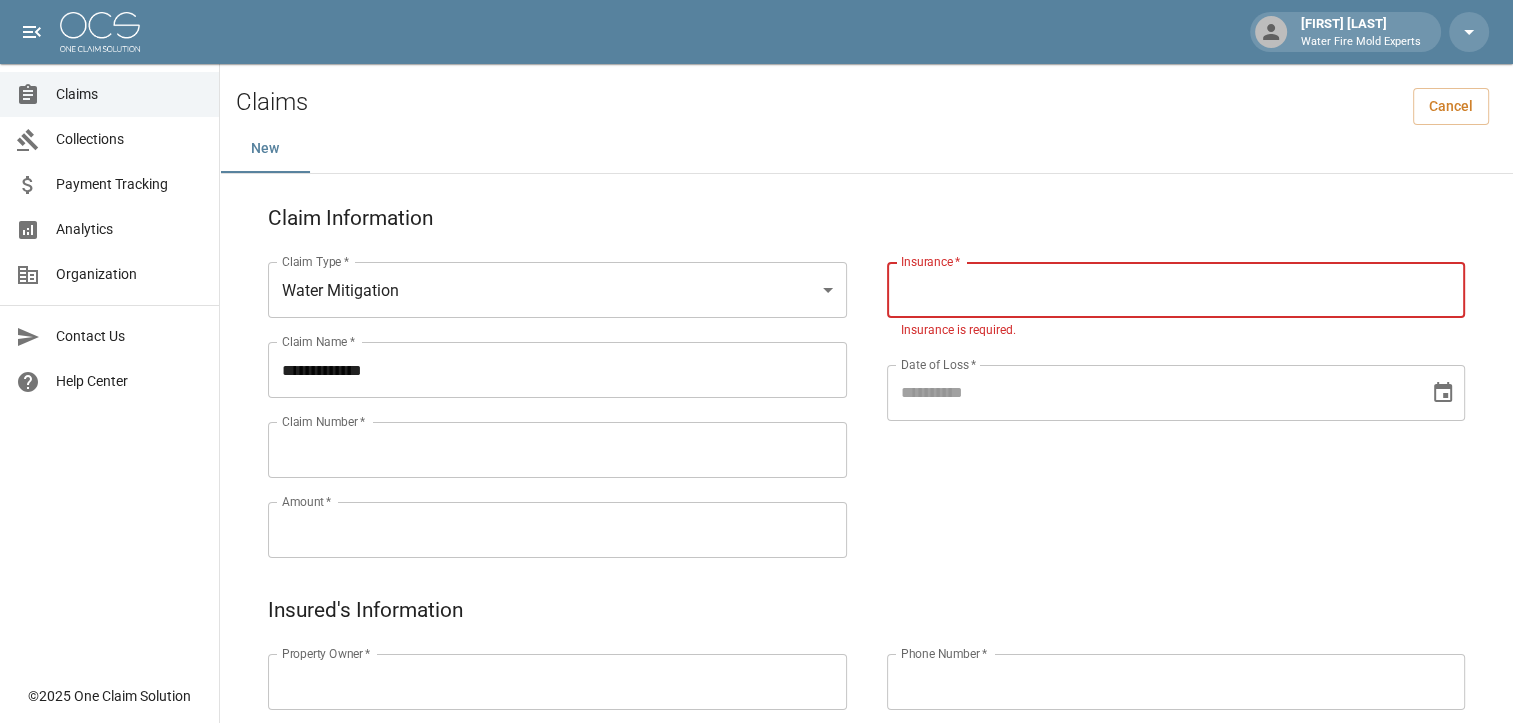 paste on "**********" 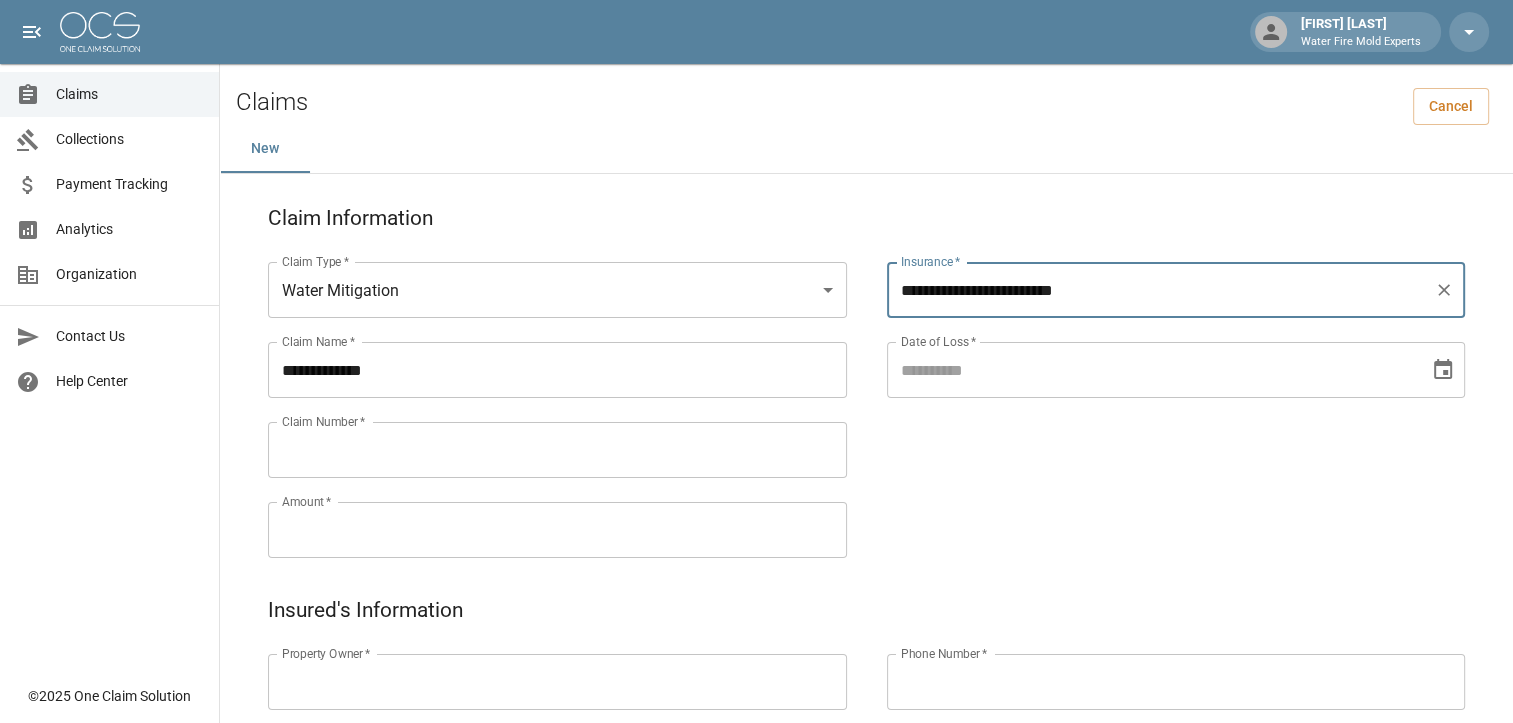 type on "**********" 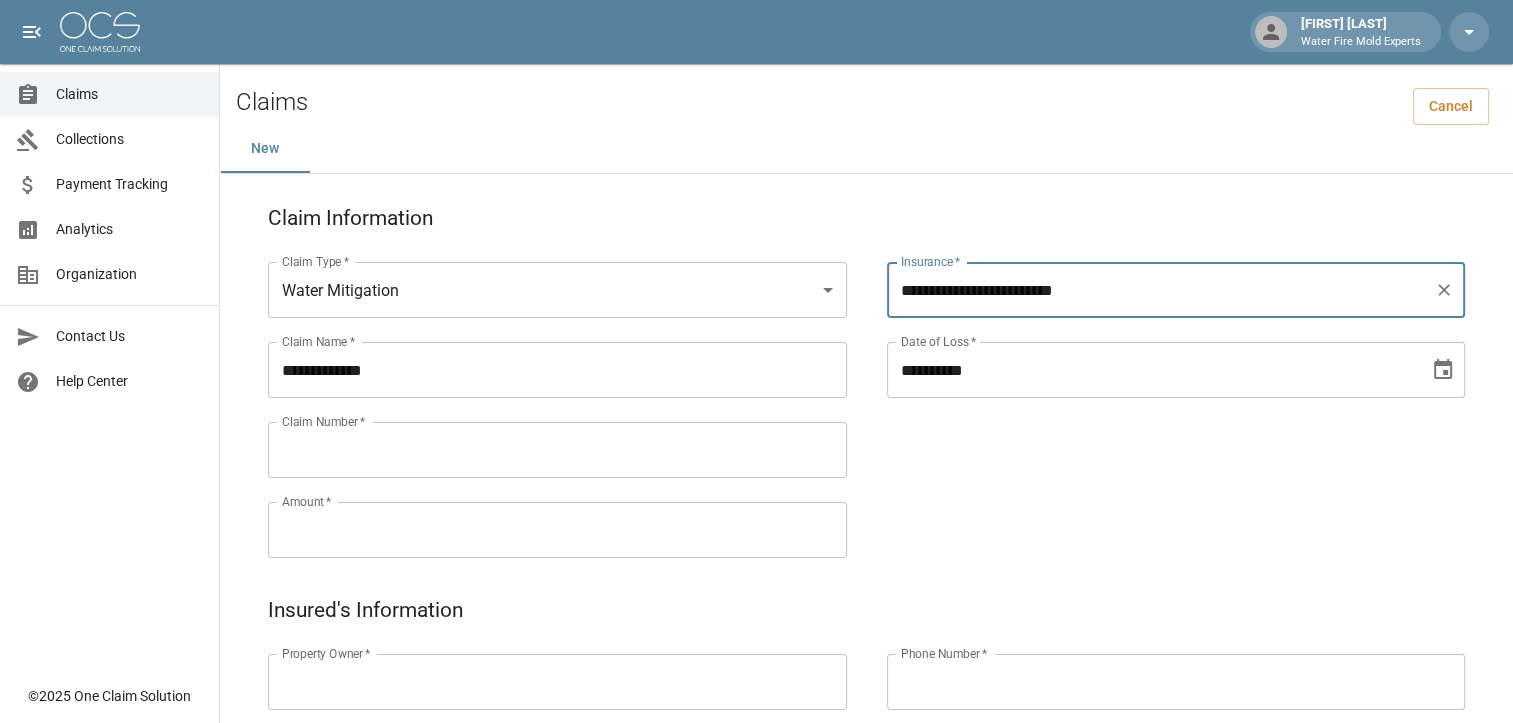 click on "**********" at bounding box center [1151, 370] 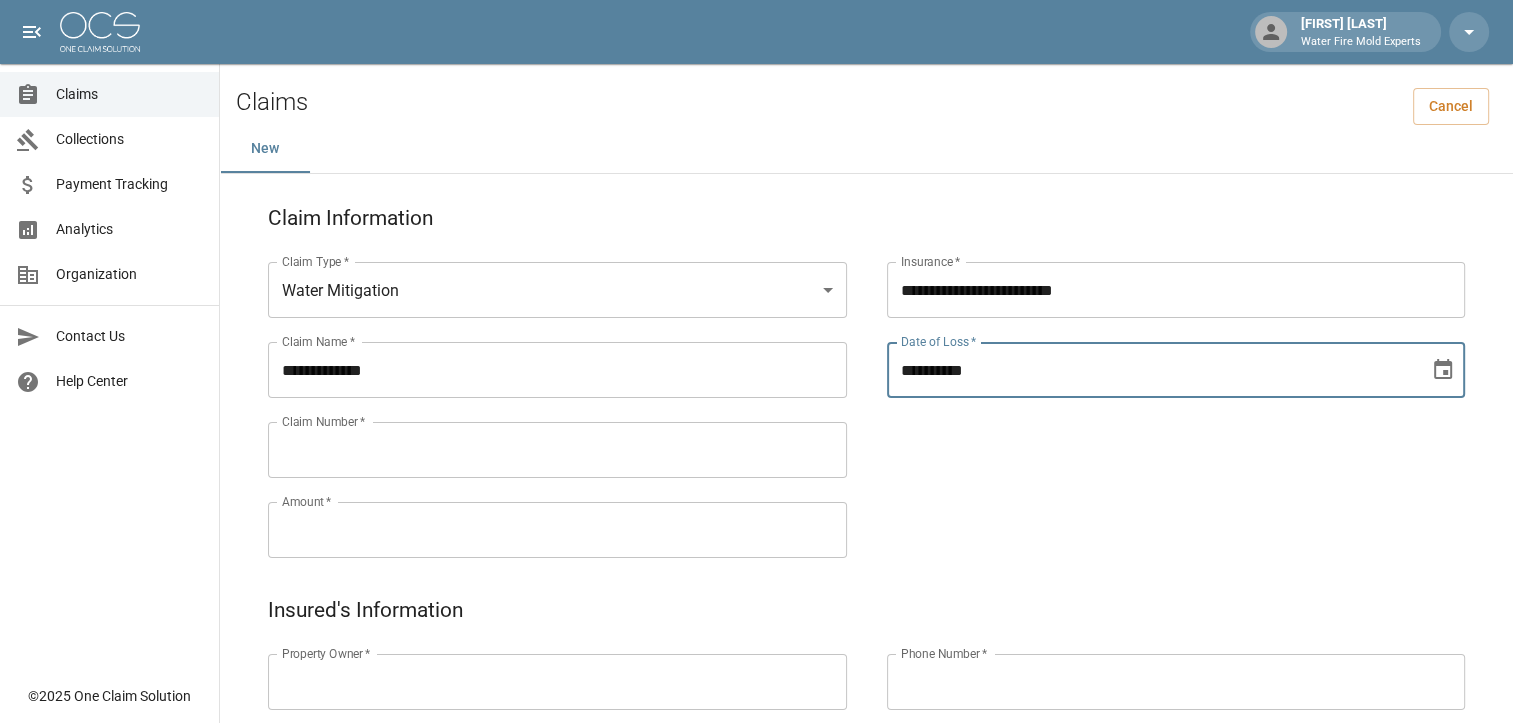type on "**********" 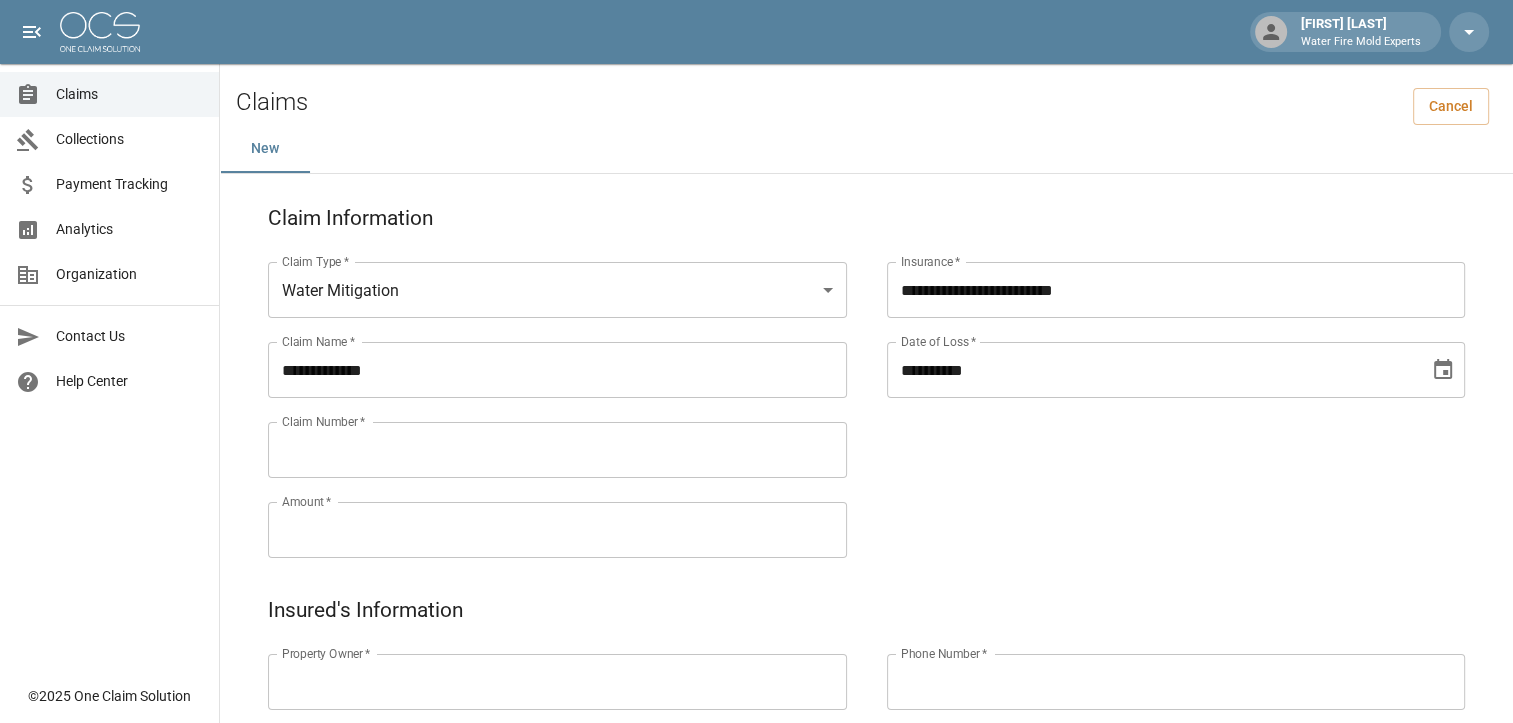 click on "Claim Number   *" at bounding box center (557, 450) 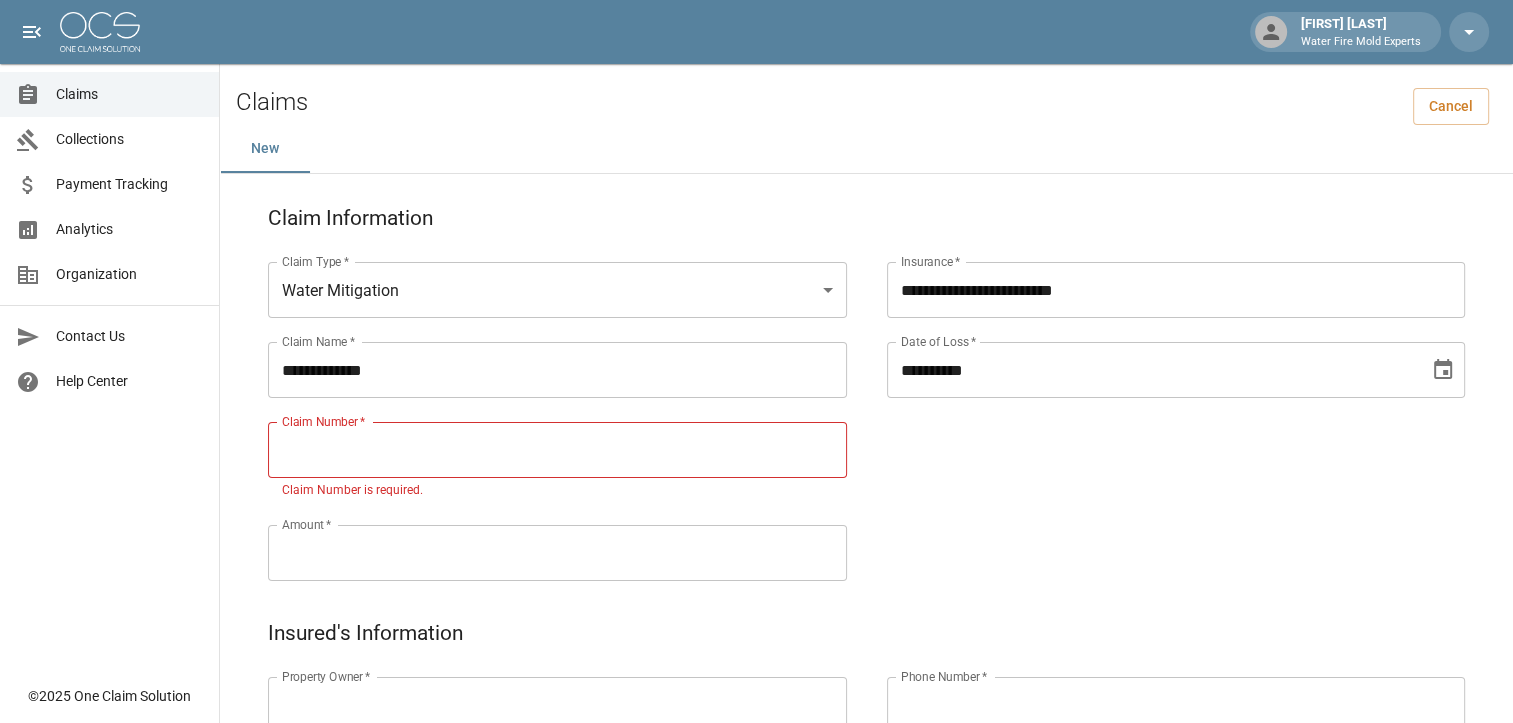 click on "Claim Number   *" at bounding box center [557, 450] 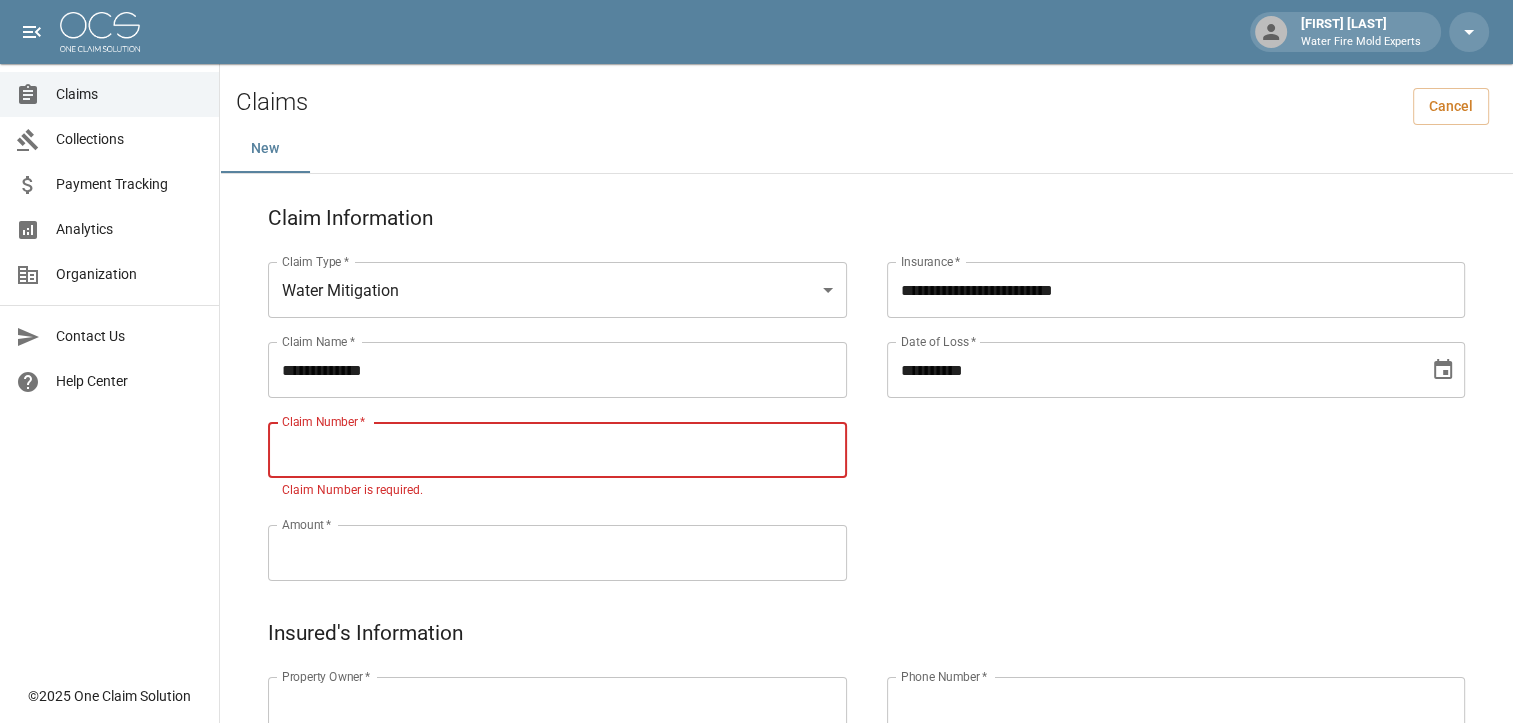 paste on "*******" 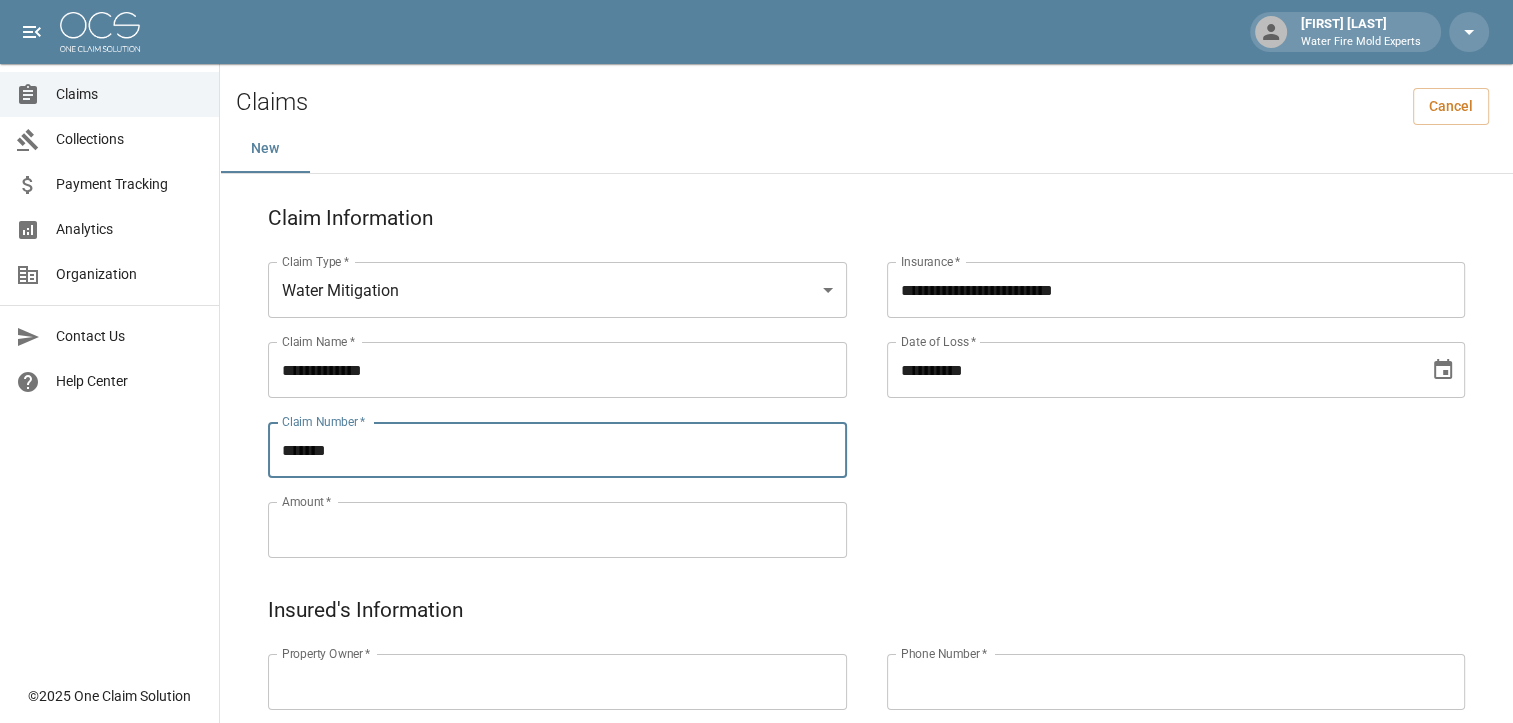 type on "*******" 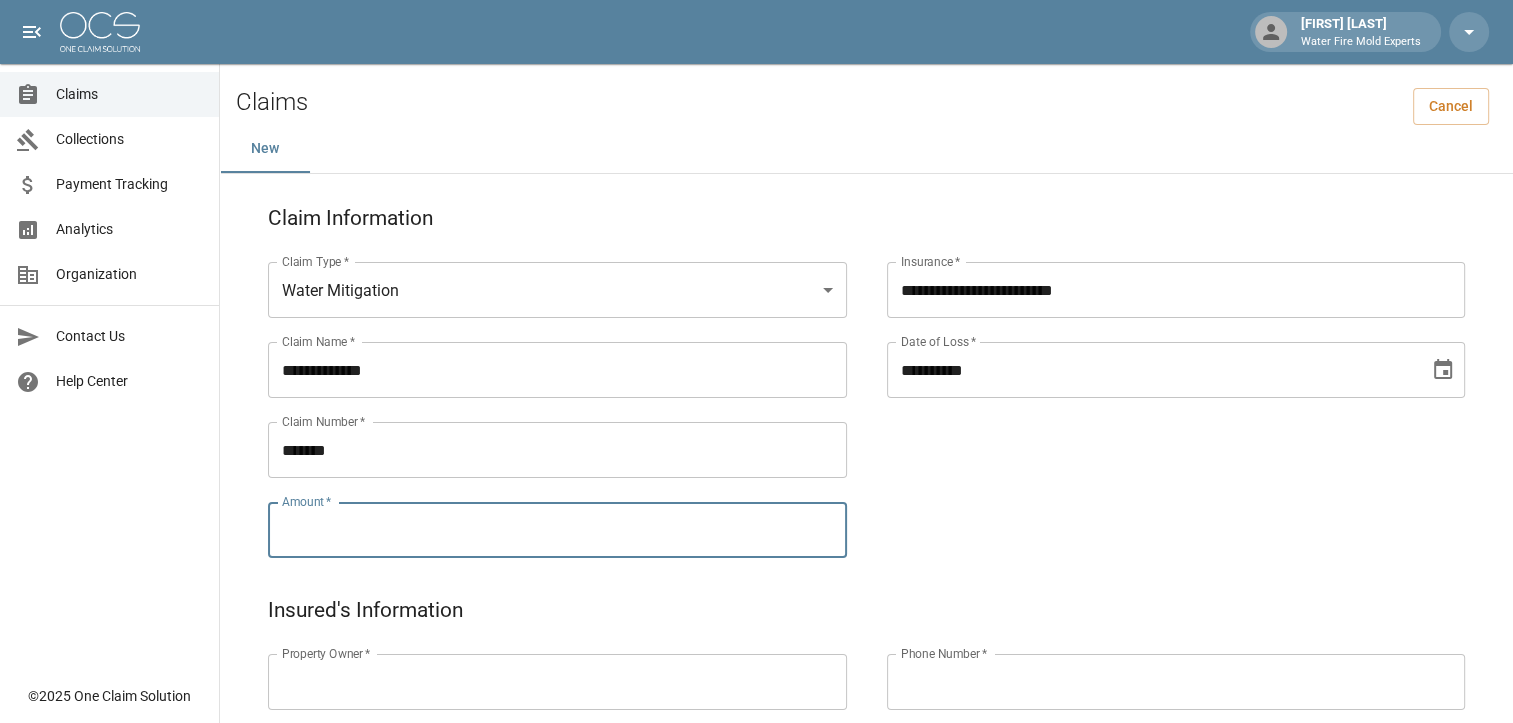 click on "Amount   *" at bounding box center (557, 530) 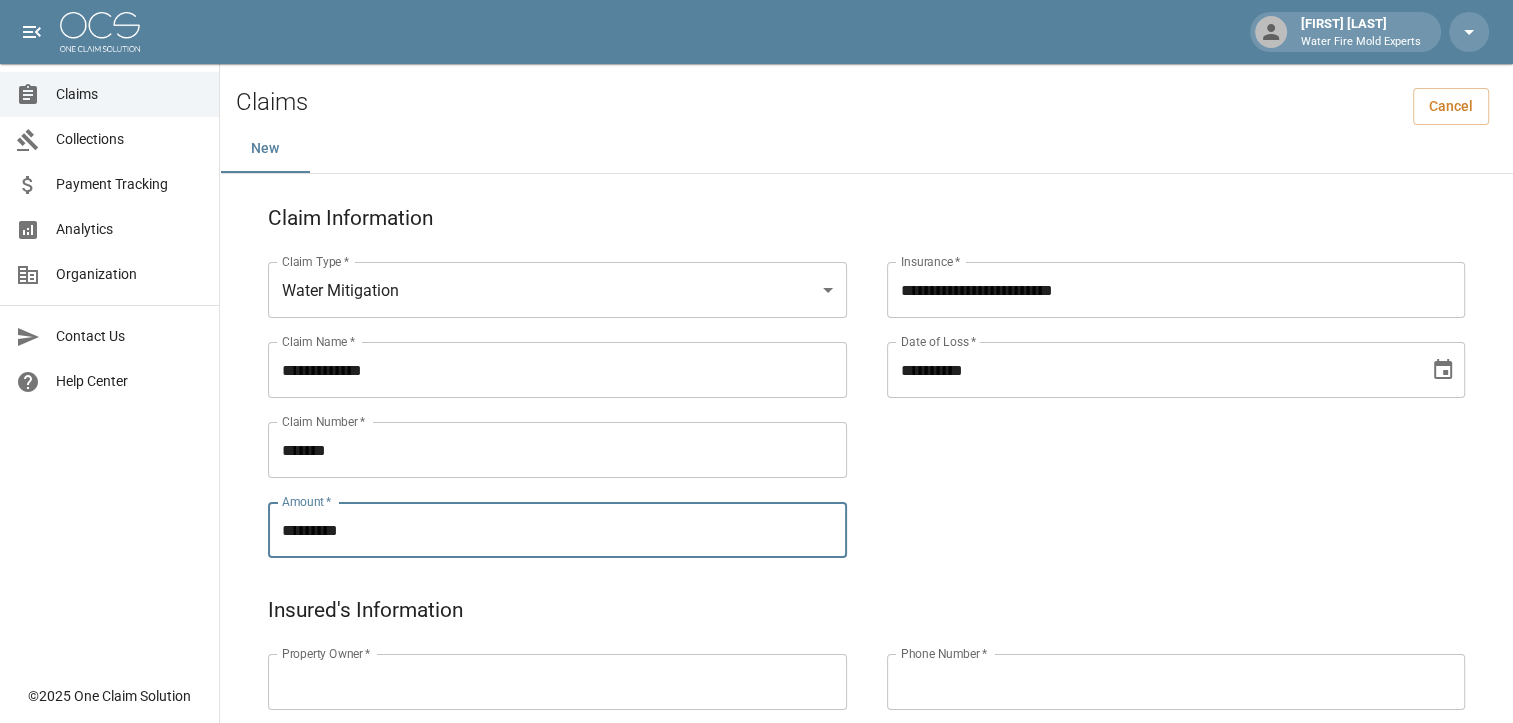 scroll, scrollTop: 100, scrollLeft: 0, axis: vertical 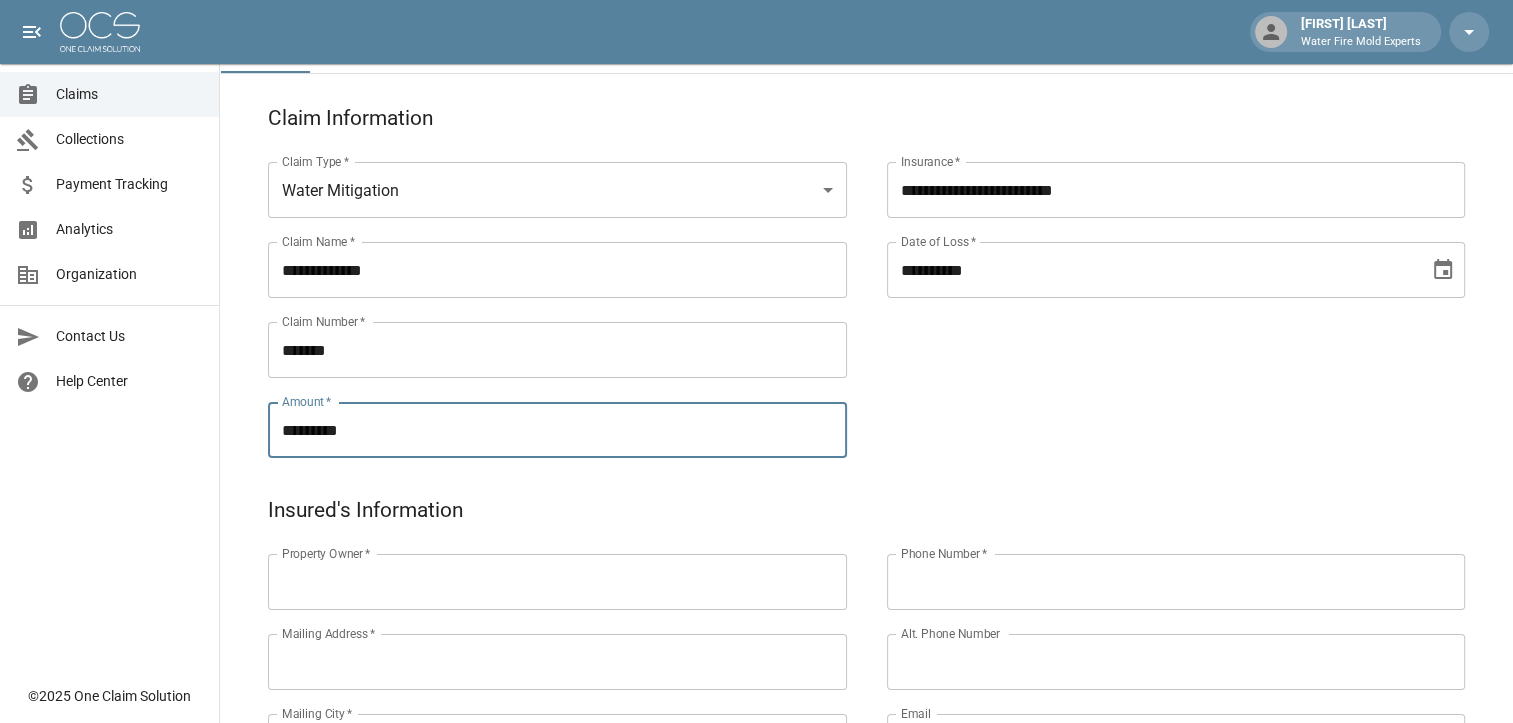 type on "*********" 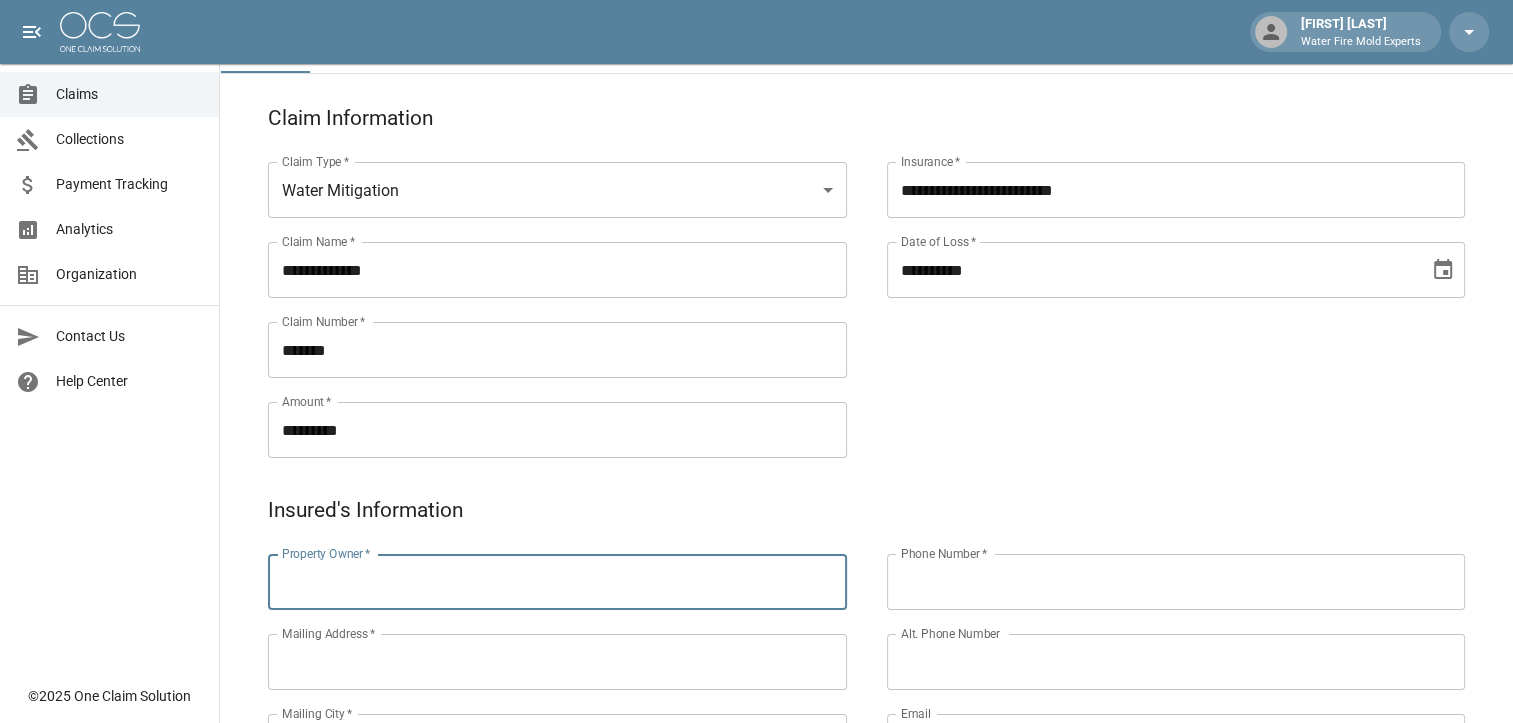 click on "Property Owner   *" at bounding box center (557, 582) 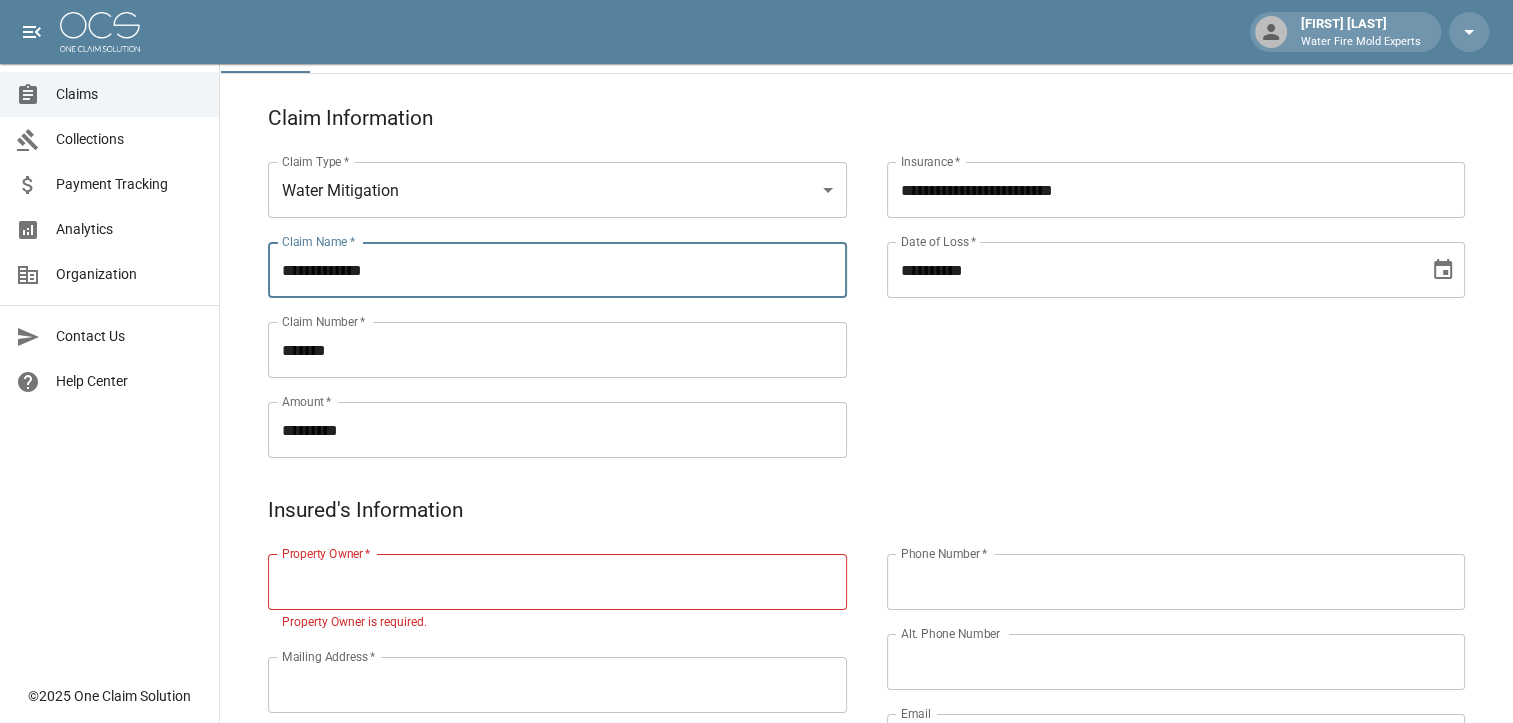 drag, startPoint x: 405, startPoint y: 267, endPoint x: 272, endPoint y: 266, distance: 133.00375 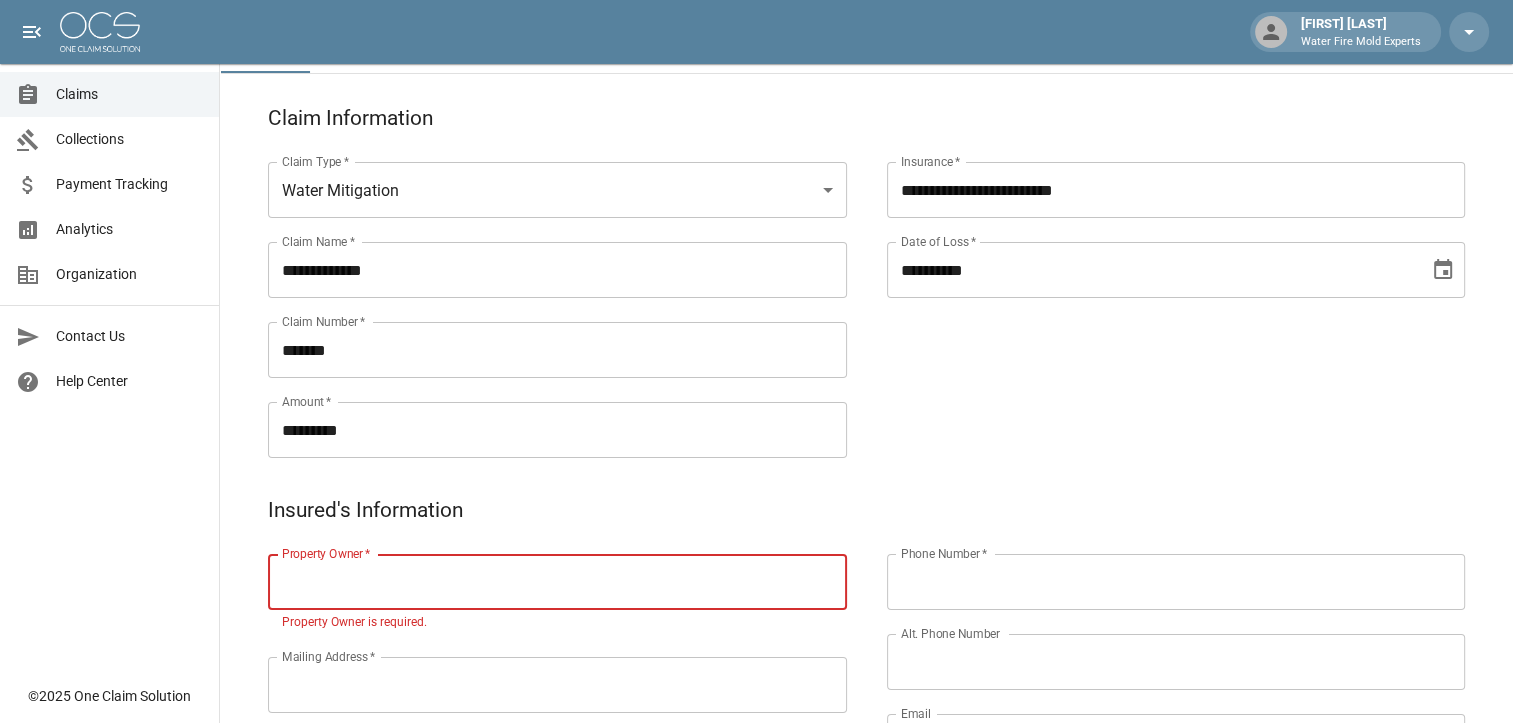 paste on "**********" 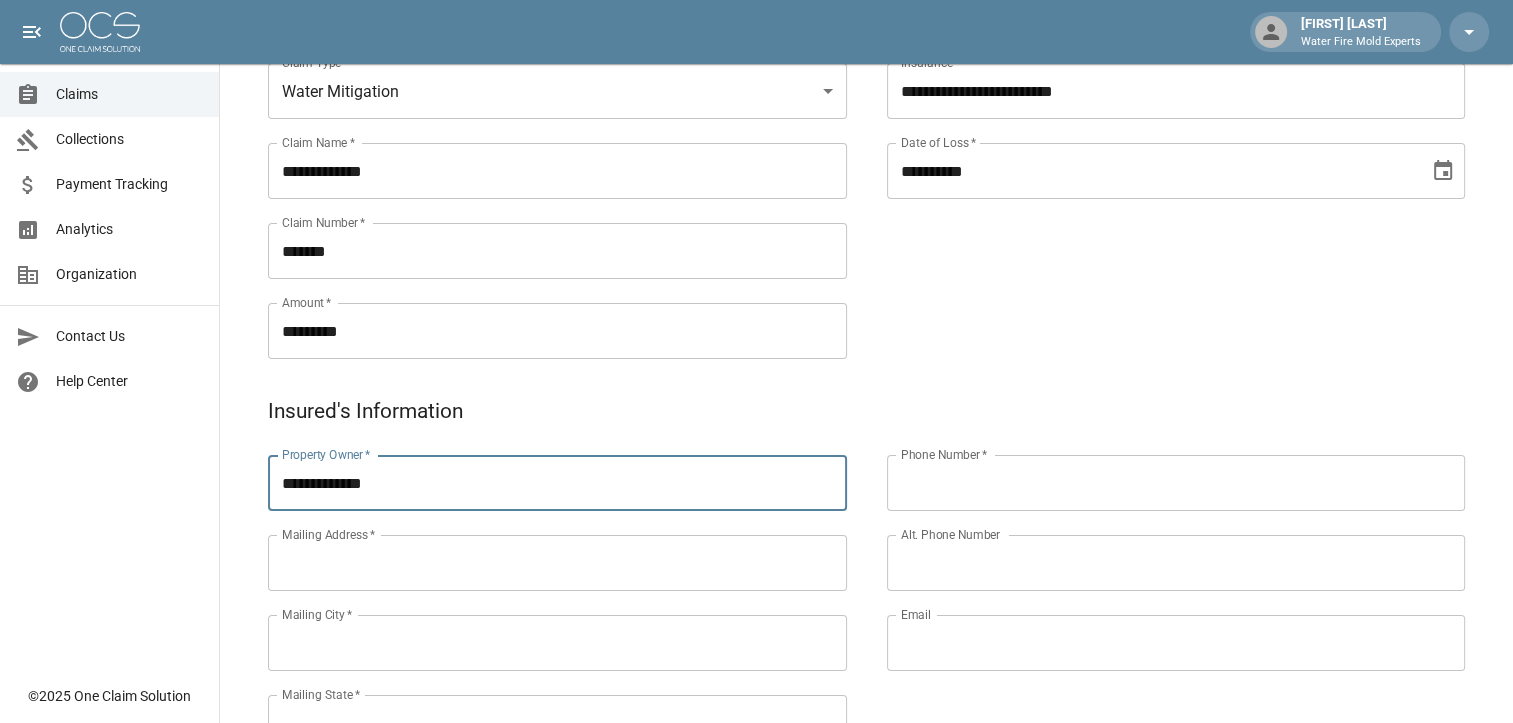 scroll, scrollTop: 200, scrollLeft: 0, axis: vertical 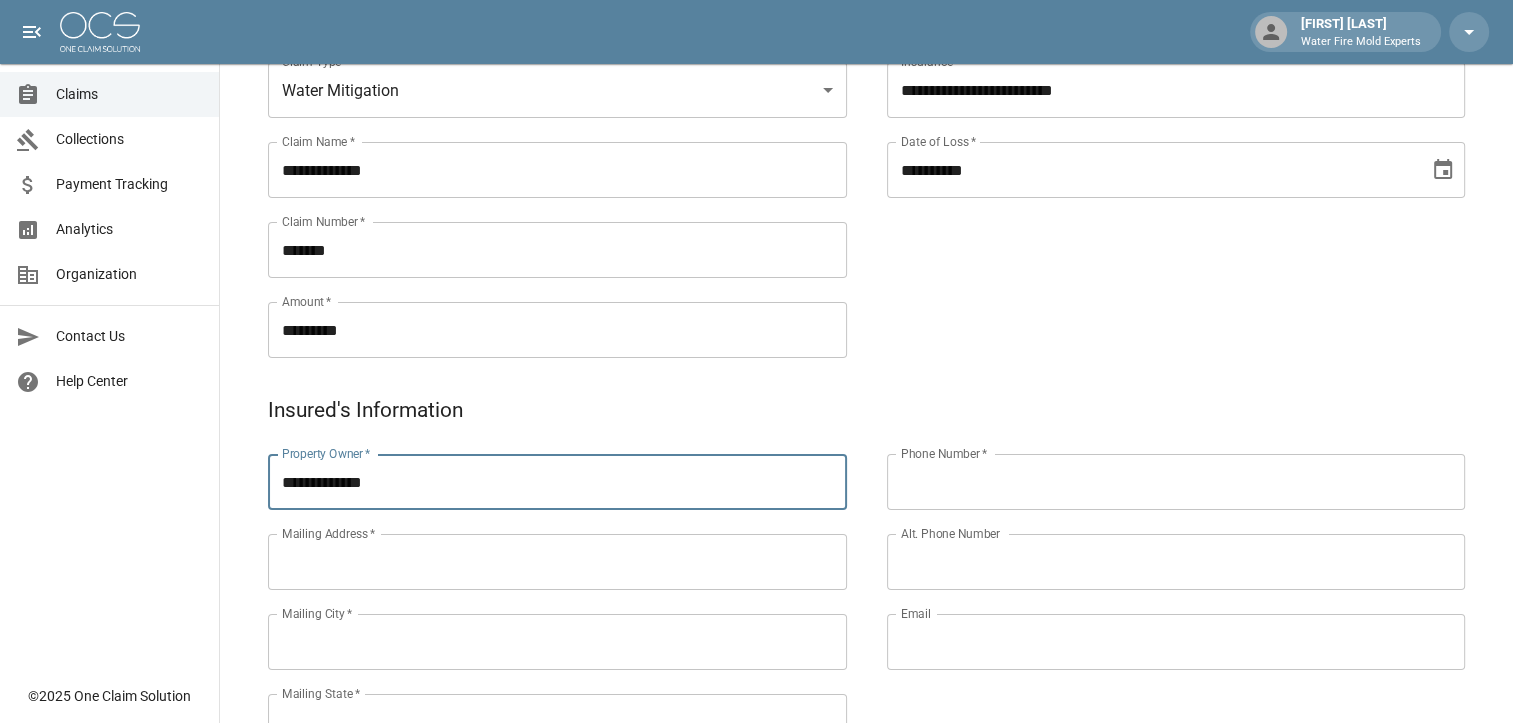 type on "**********" 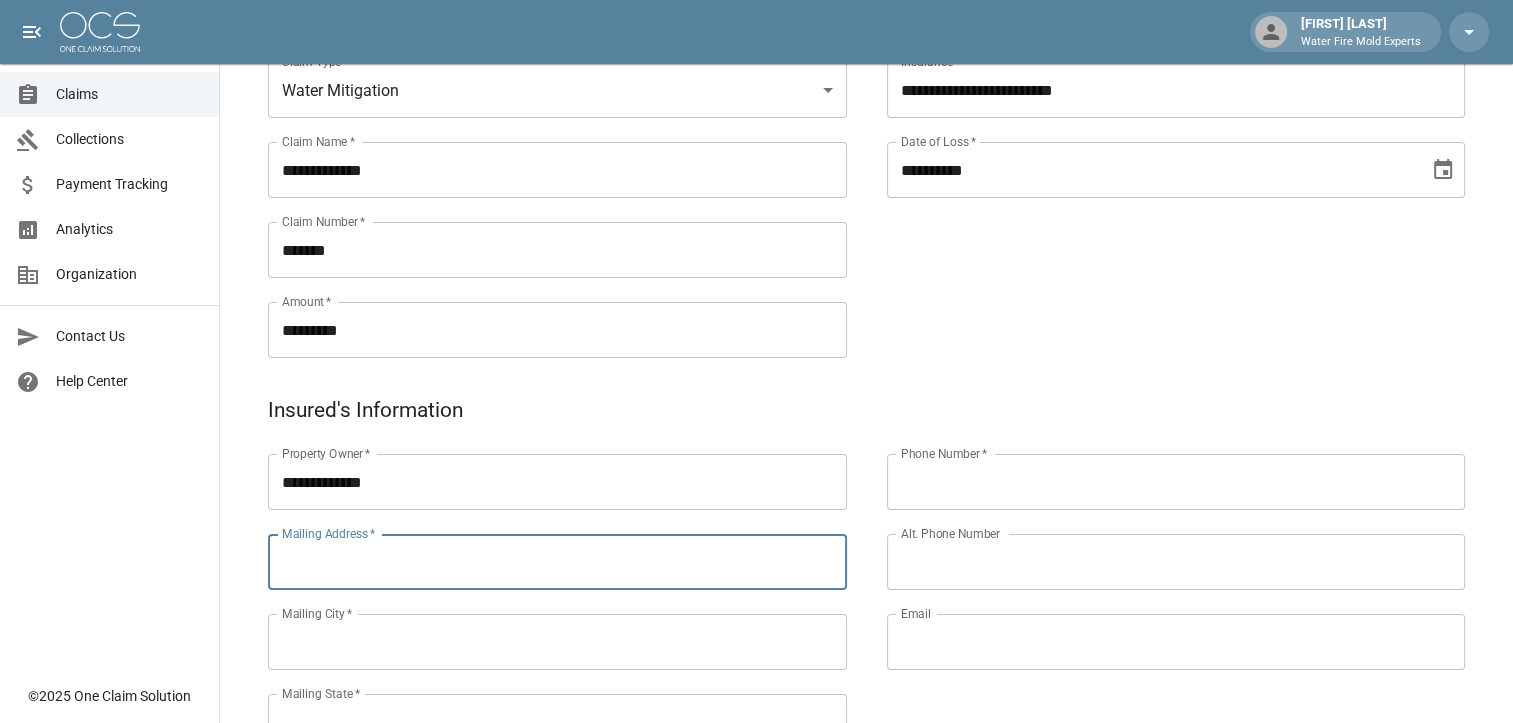 click on "Mailing Address   *" at bounding box center [557, 562] 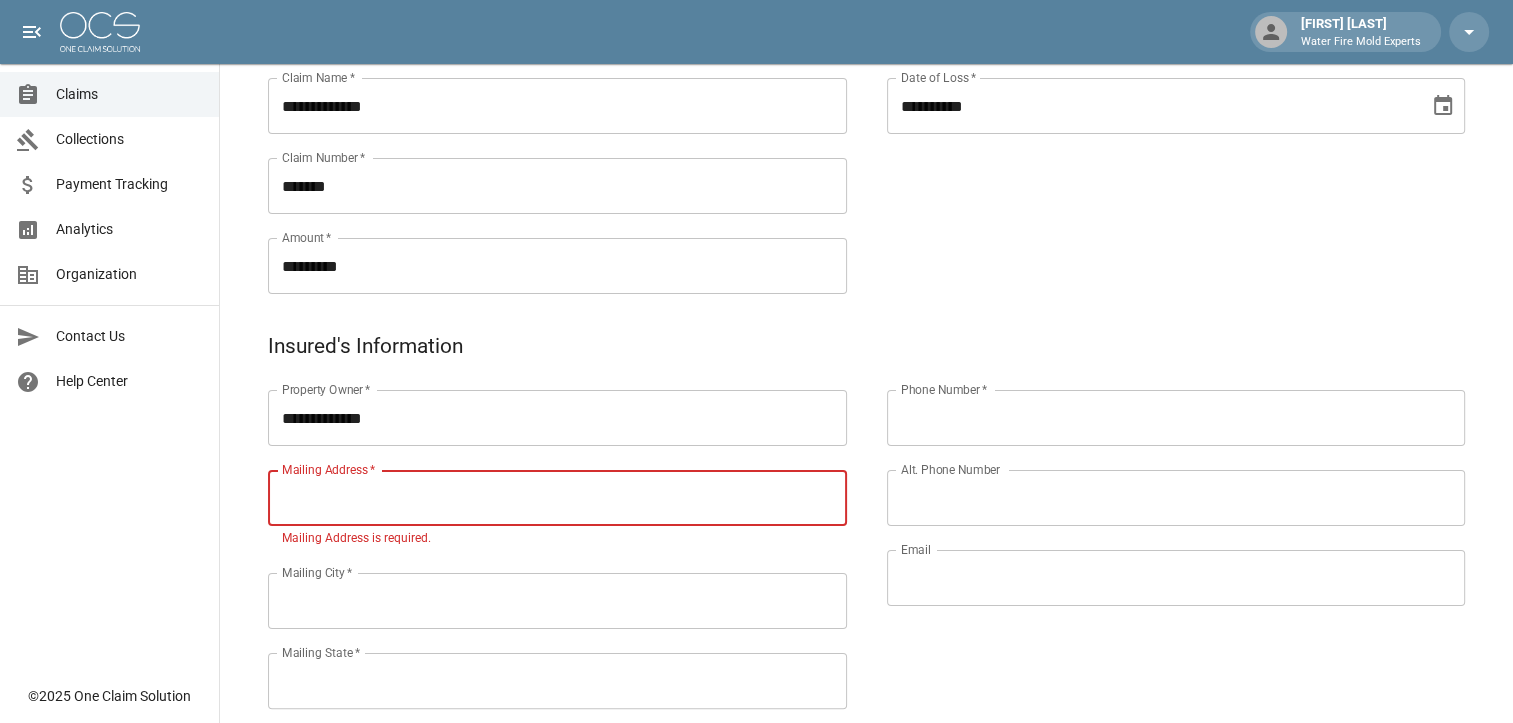 scroll, scrollTop: 300, scrollLeft: 0, axis: vertical 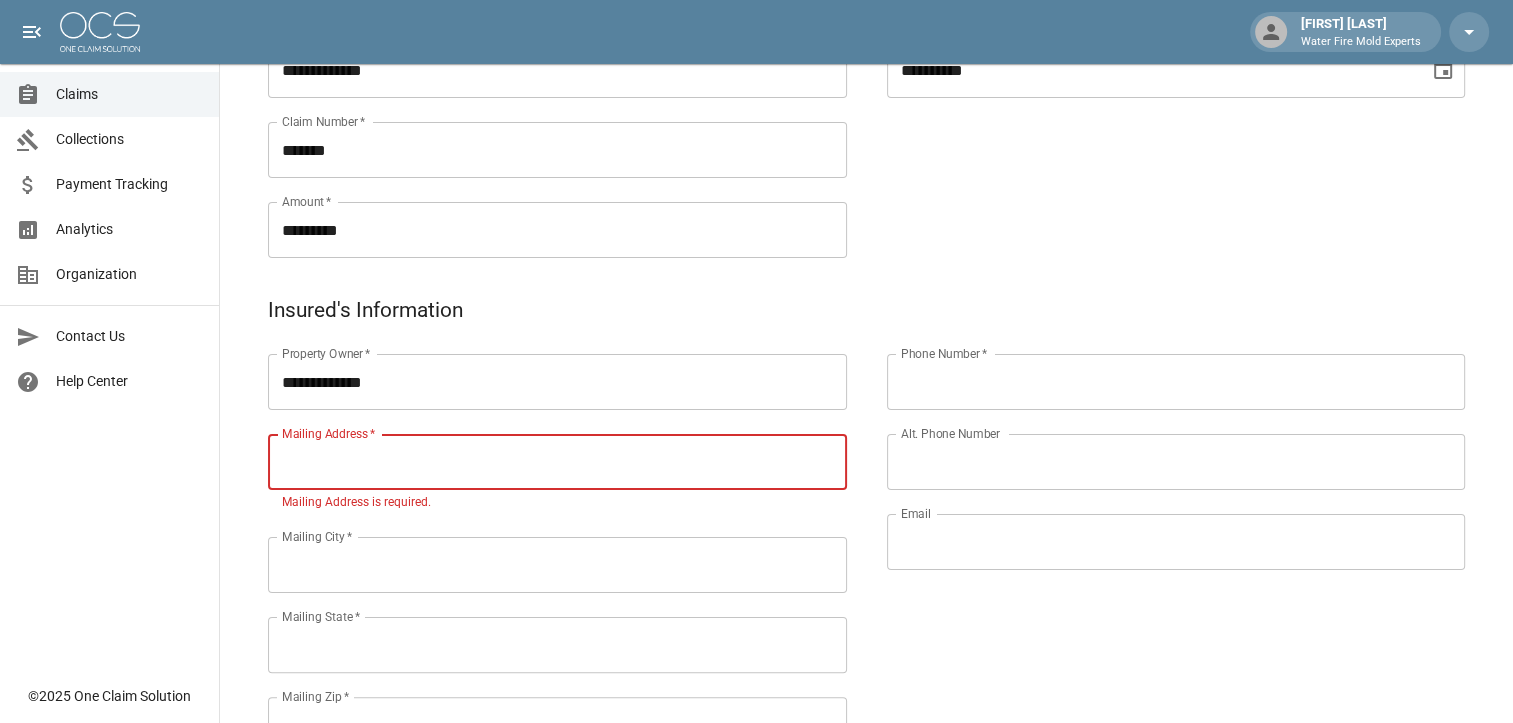 click on "Mailing Address   *" at bounding box center (557, 462) 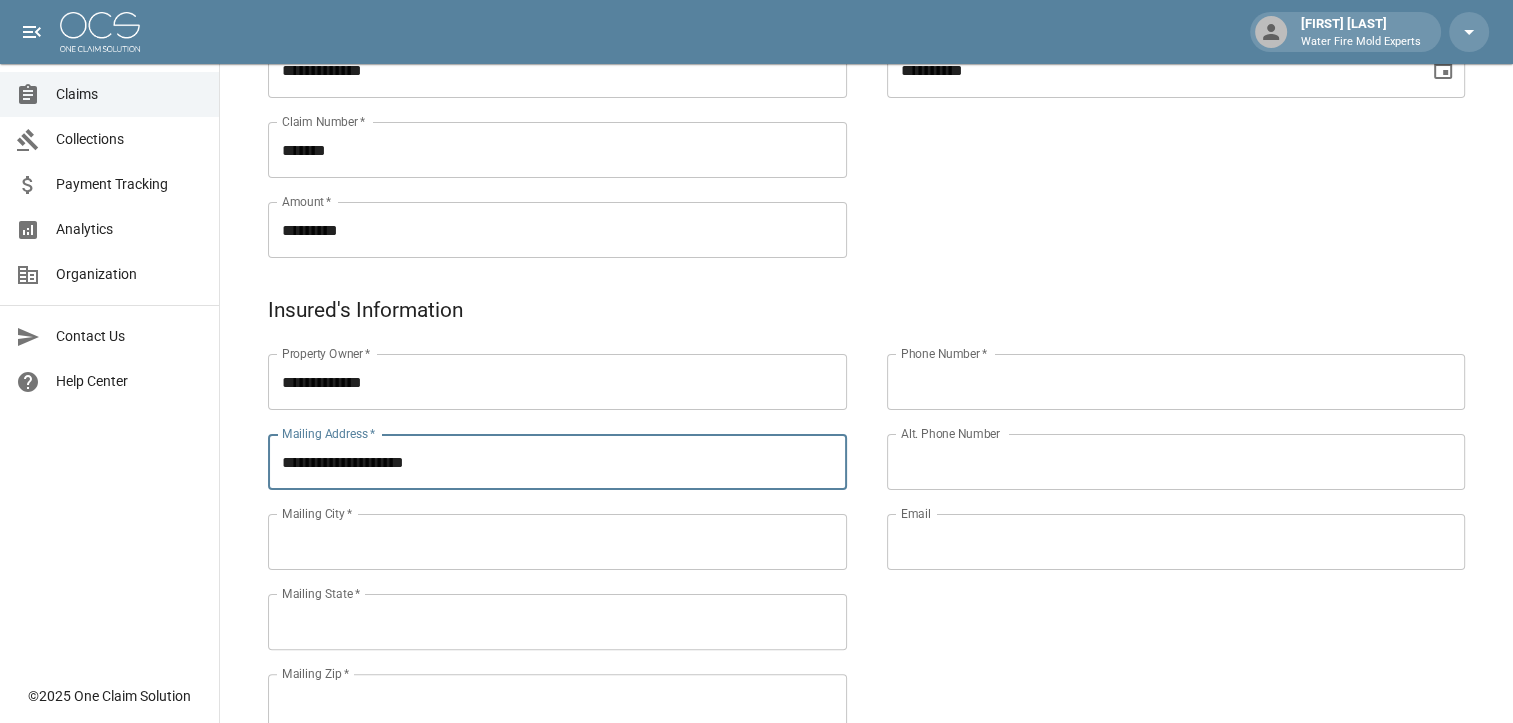 type on "**********" 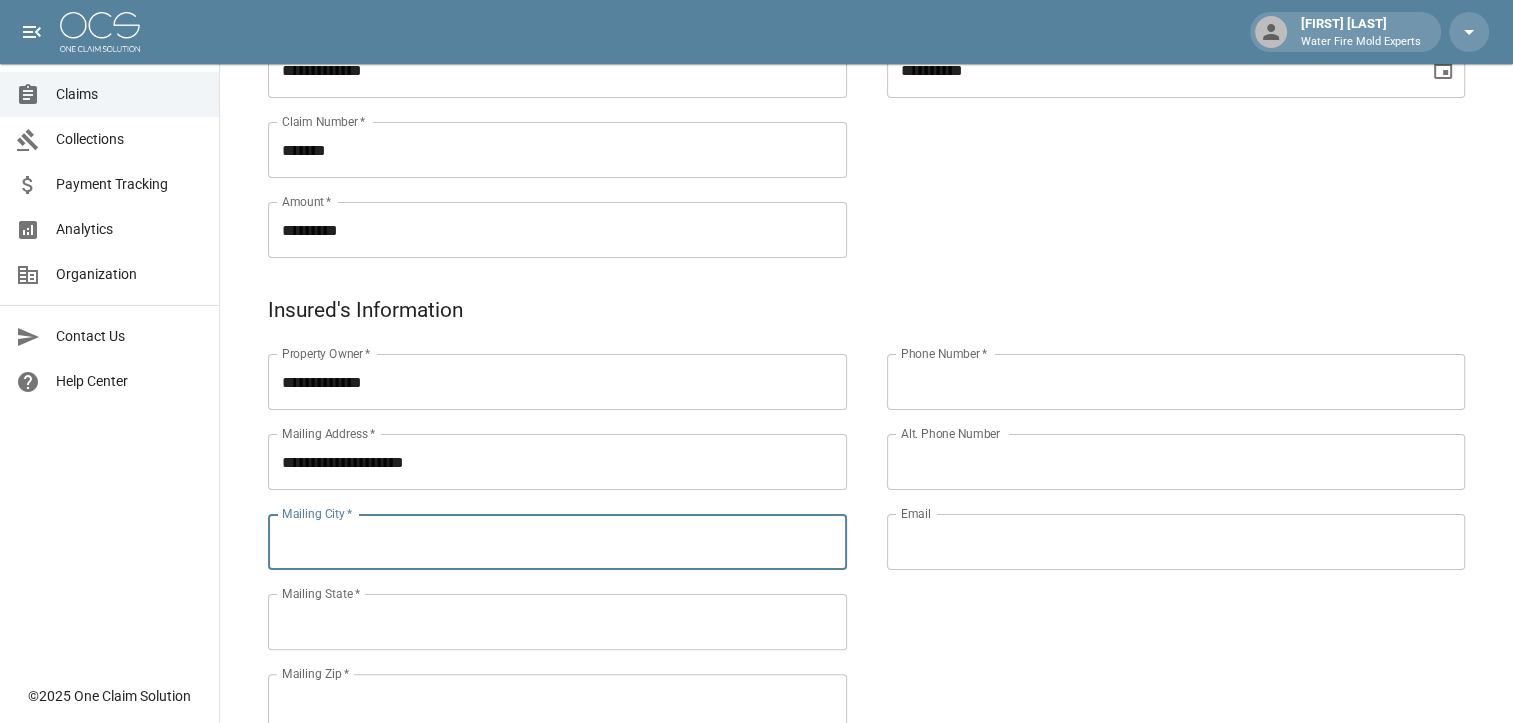 click on "Mailing City   *" at bounding box center (557, 542) 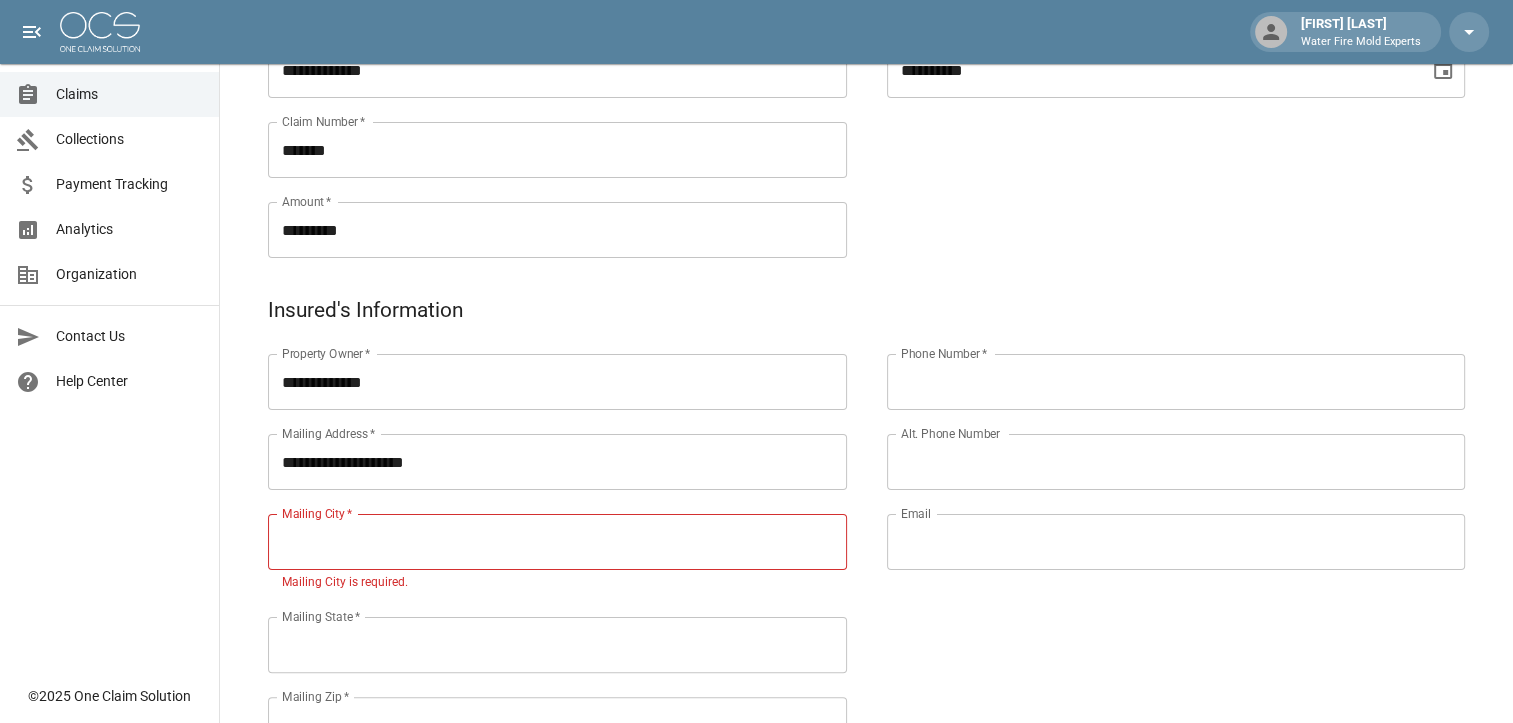 click on "Phone Number   * Phone Number   * Alt. Phone Number Alt. Phone Number Email Email" at bounding box center (1156, 529) 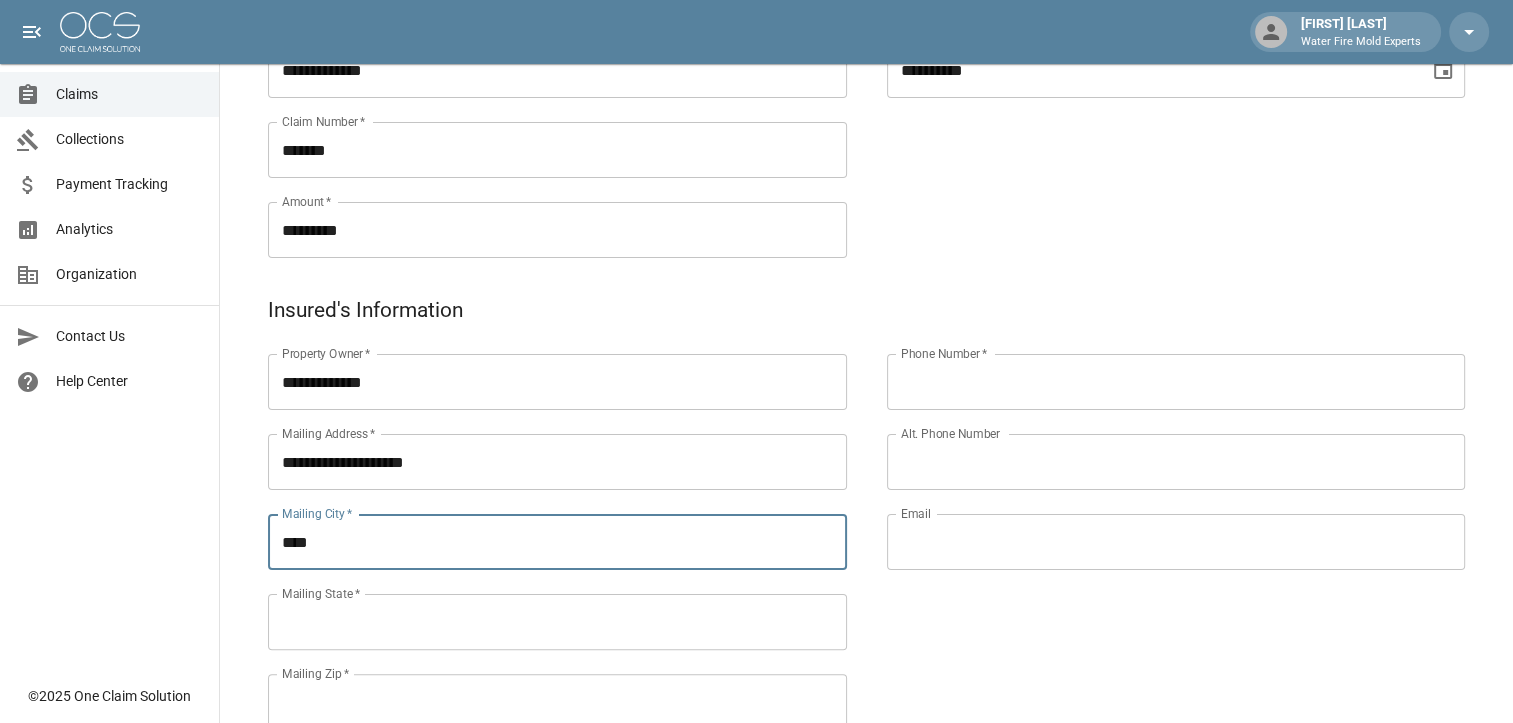 type on "**********" 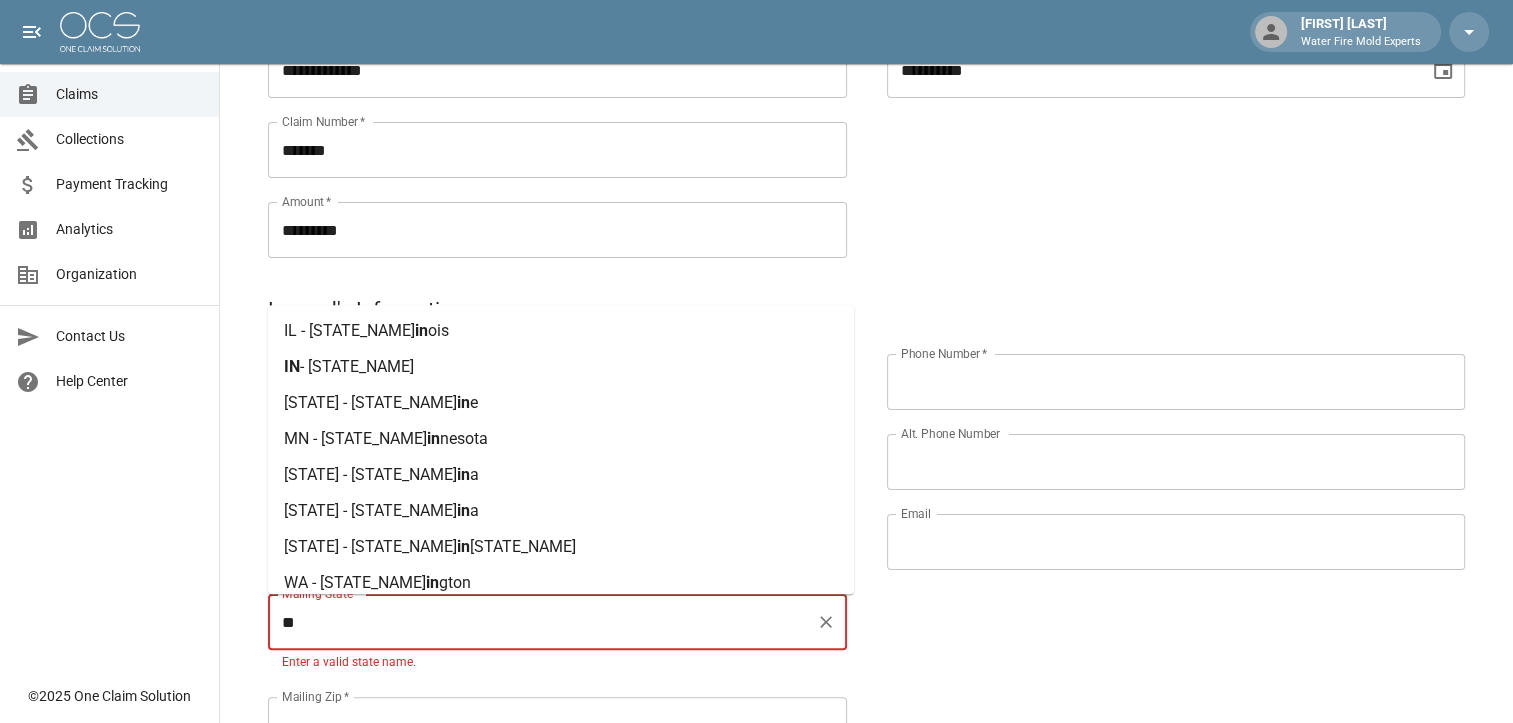 click on "IN  - [STATE_NAME]" at bounding box center (561, 367) 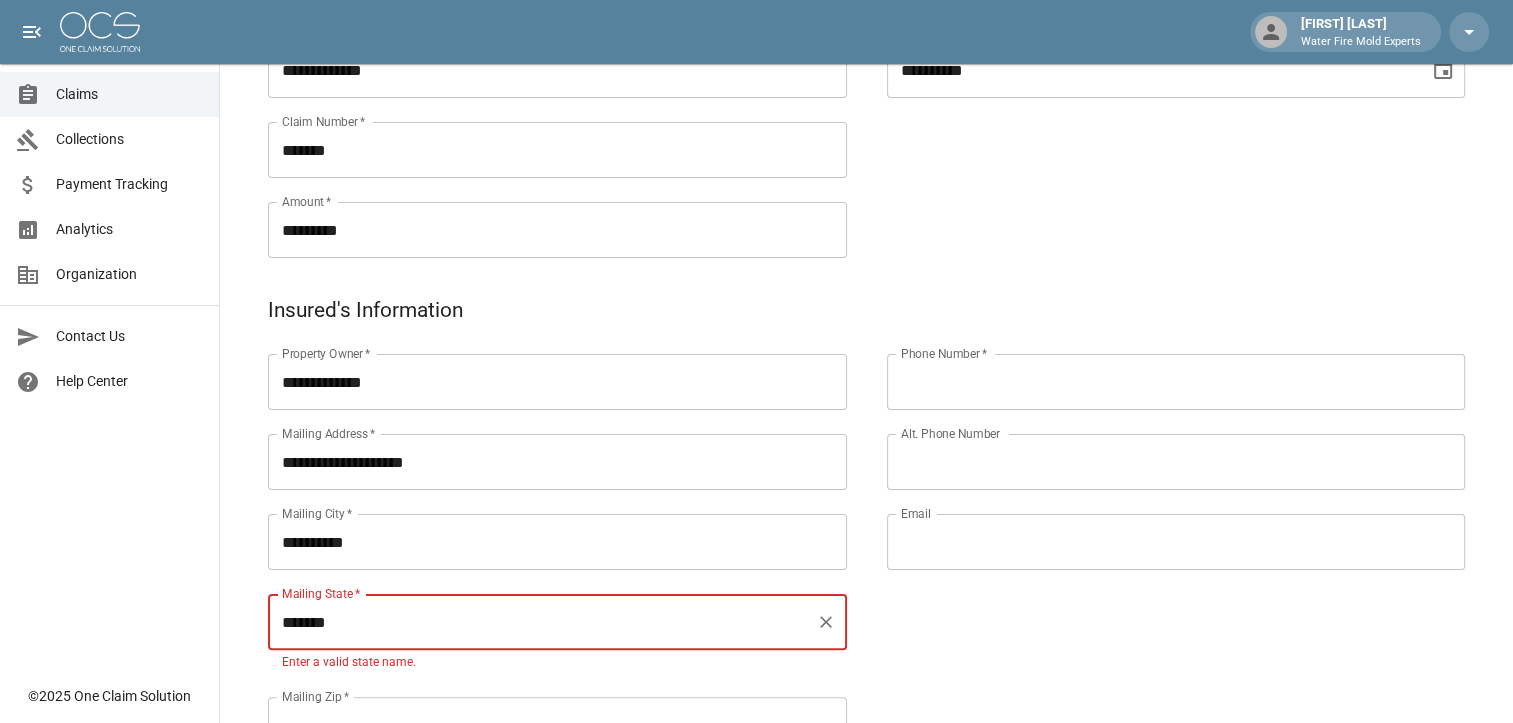 type on "*******" 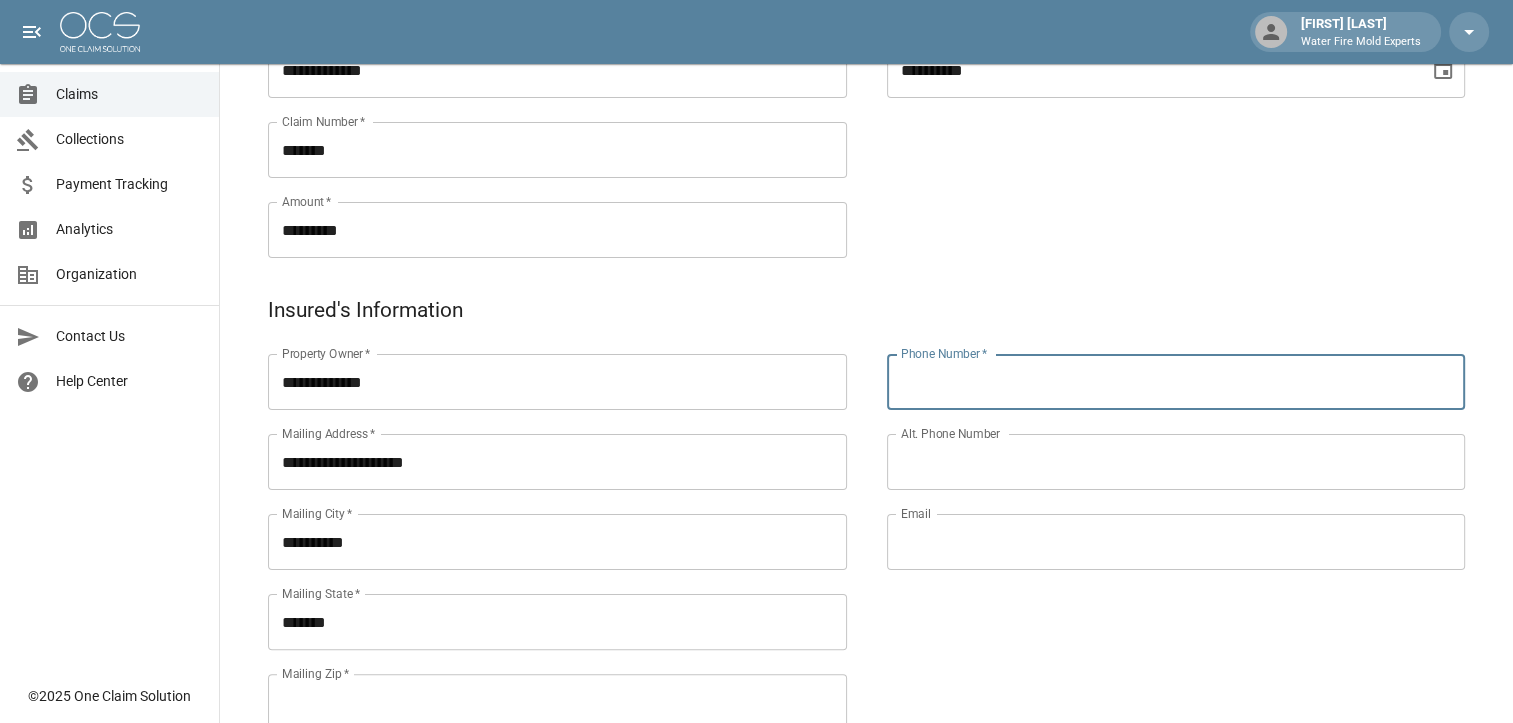 click on "Phone Number   *" at bounding box center [1176, 382] 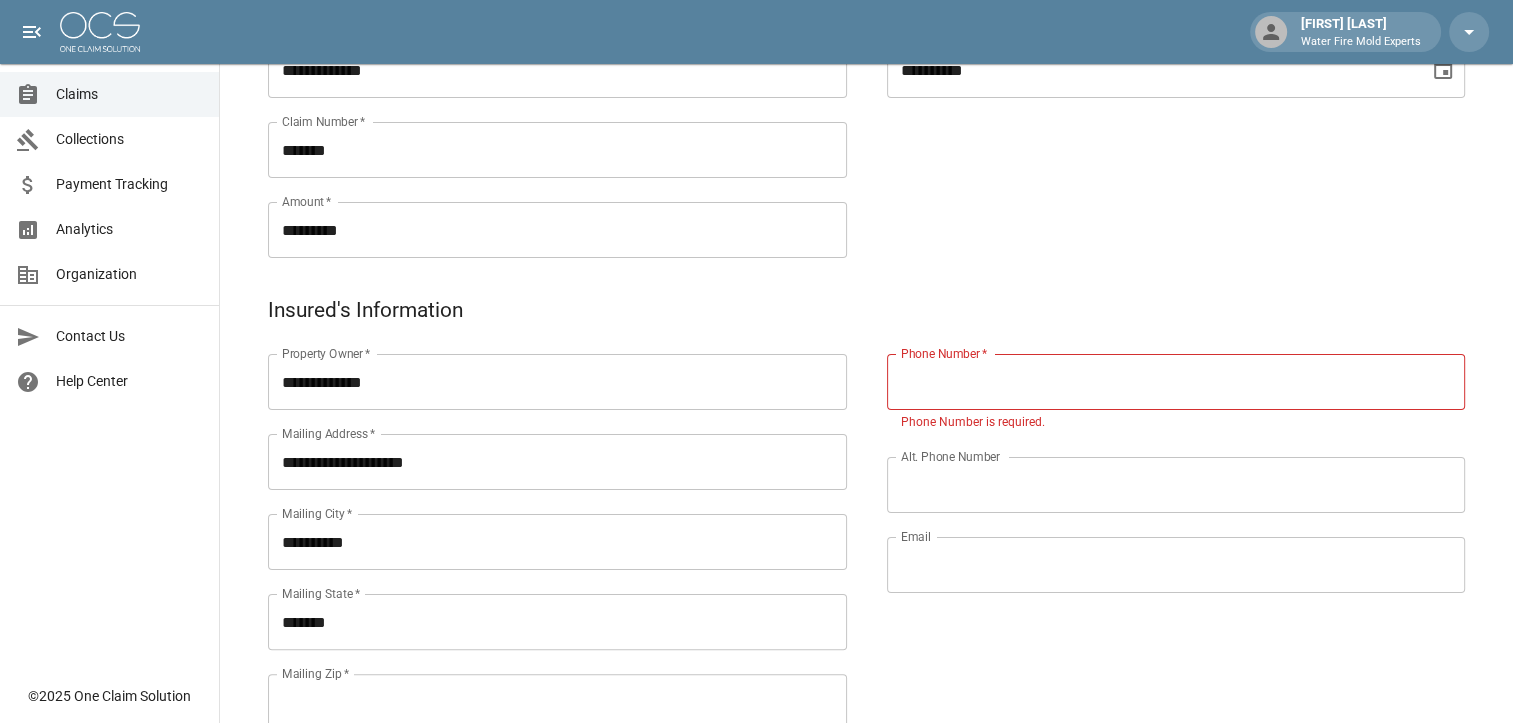 click on "Phone Number   *" at bounding box center [1176, 382] 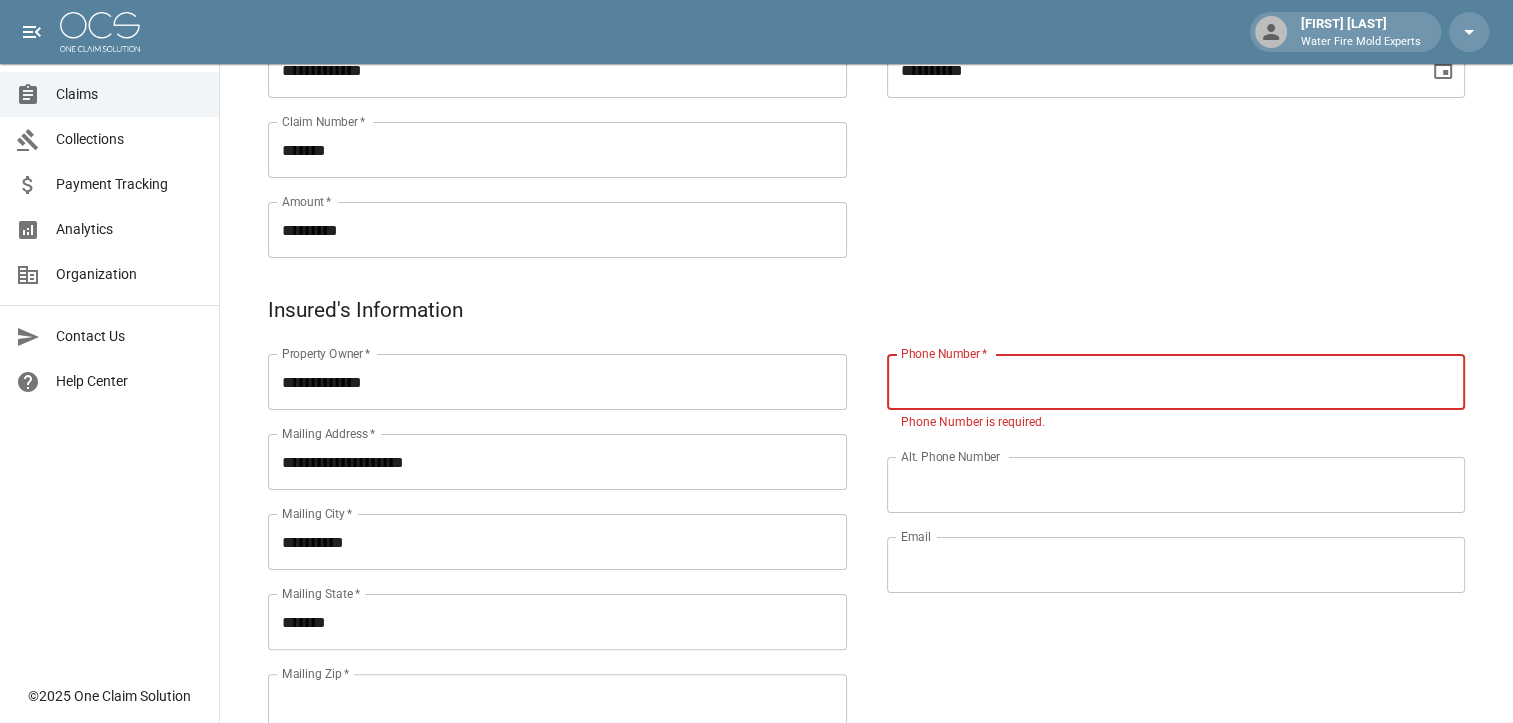 paste on "**********" 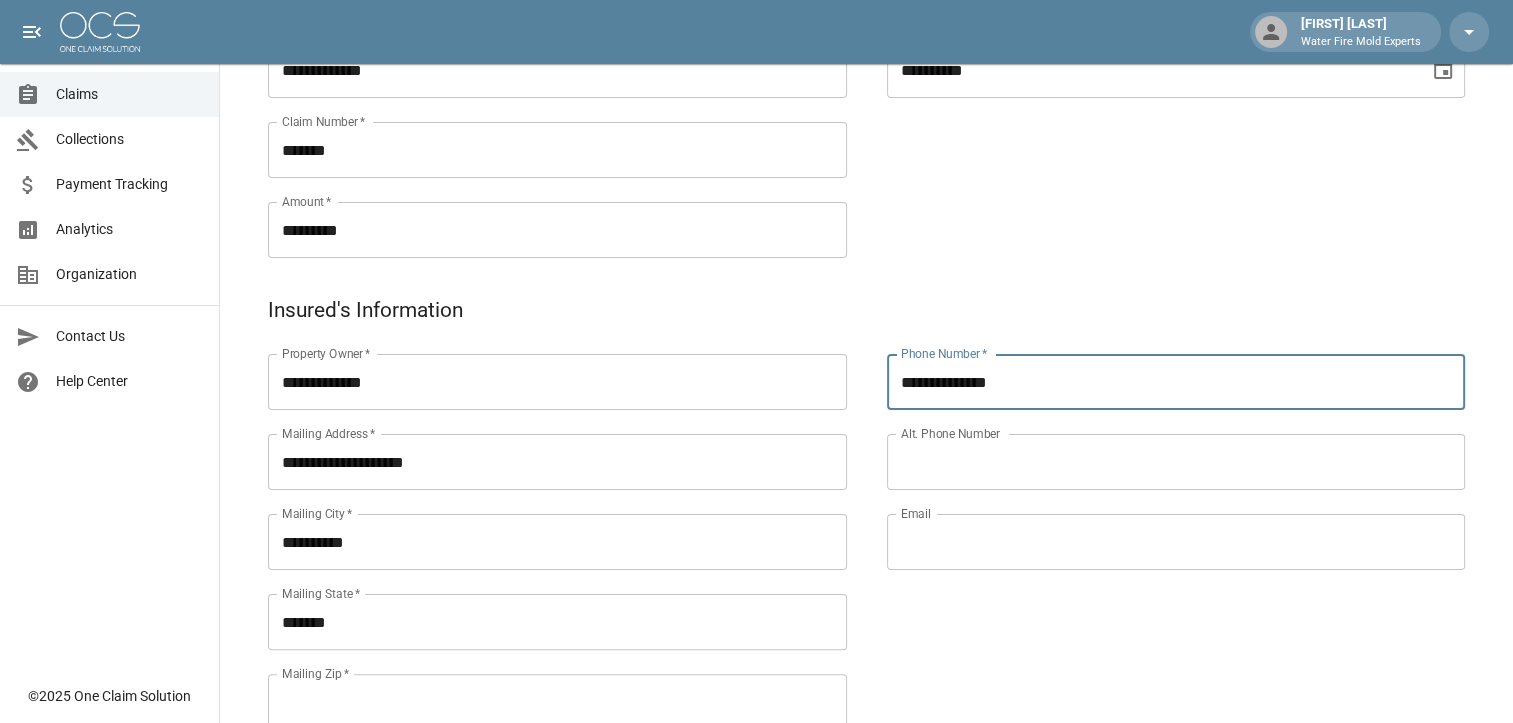 type on "**********" 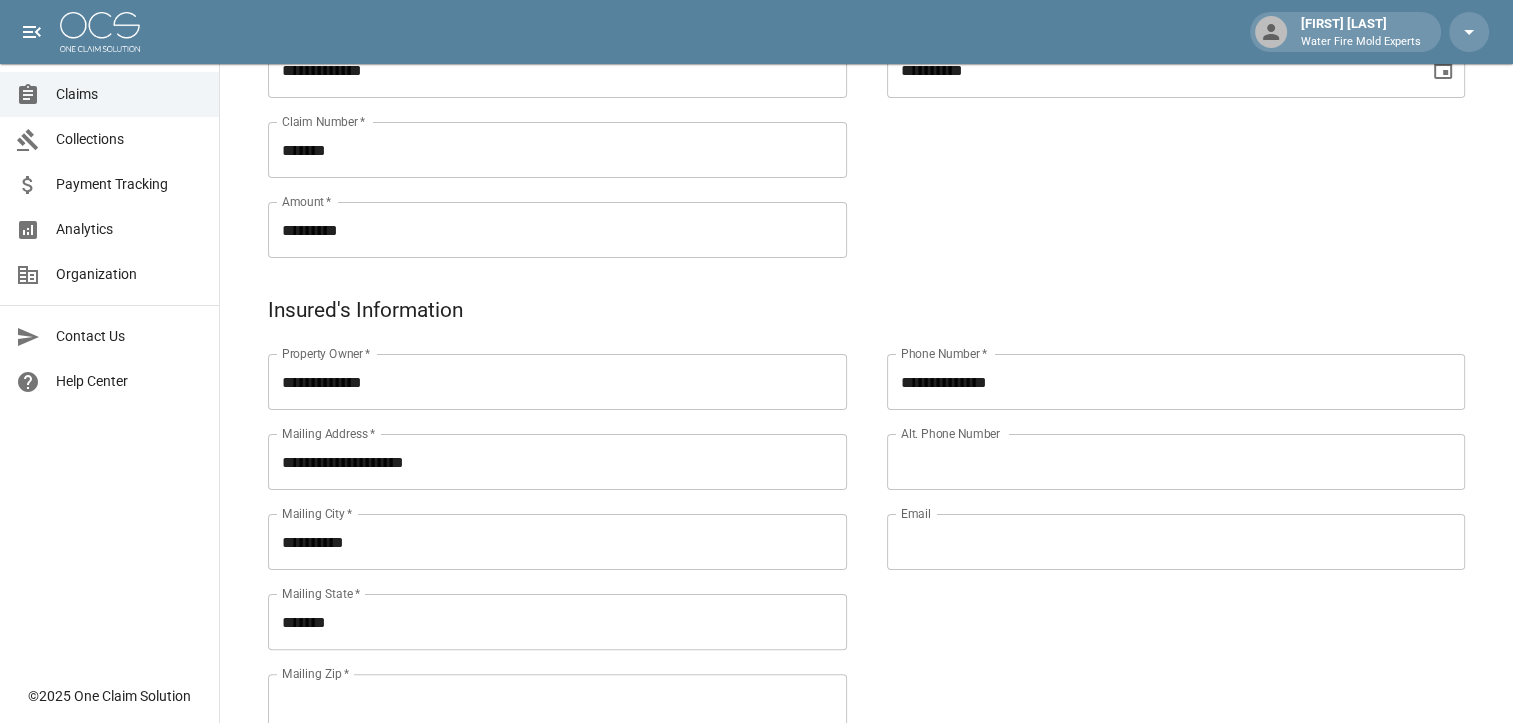 click on "Email" at bounding box center (1176, 542) 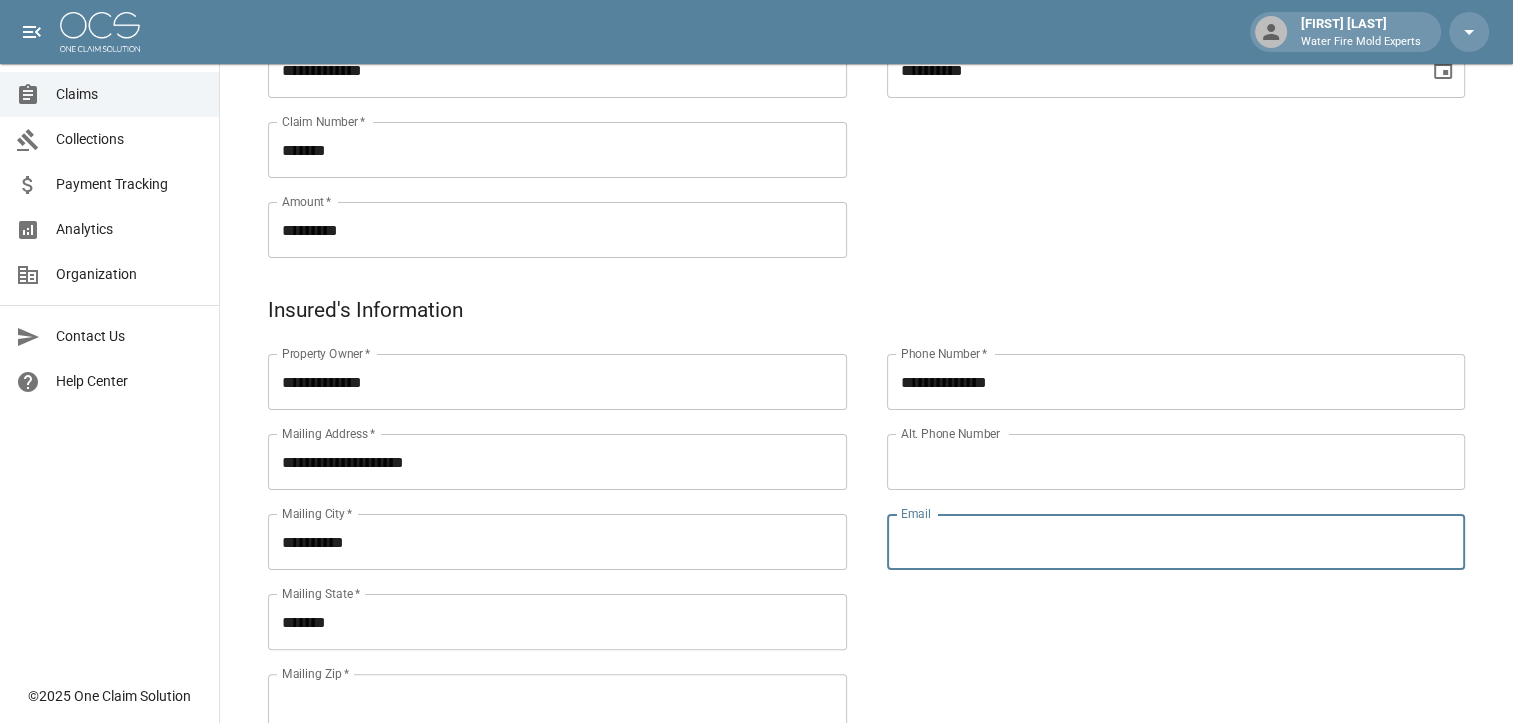 paste on "**********" 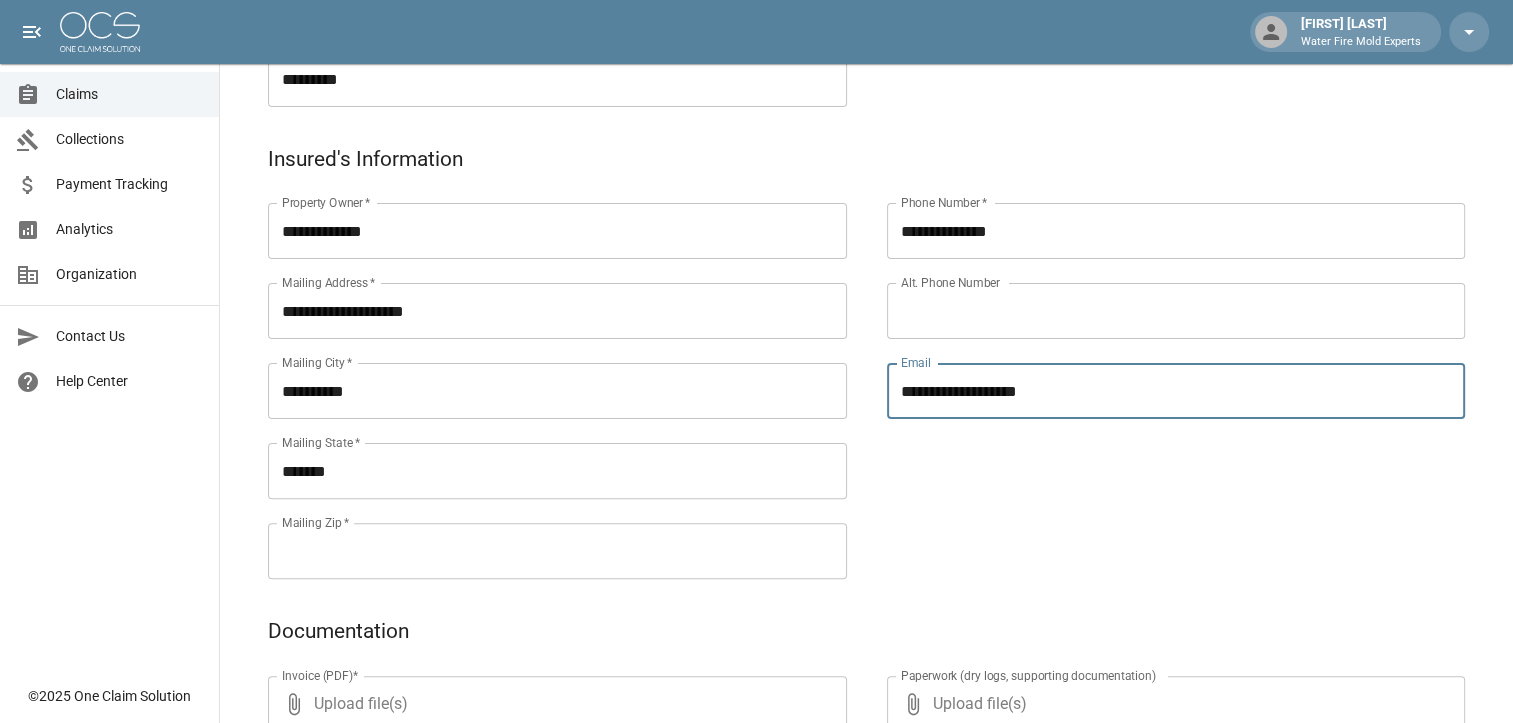scroll, scrollTop: 500, scrollLeft: 0, axis: vertical 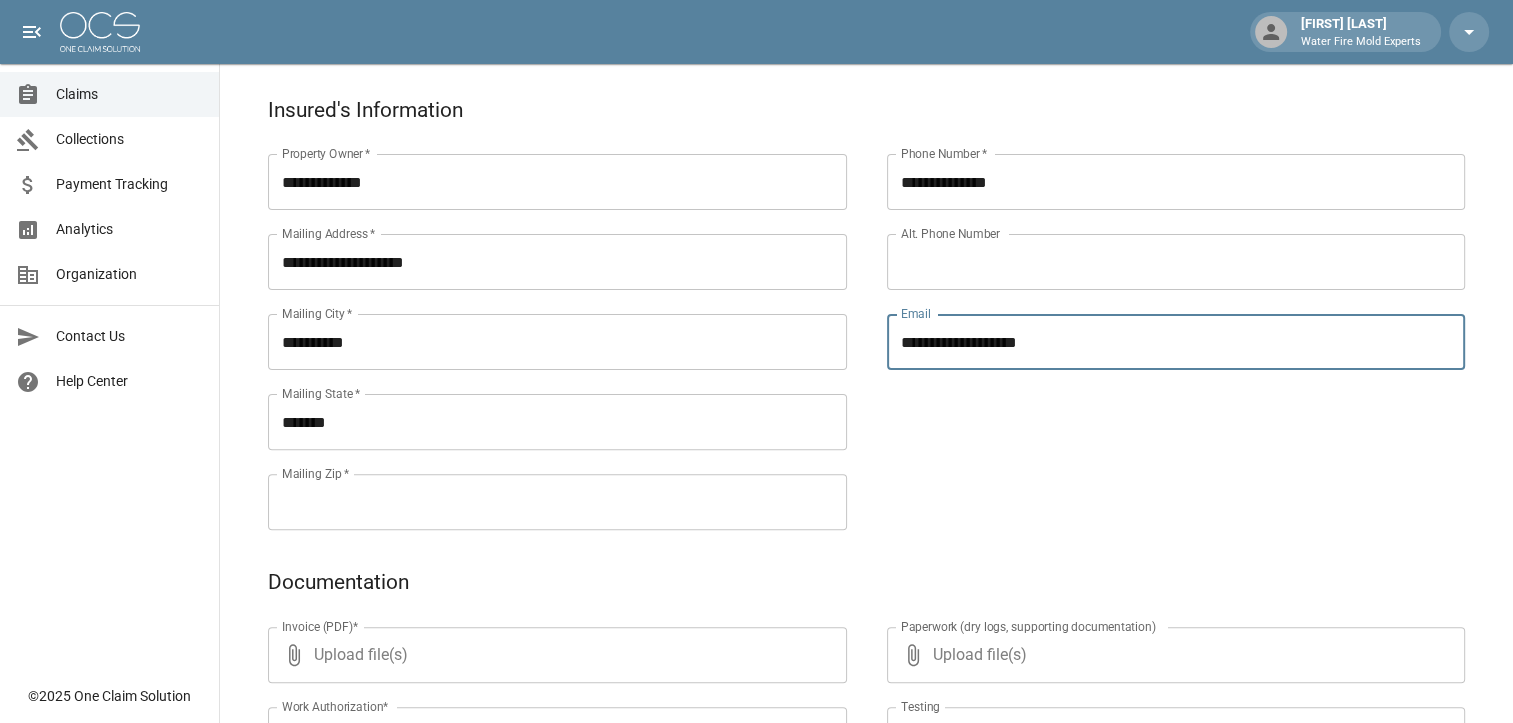 type on "**********" 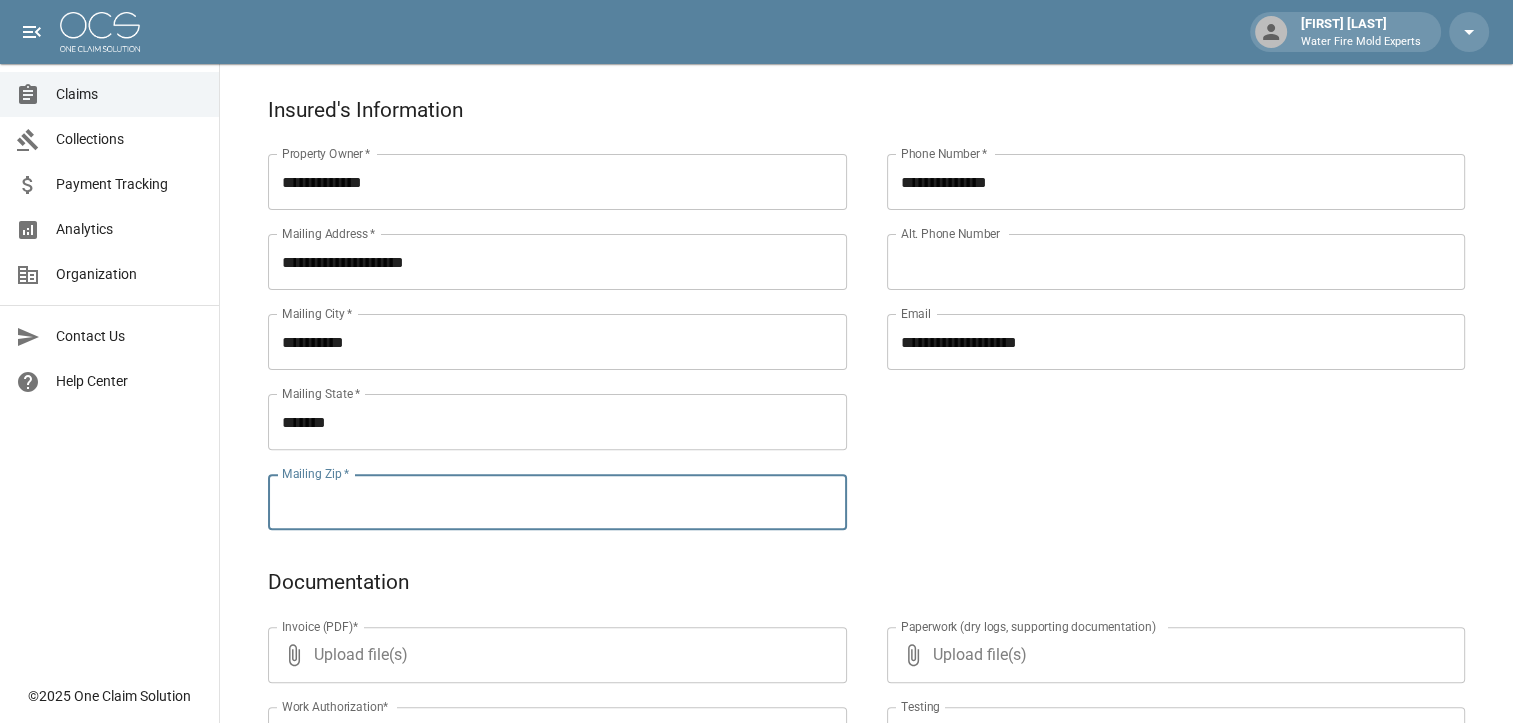 click on "Mailing Zip   *" at bounding box center [557, 502] 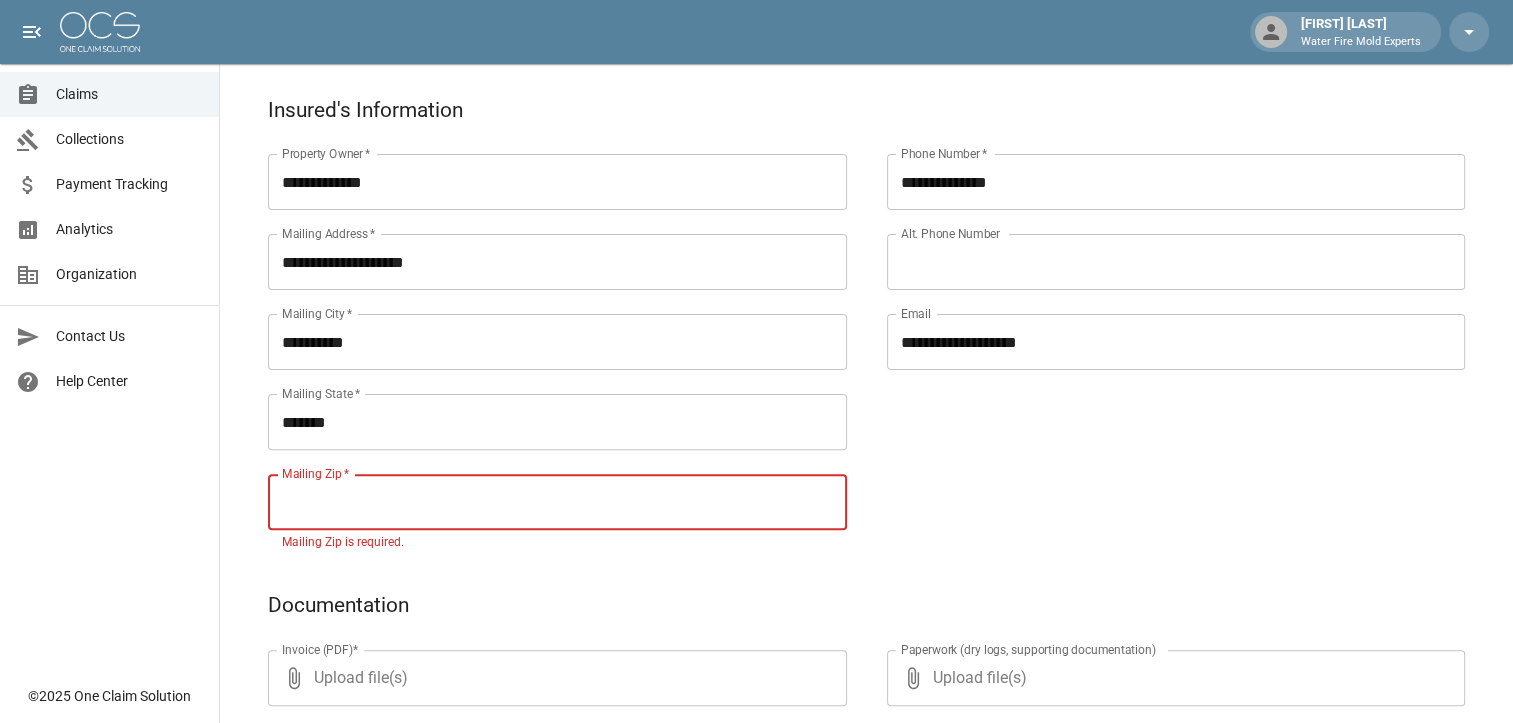 click on "Mailing Zip   *" at bounding box center (557, 502) 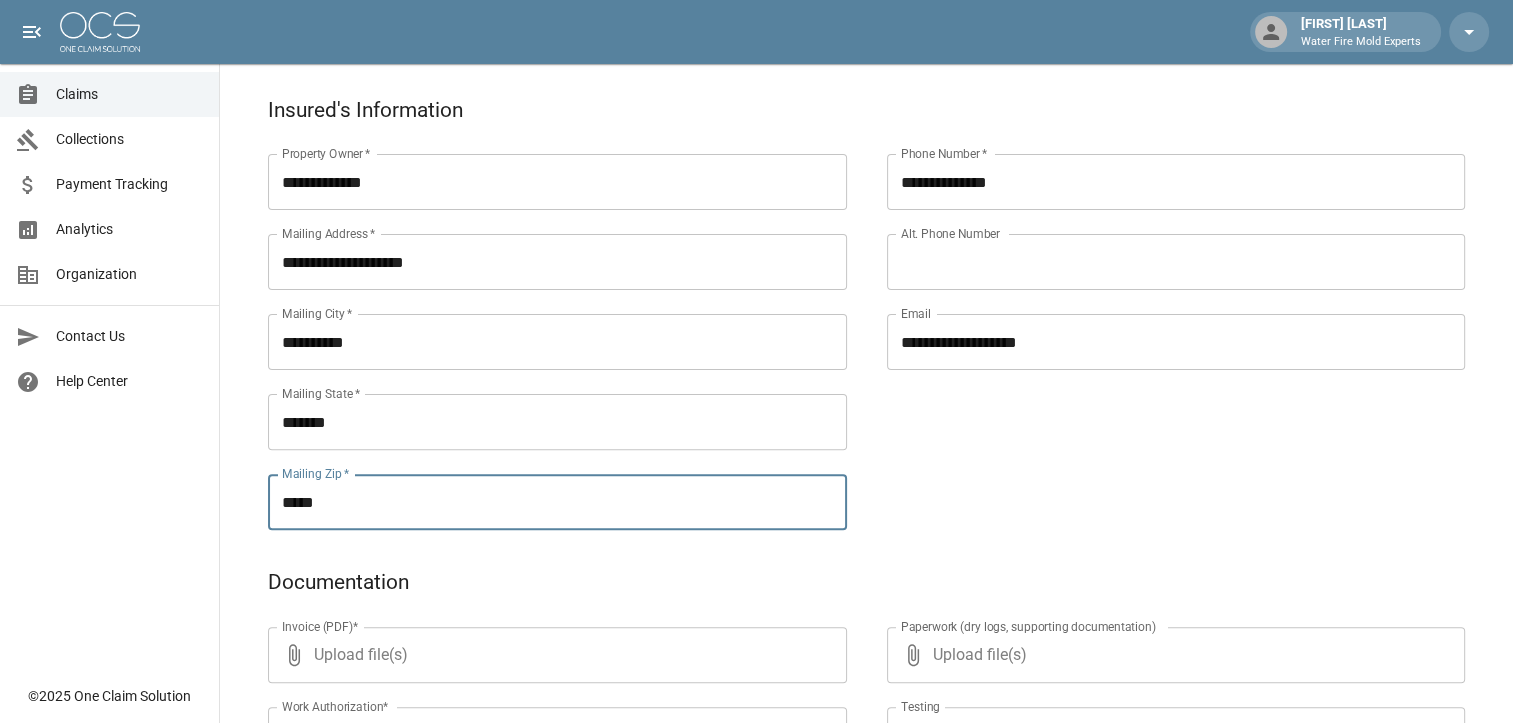 type on "*****" 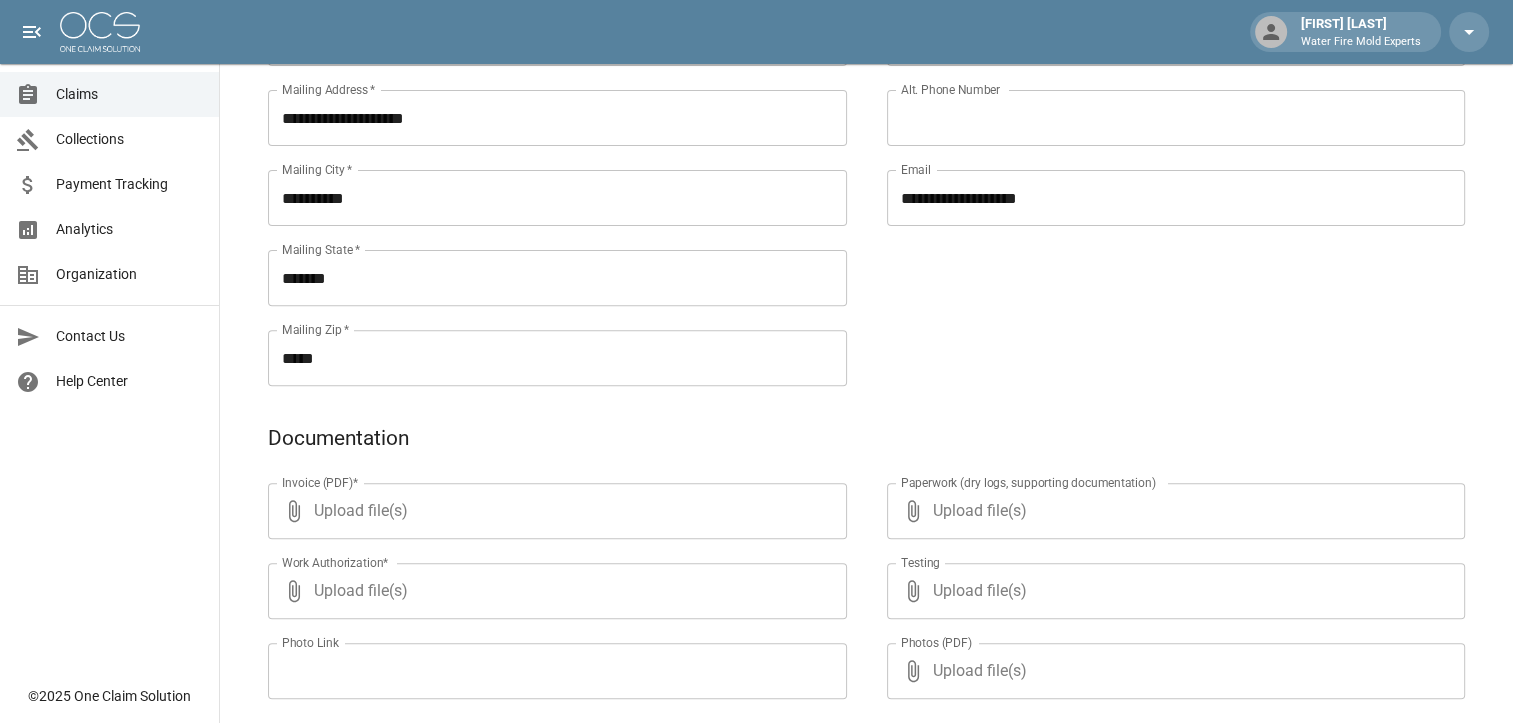 scroll, scrollTop: 600, scrollLeft: 0, axis: vertical 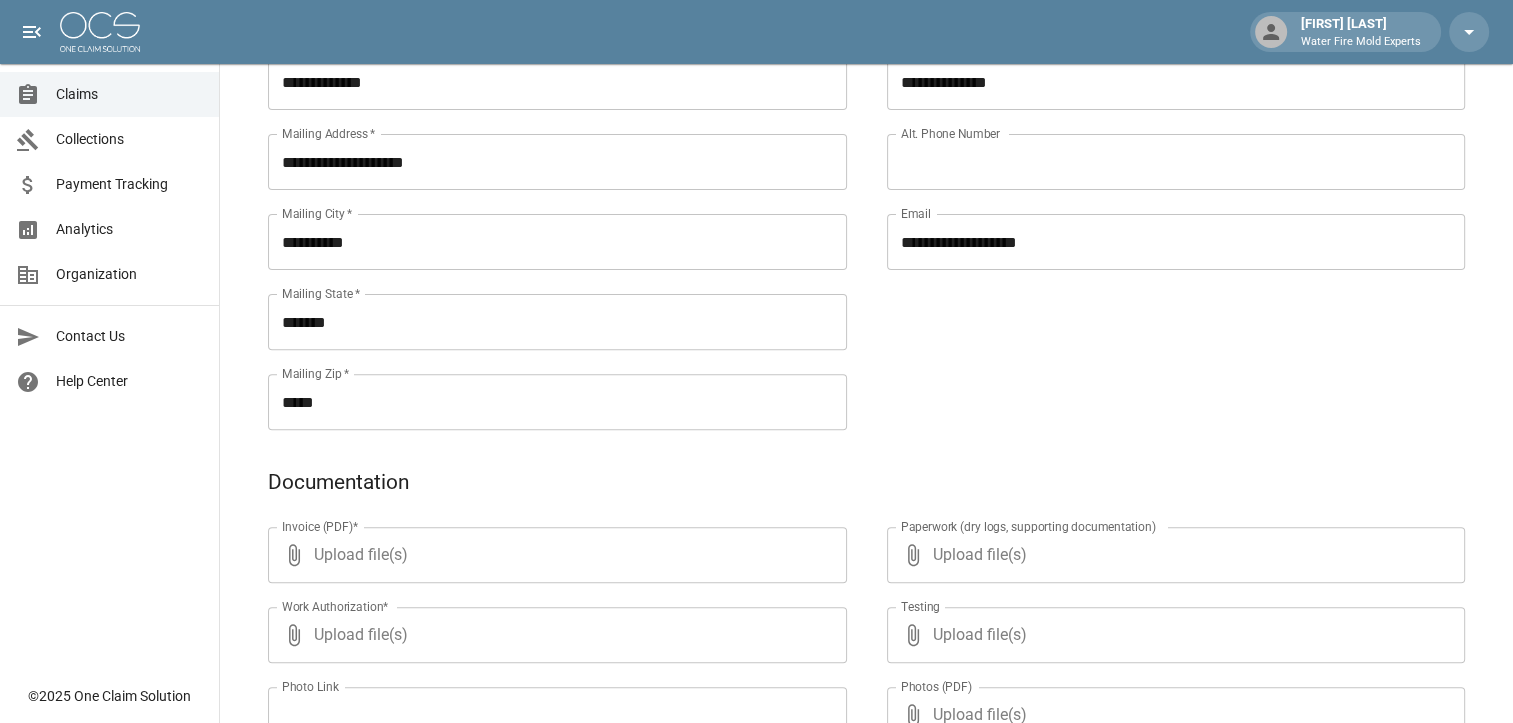 click on "Upload file(s)" at bounding box center (553, 555) 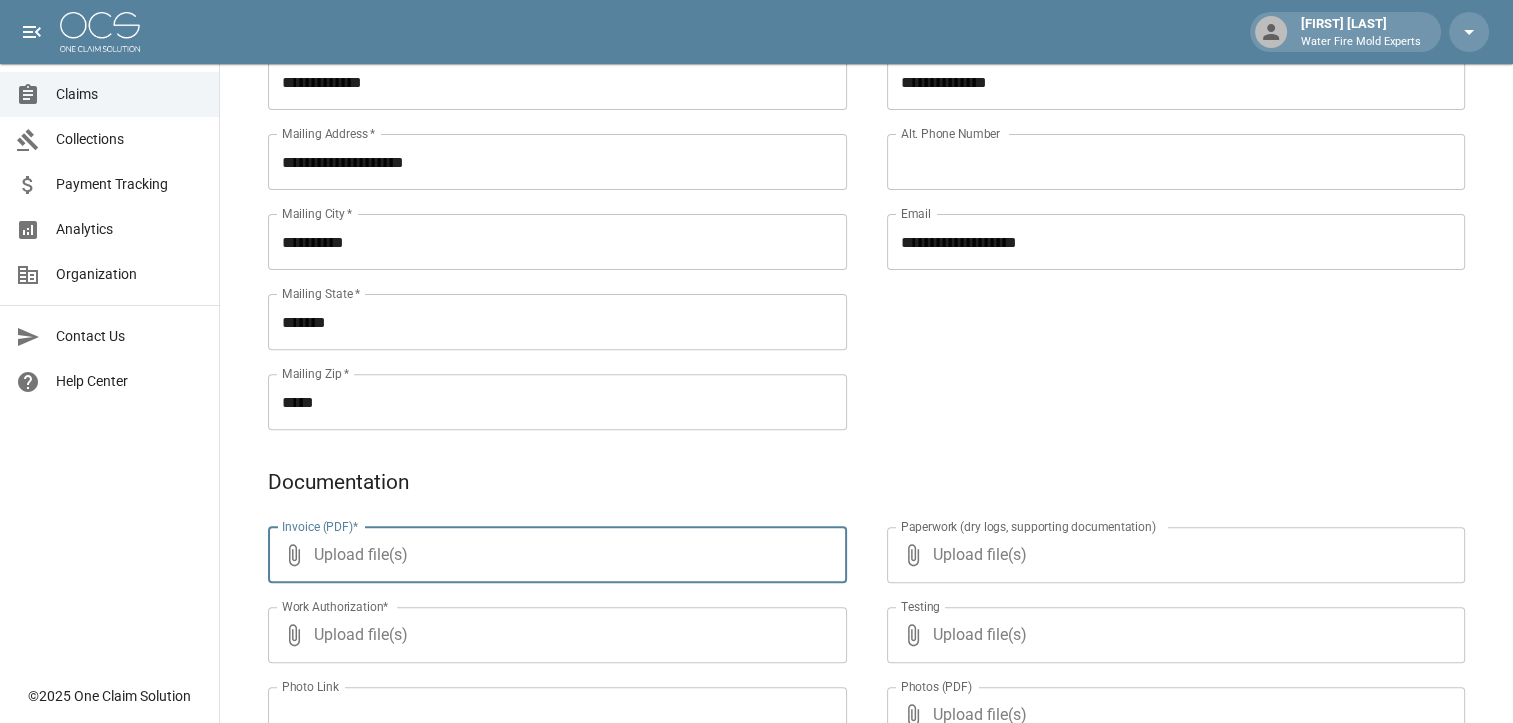 type on "**********" 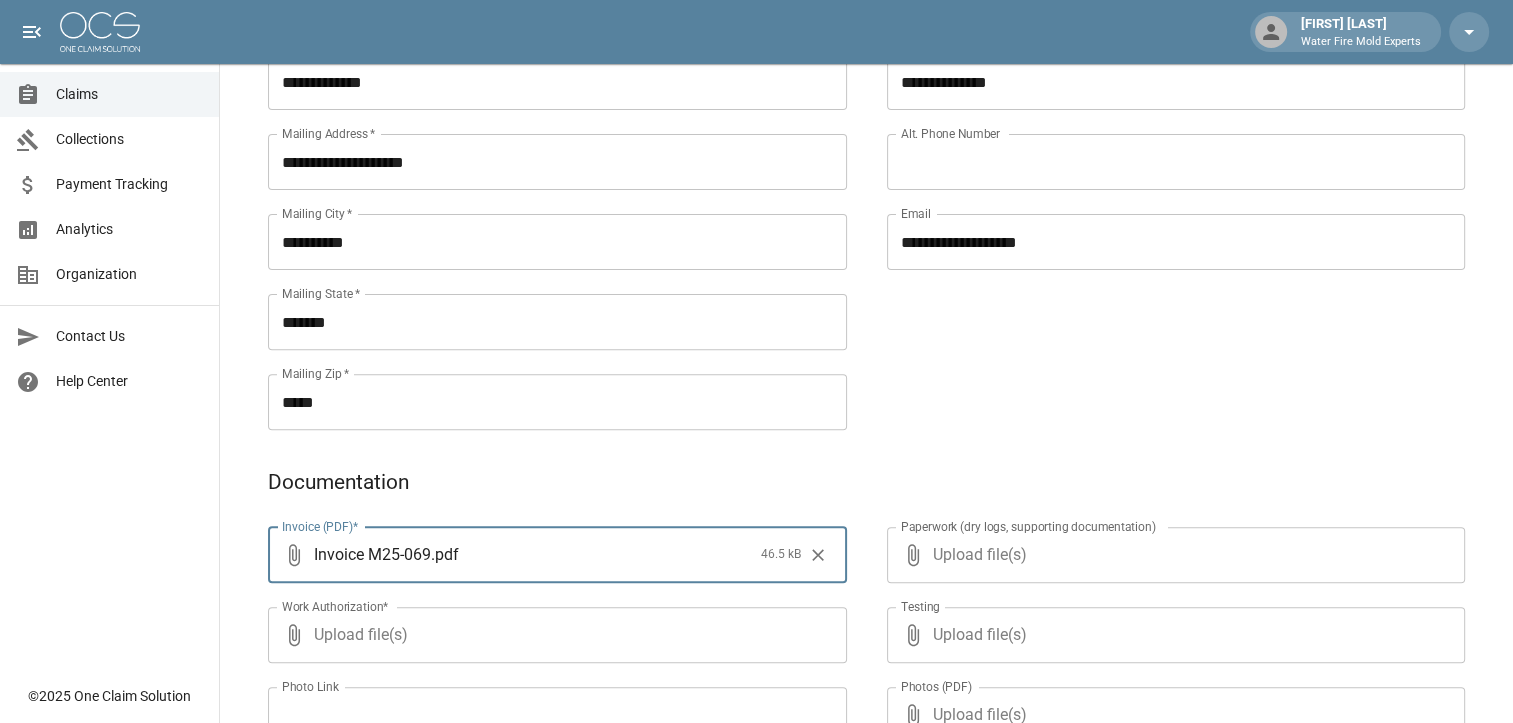 scroll, scrollTop: 700, scrollLeft: 0, axis: vertical 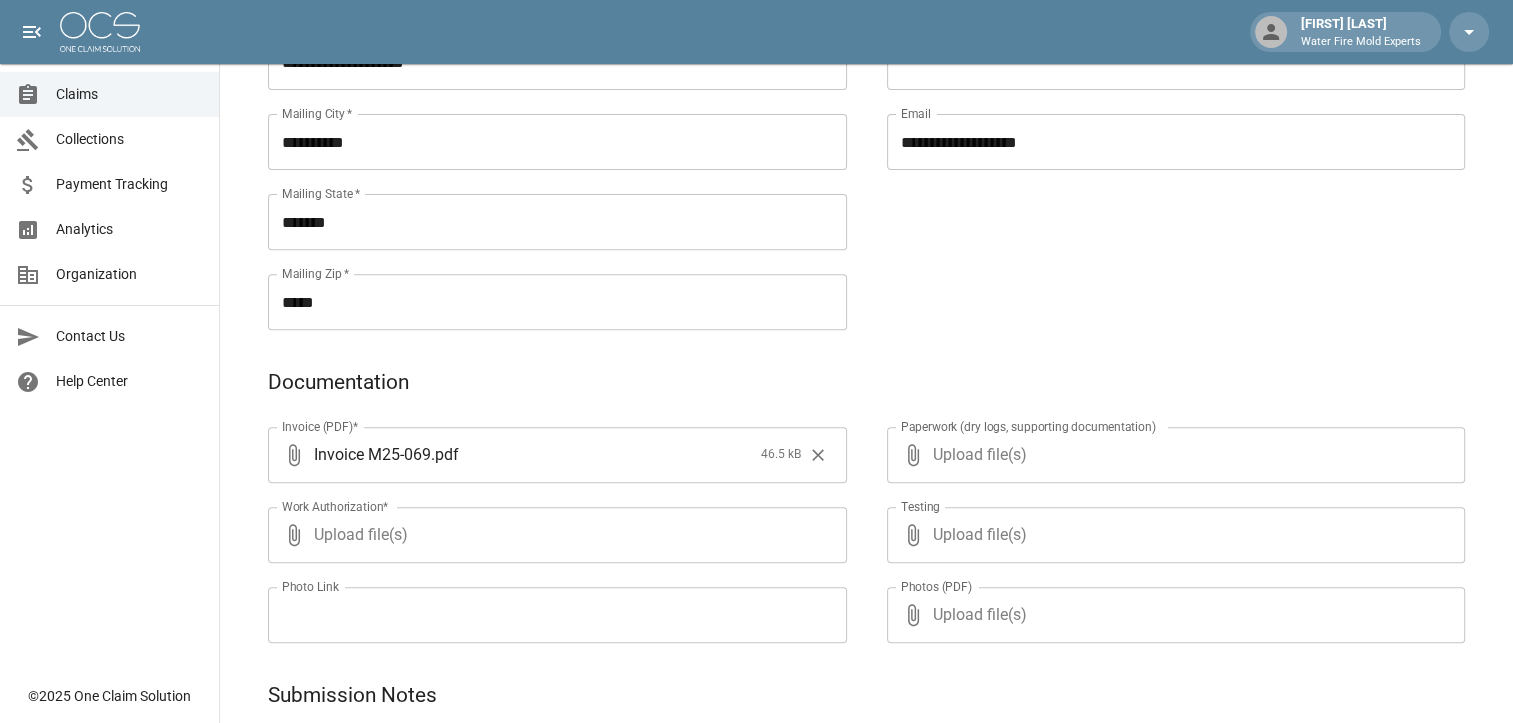 click 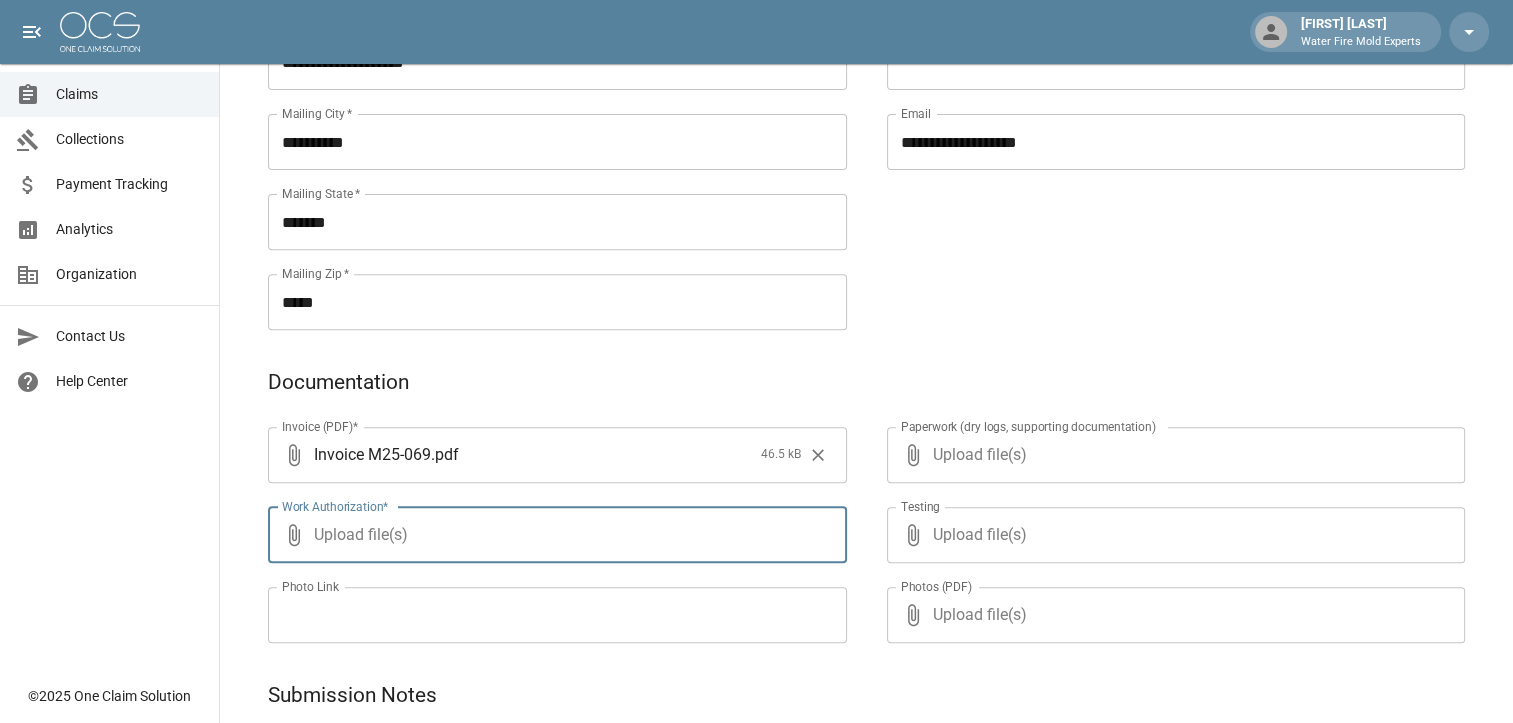 type on "**********" 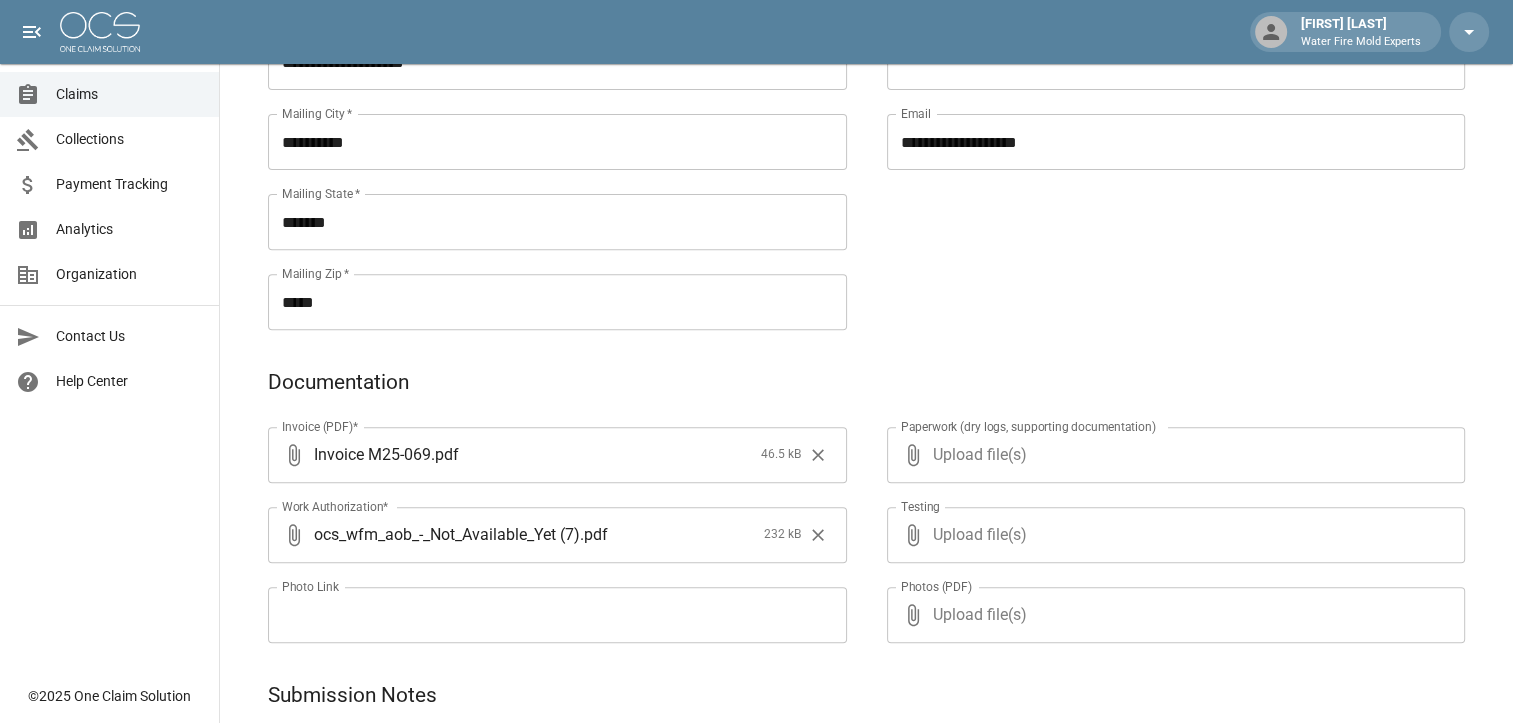 click on "Upload file(s)" at bounding box center [1172, 455] 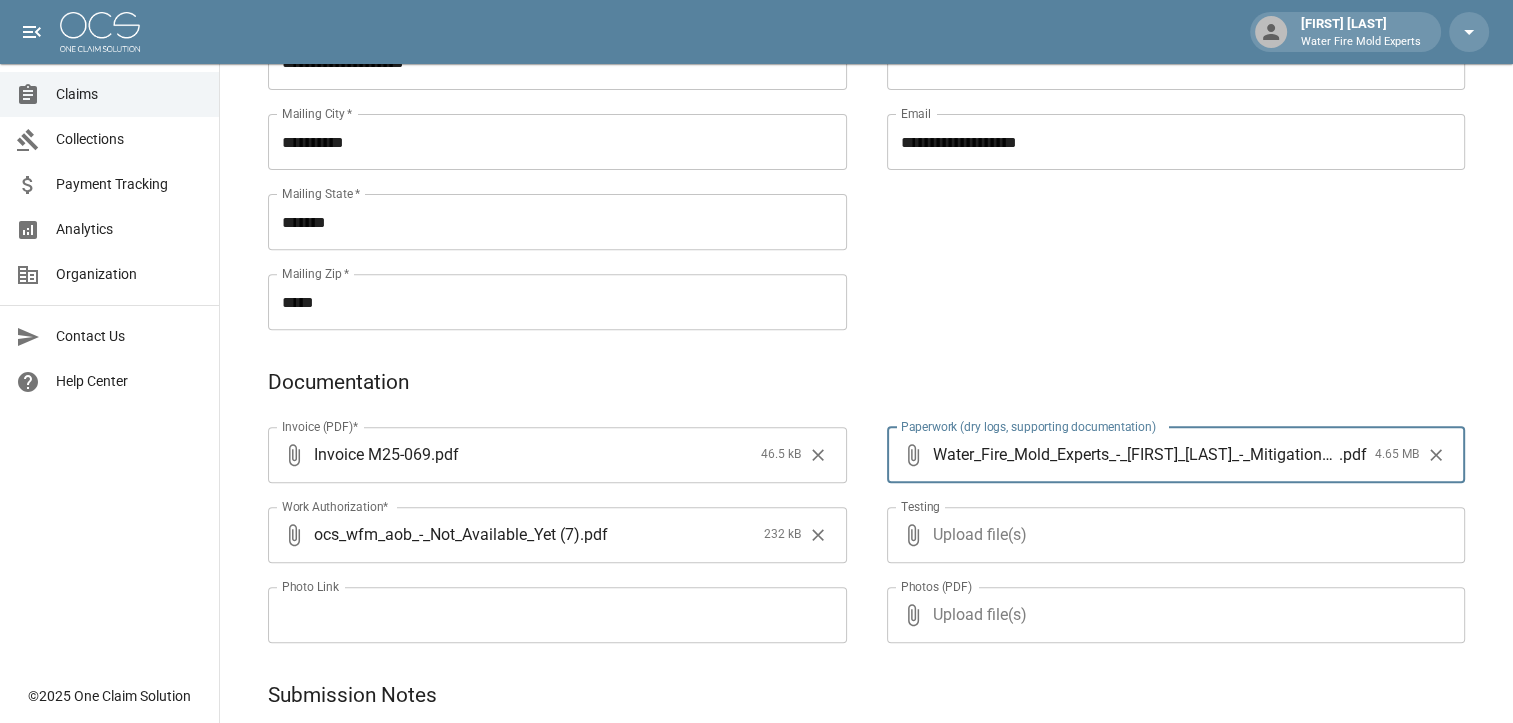 click on "Invoice M25-069" at bounding box center (372, 454) 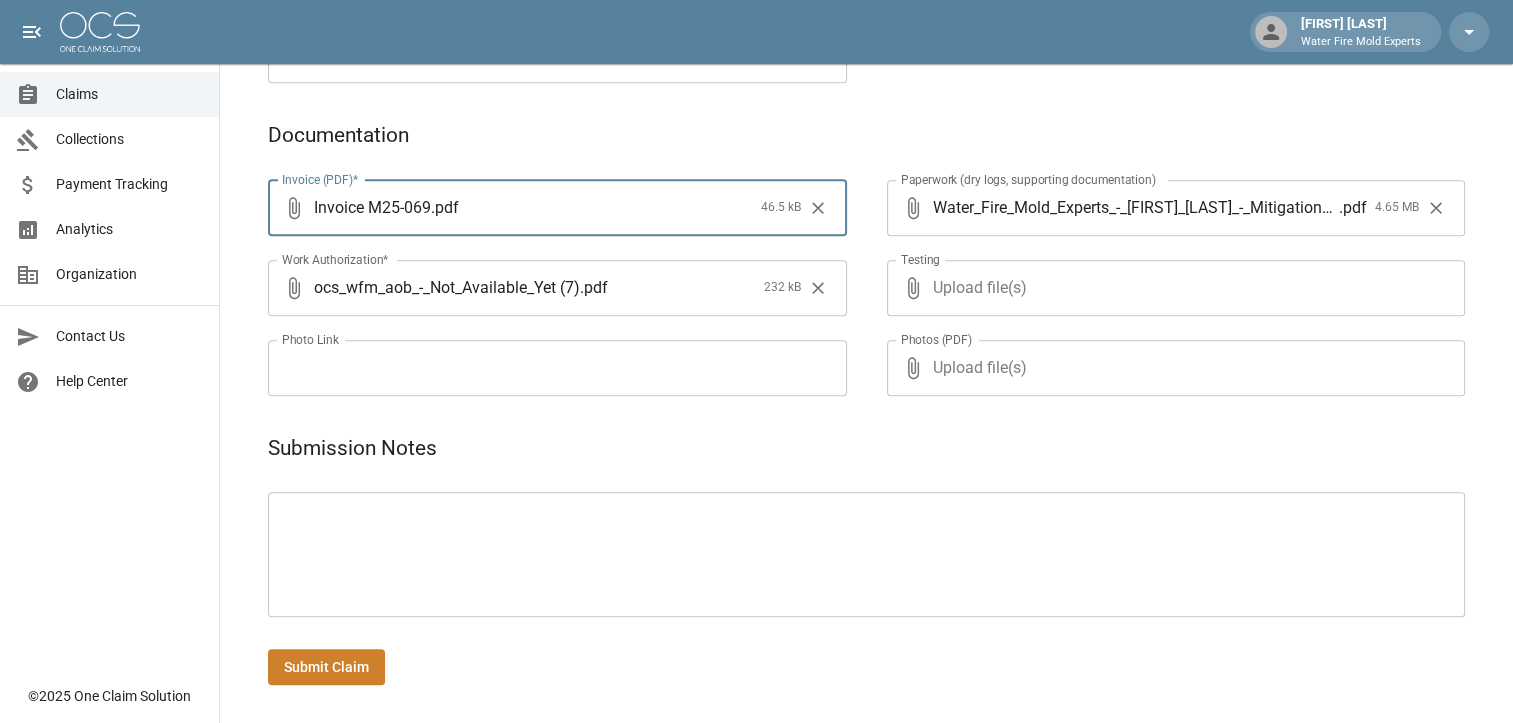 scroll, scrollTop: 948, scrollLeft: 0, axis: vertical 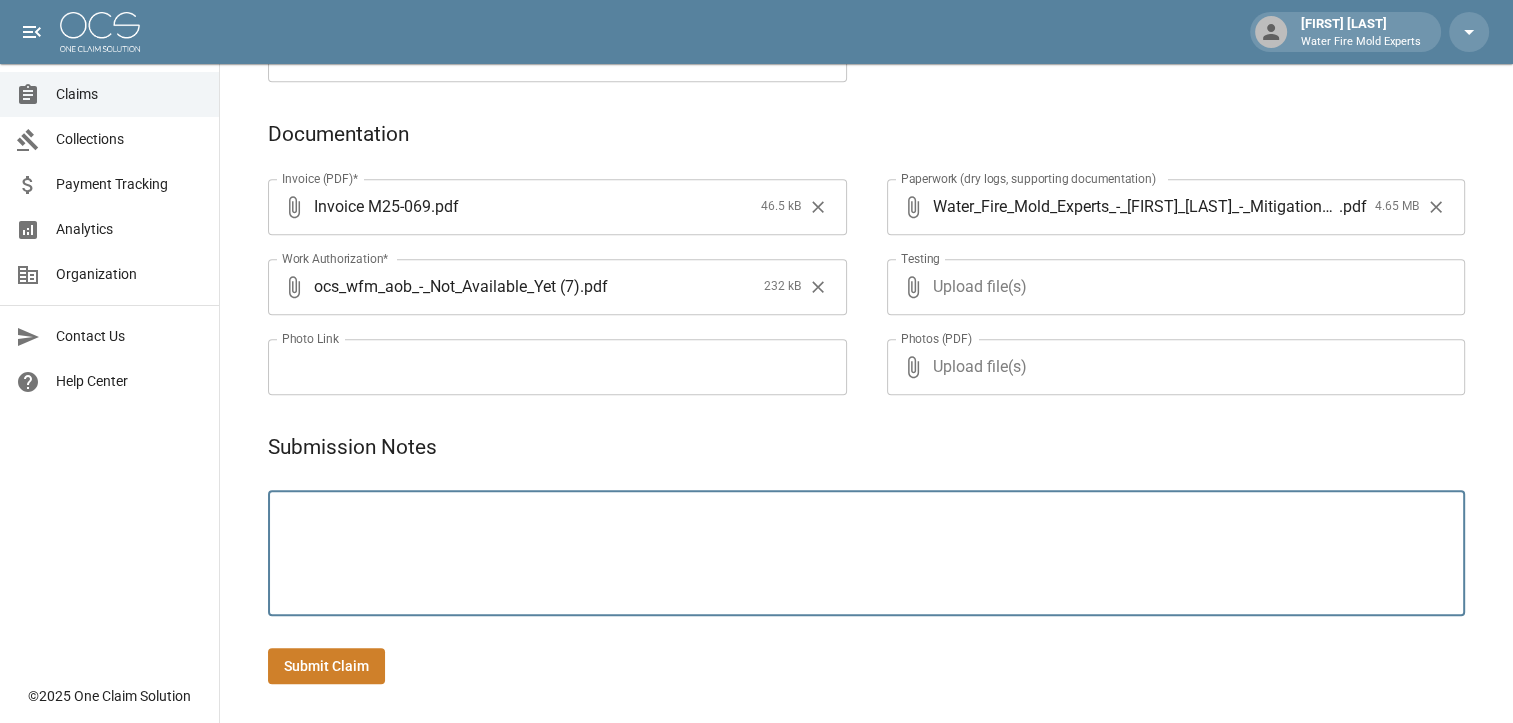 click at bounding box center [866, 553] 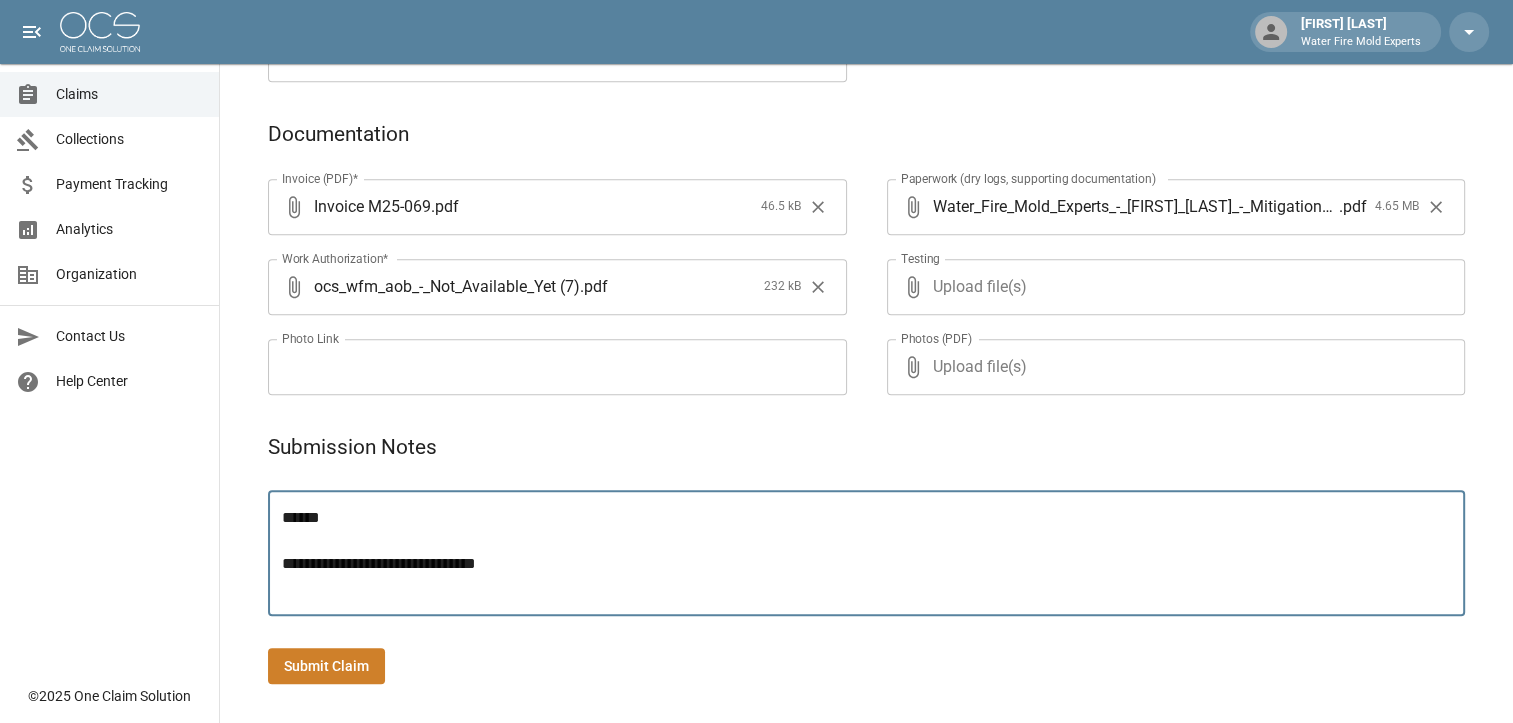scroll, scrollTop: 0, scrollLeft: 0, axis: both 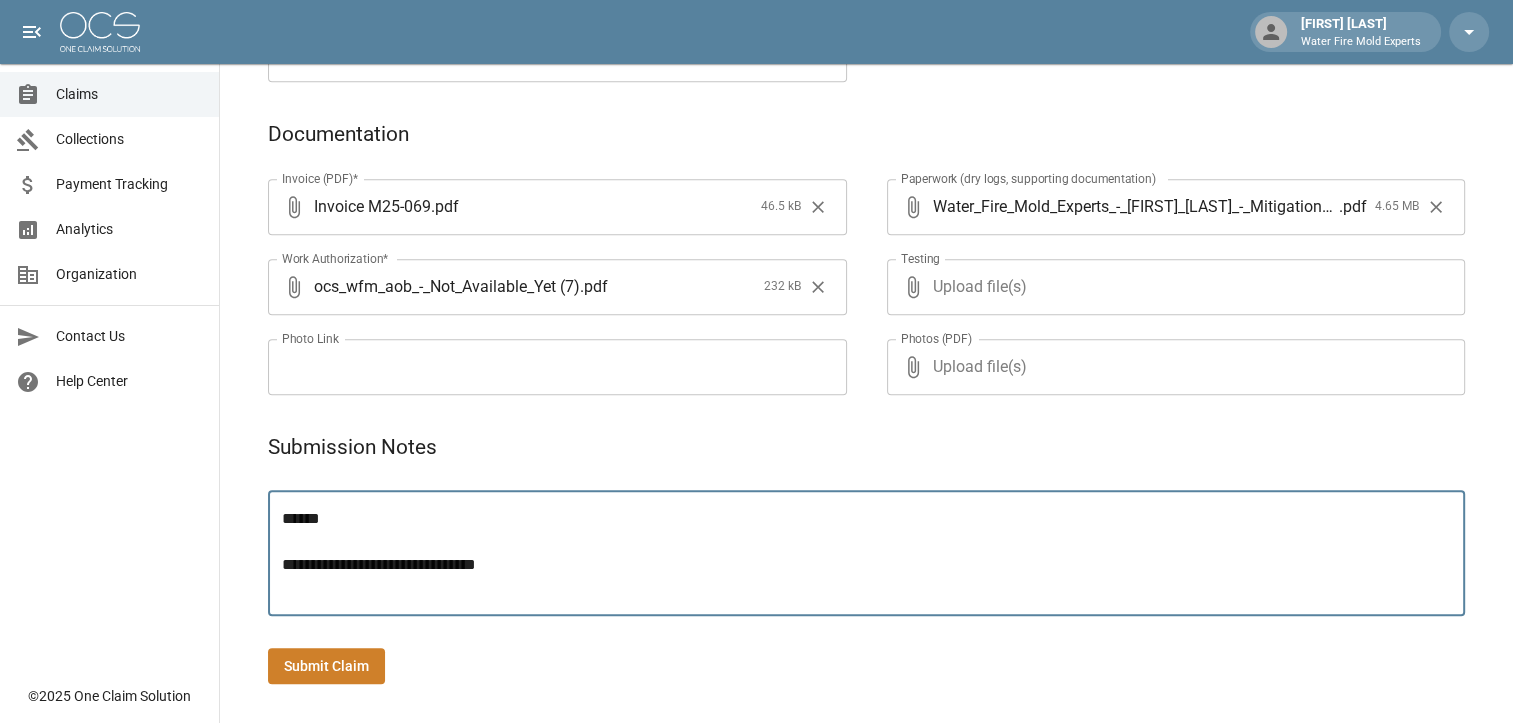click on "**********" at bounding box center [874, 553] 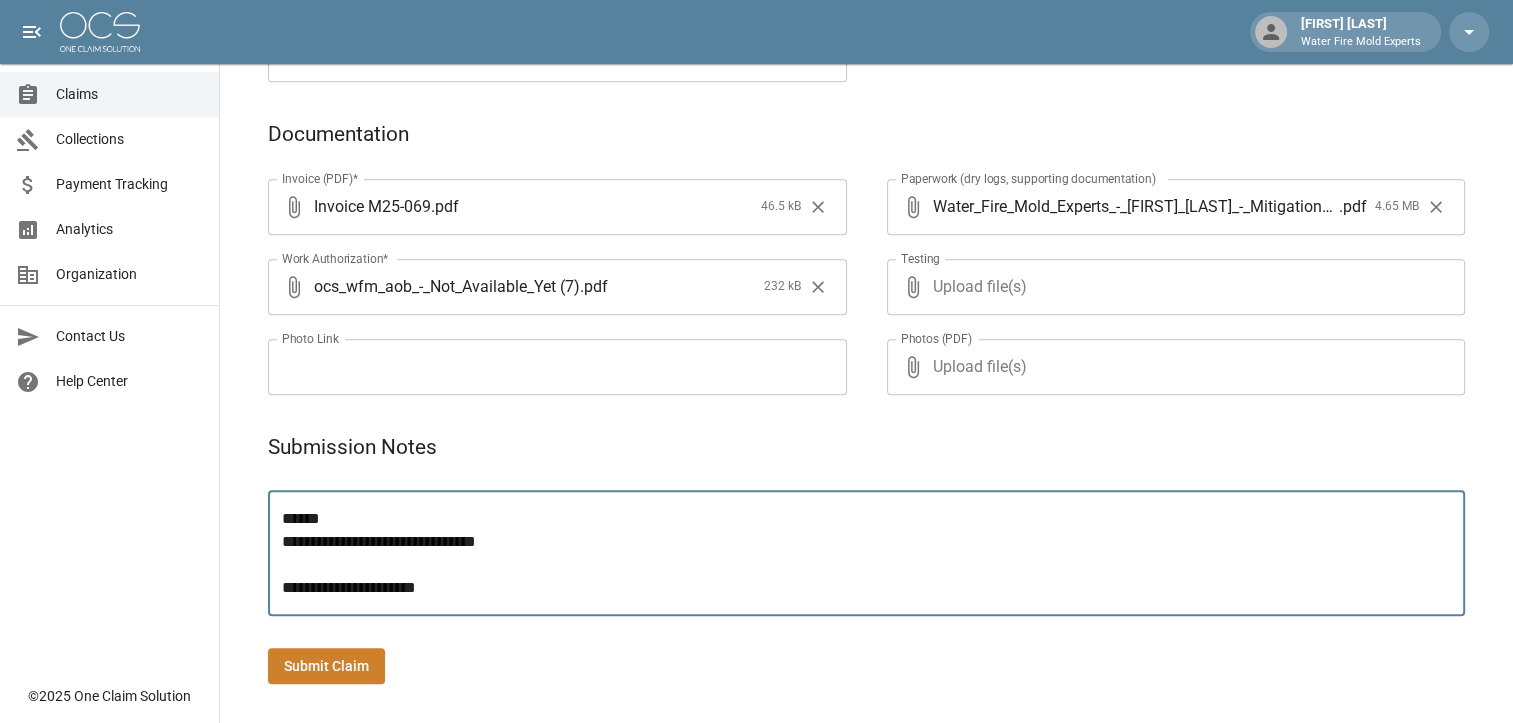 click on "**********" at bounding box center (874, 553) 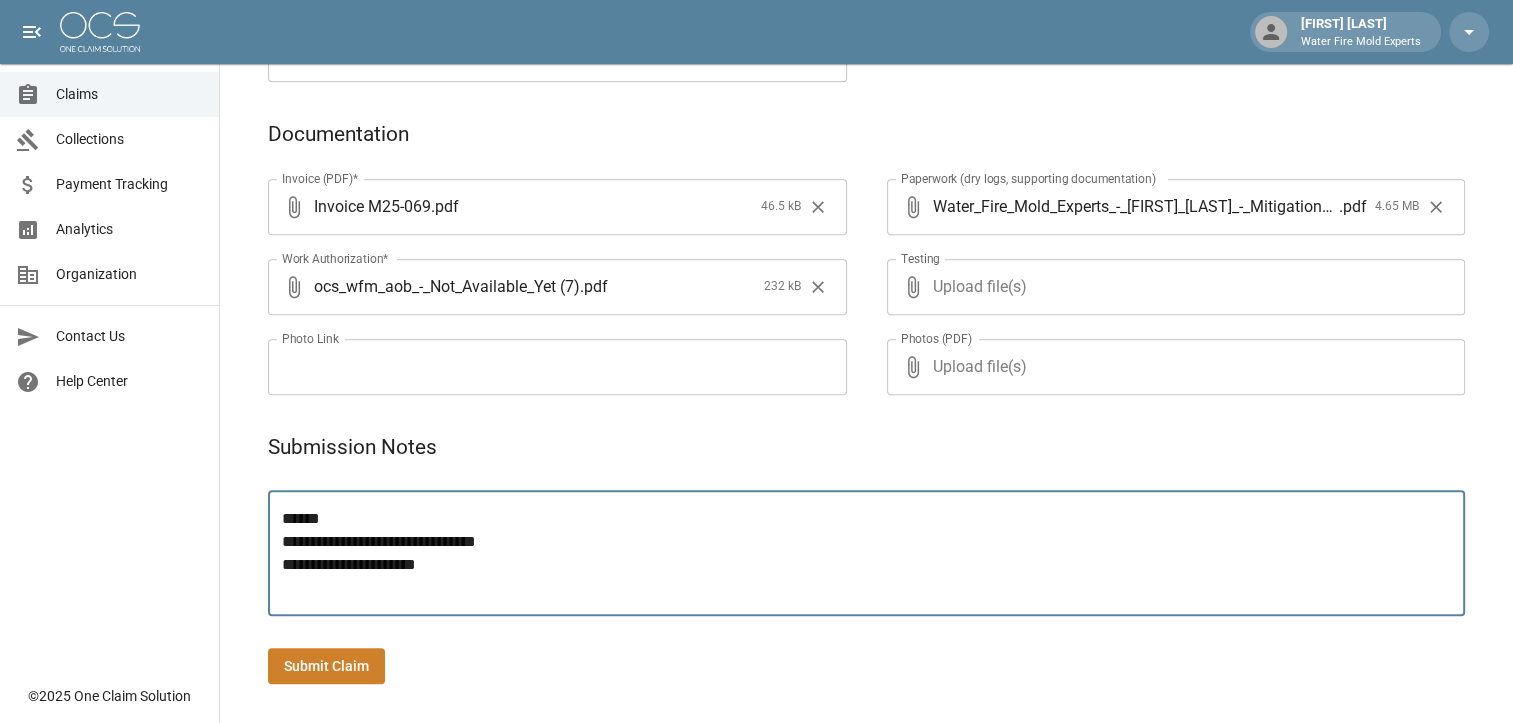 click on "**********" at bounding box center [874, 553] 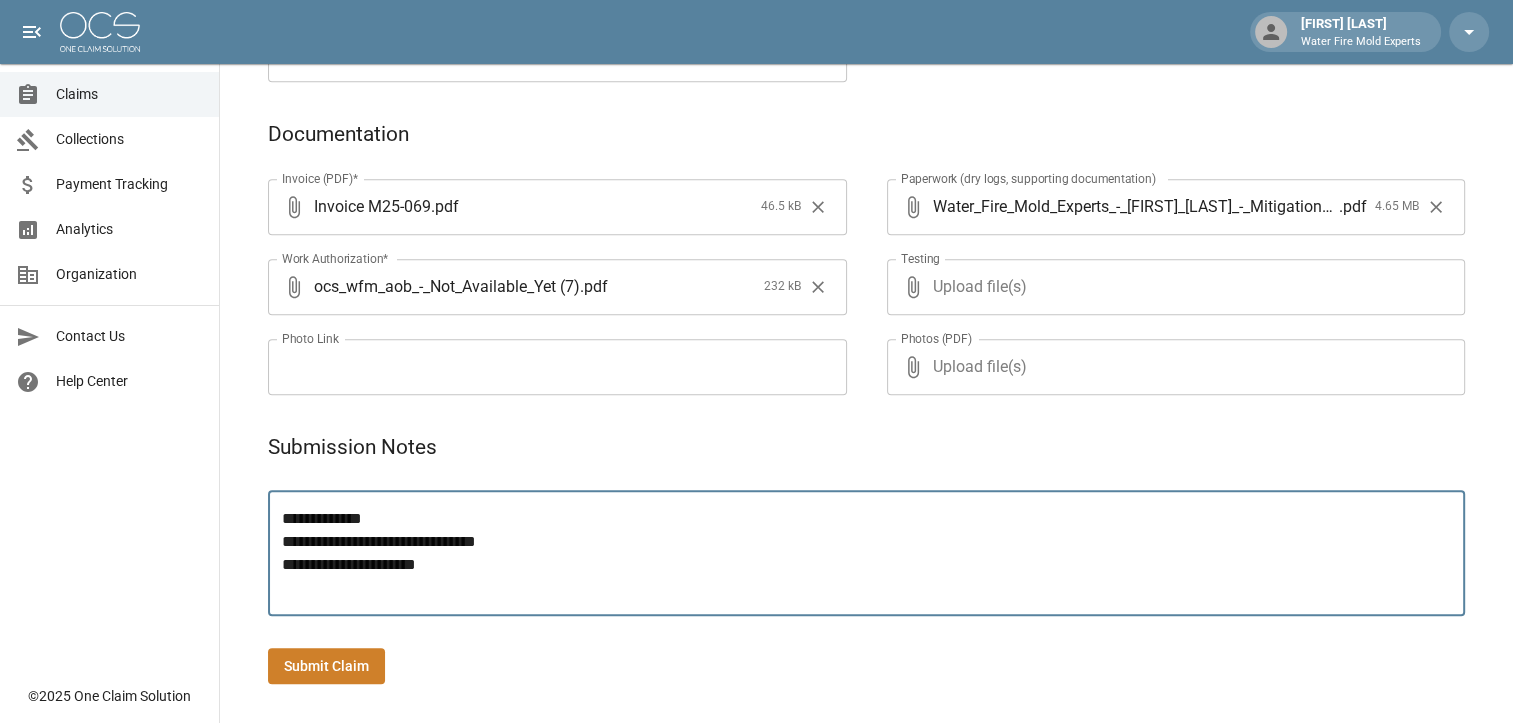 click on "**********" at bounding box center (874, 553) 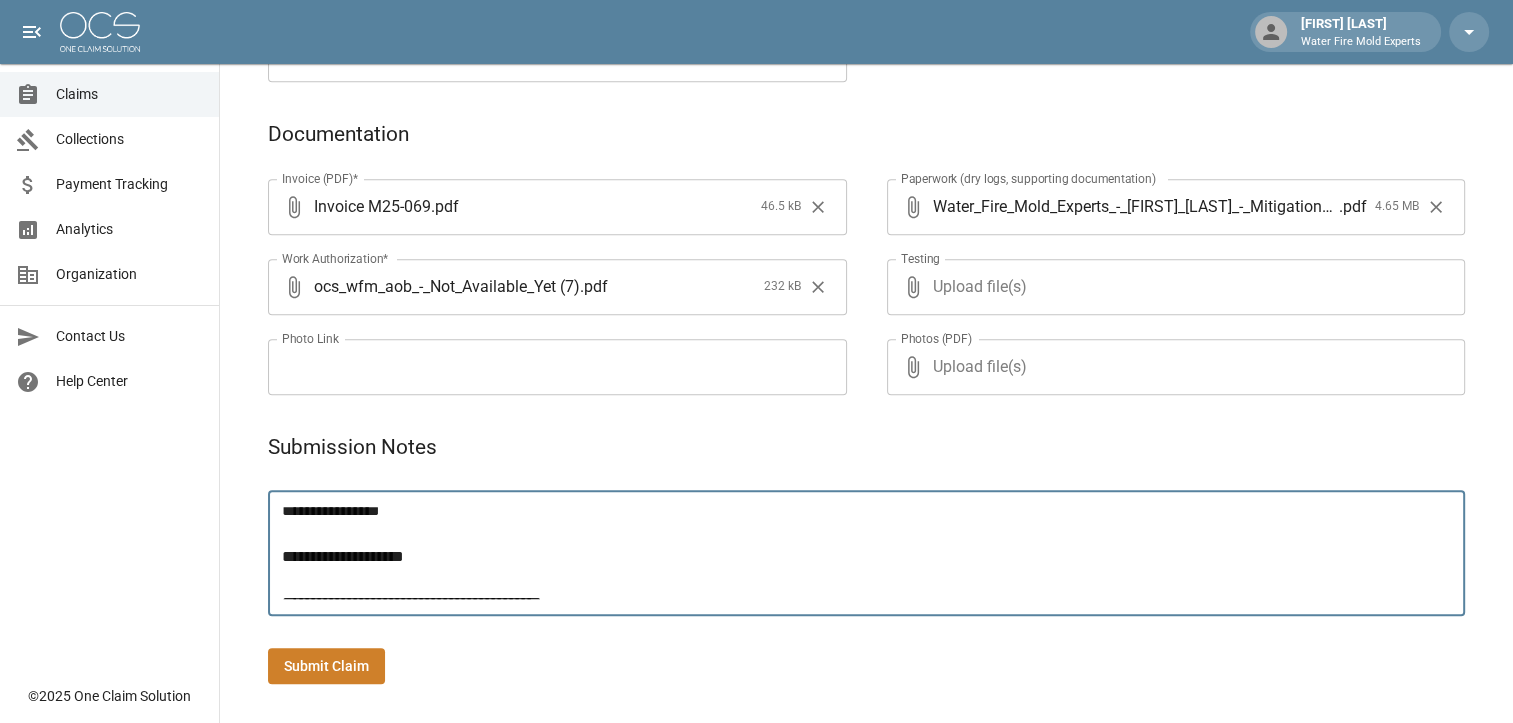 click on "**********" at bounding box center [874, 553] 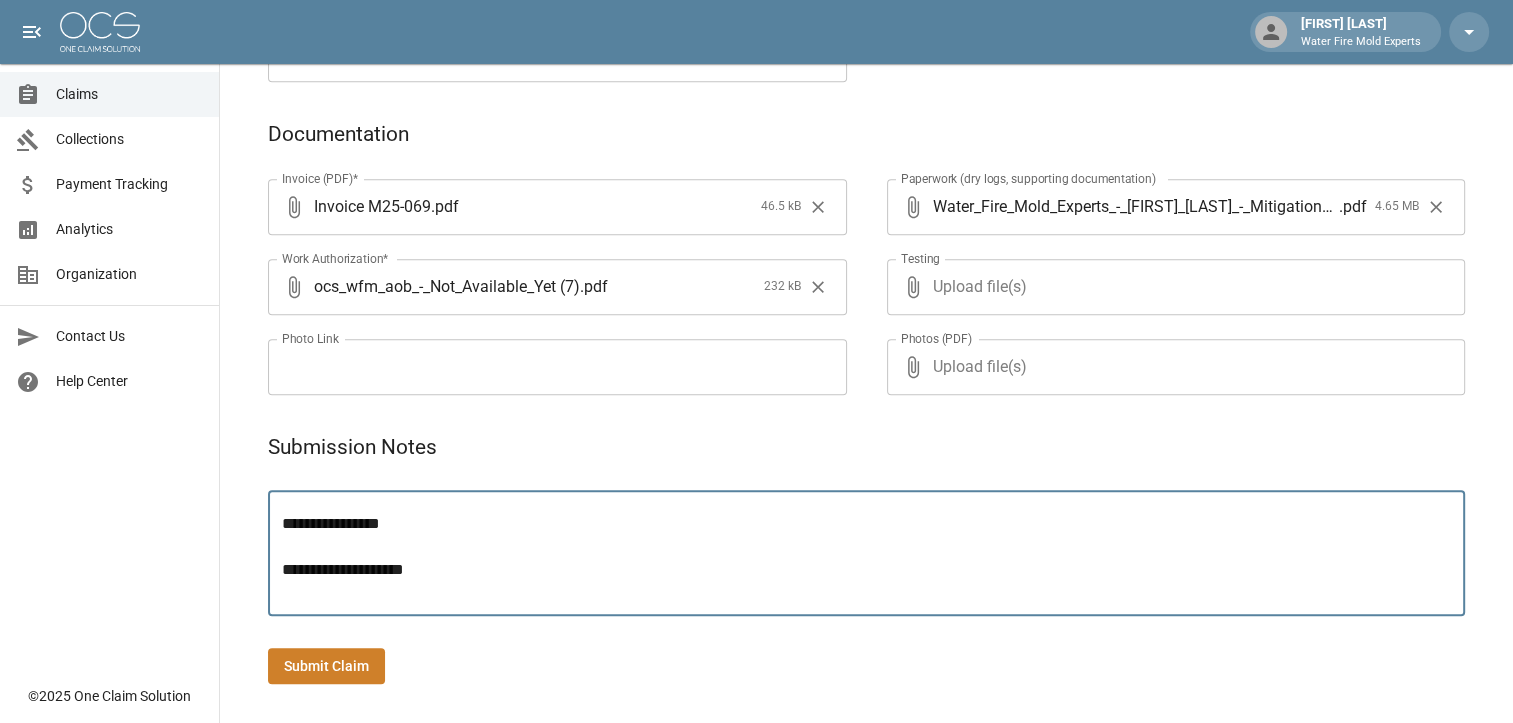 scroll, scrollTop: 100, scrollLeft: 0, axis: vertical 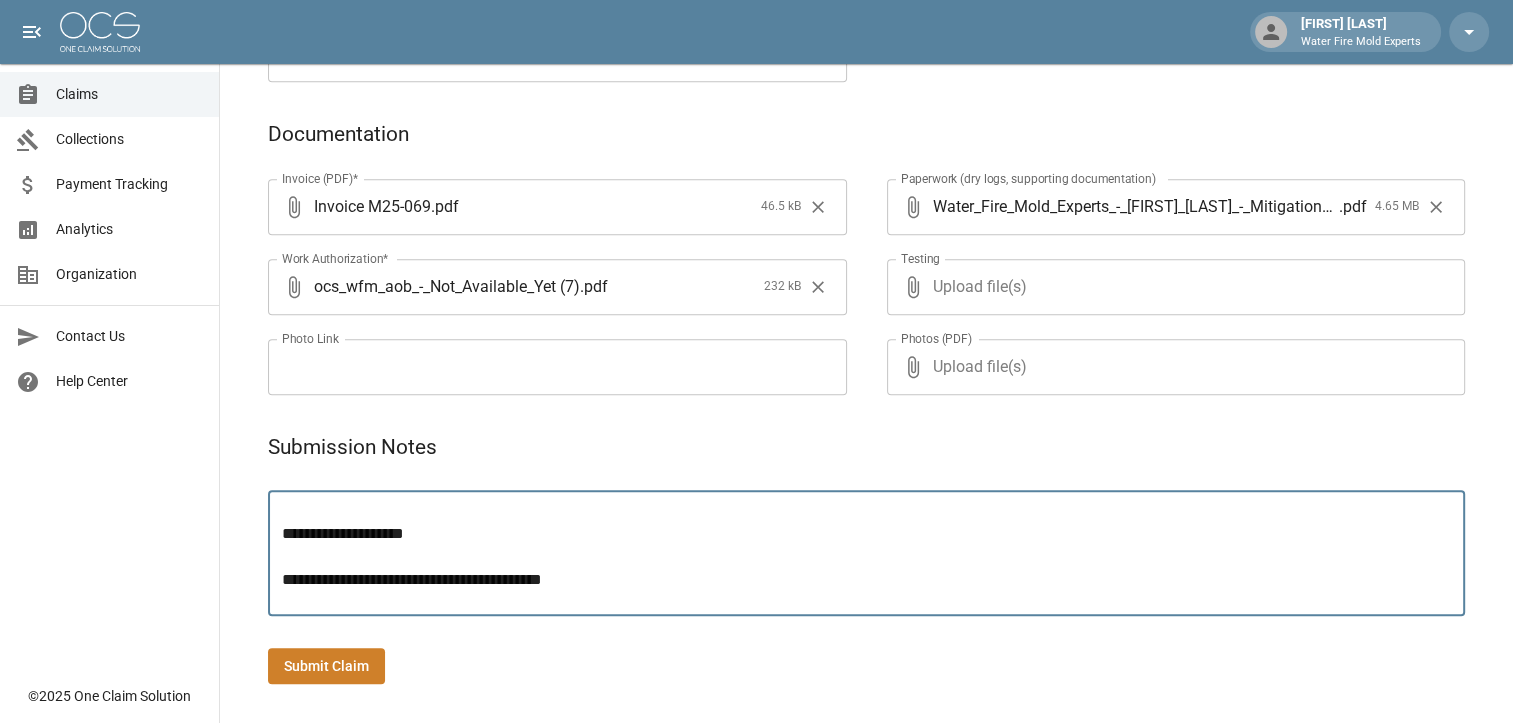 click on "Water_Fire_Mold_Experts_-_[FIRST]_[LAST]_-_Mitigation_Bundle" at bounding box center (866, 553) 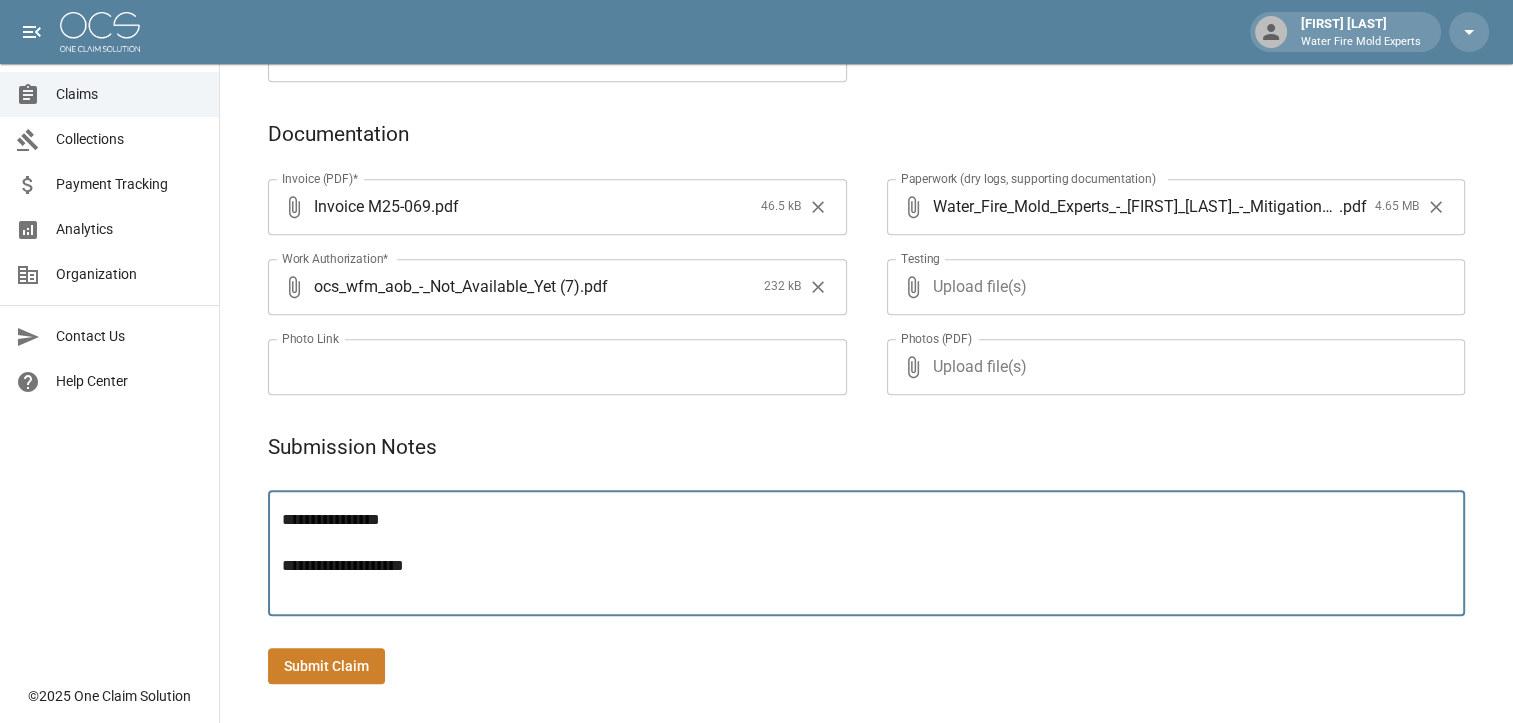scroll, scrollTop: 34, scrollLeft: 0, axis: vertical 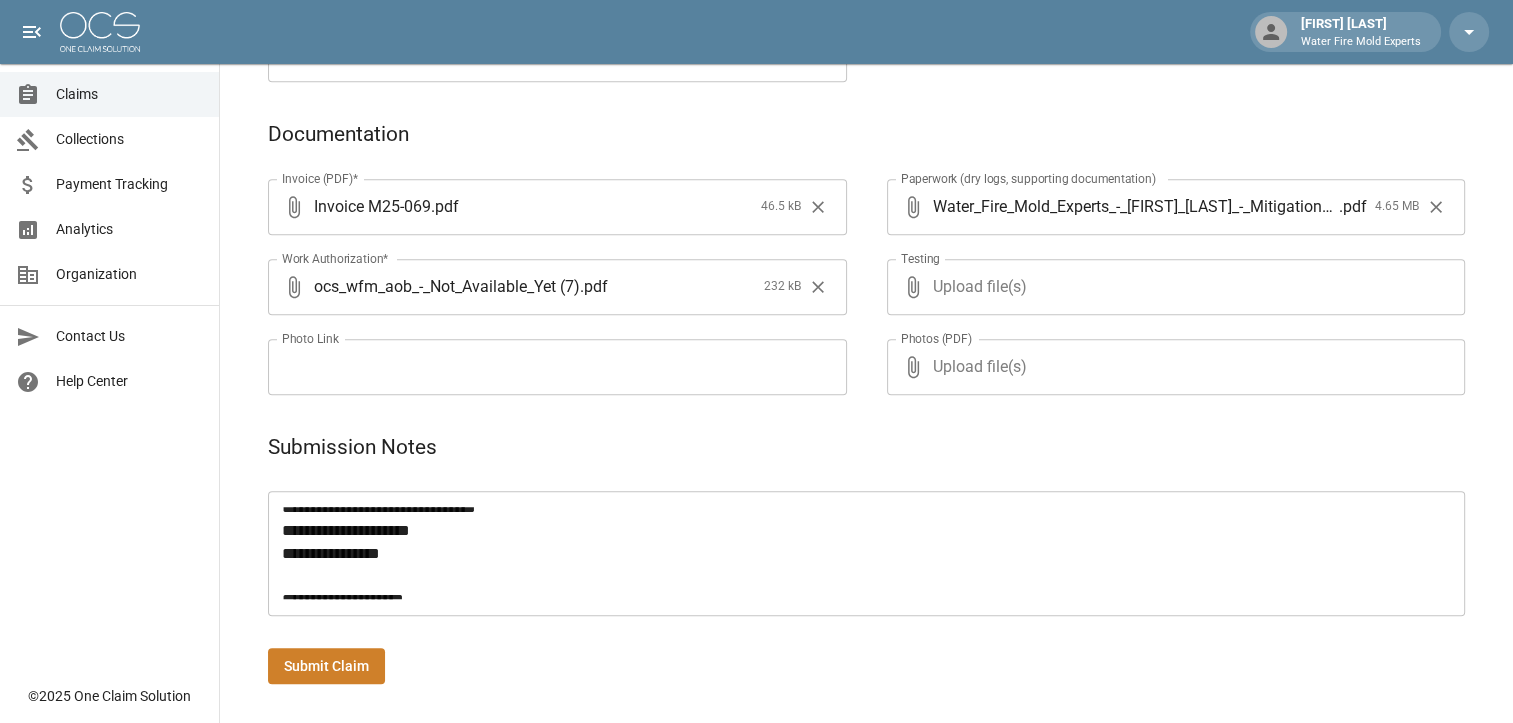 click on "**********" at bounding box center (866, 553) 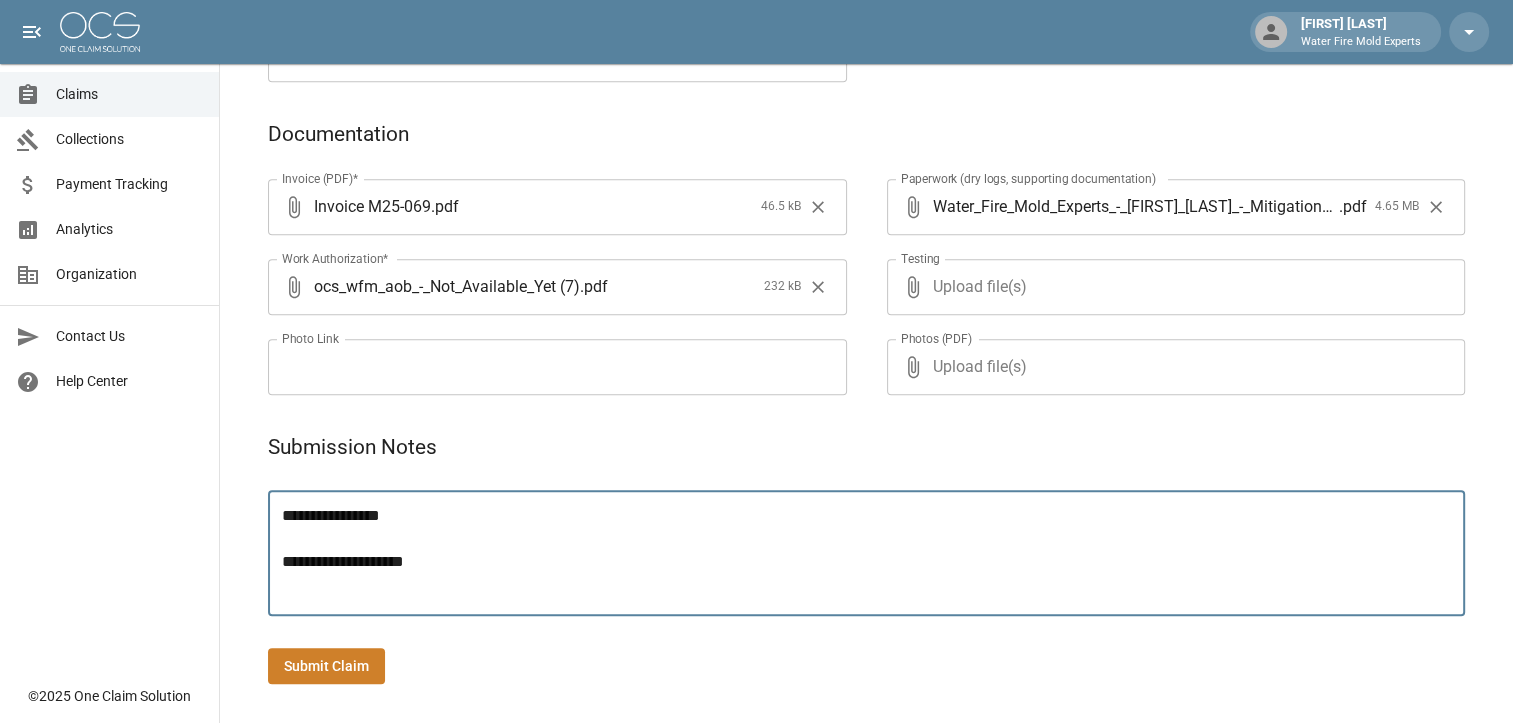 scroll, scrollTop: 34, scrollLeft: 0, axis: vertical 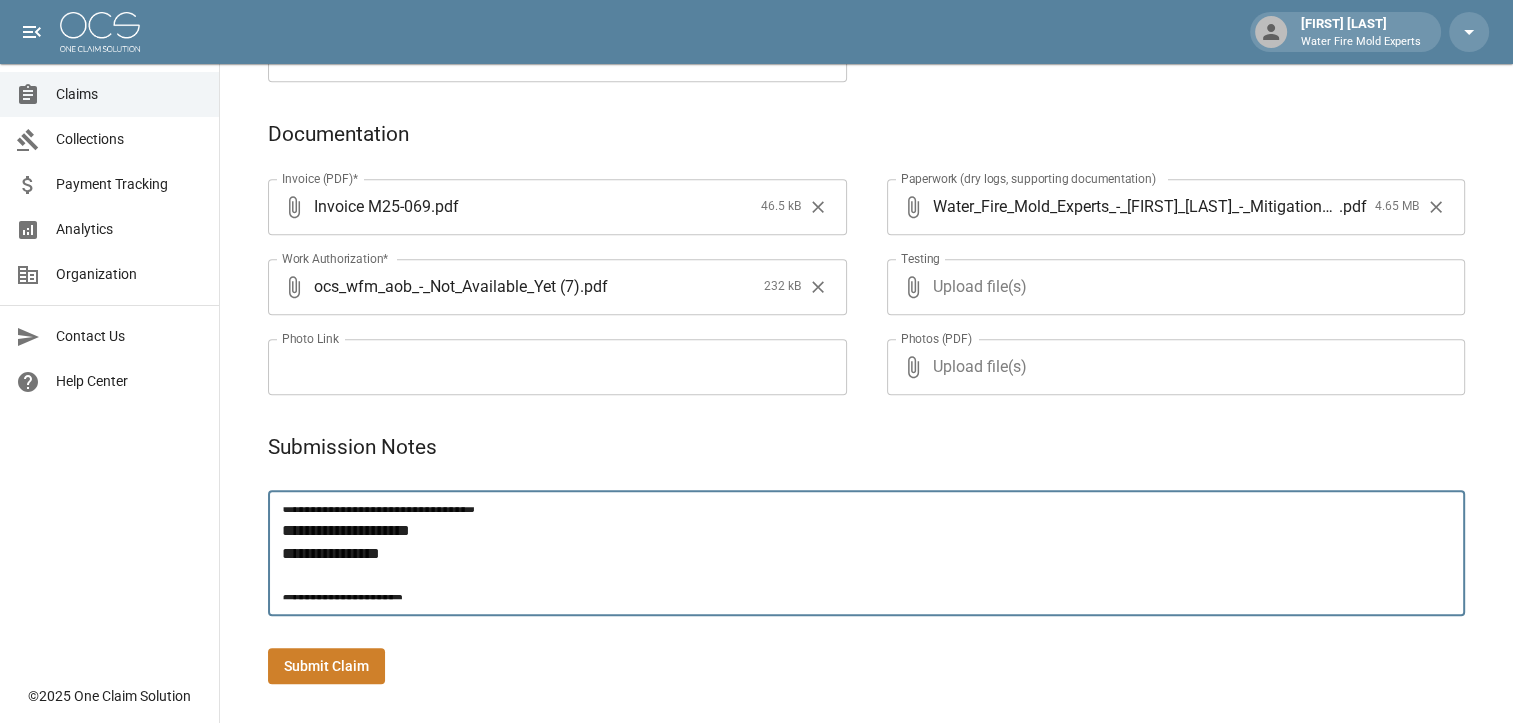 click on "Water_Fire_Mold_Experts_-_[FIRST]_[LAST]_-_Mitigation_Bundle" at bounding box center [874, 553] 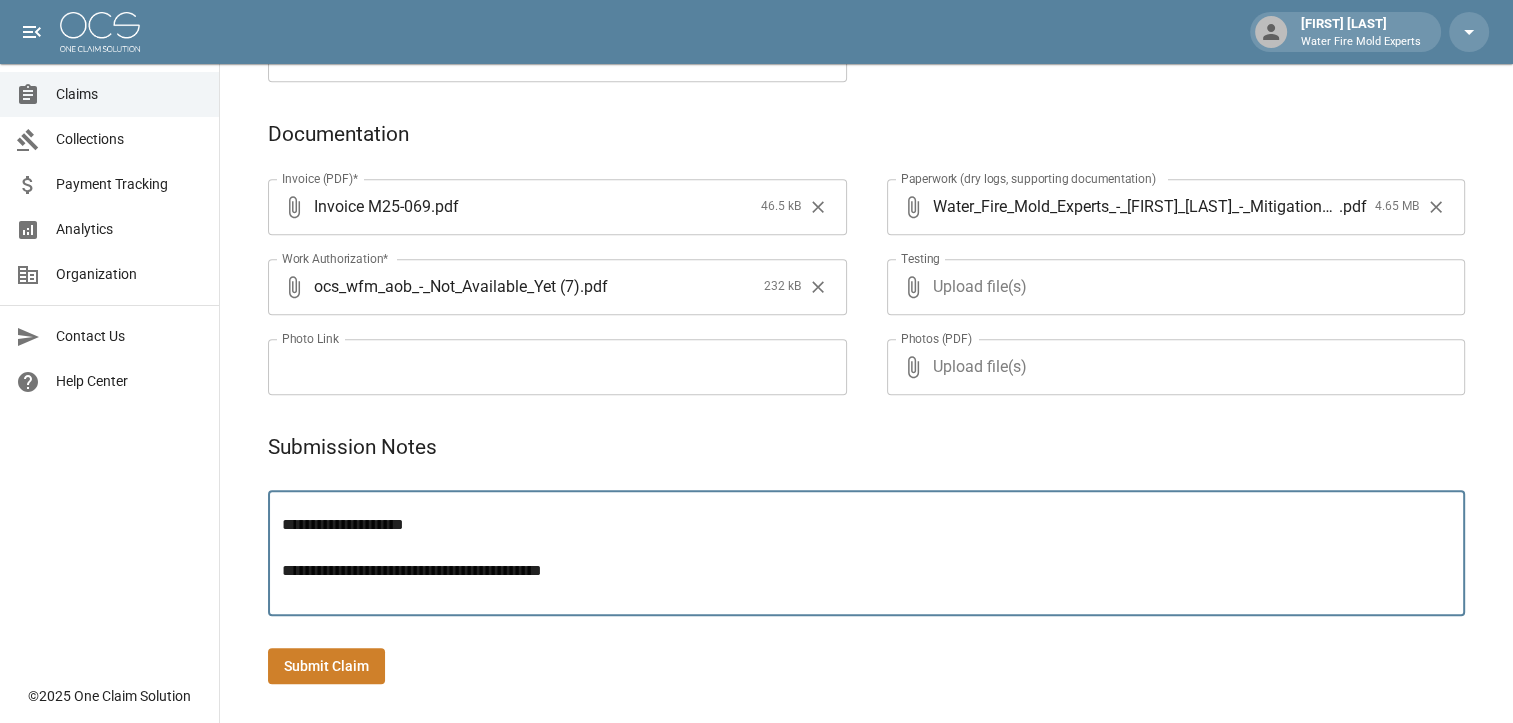 scroll, scrollTop: 115, scrollLeft: 0, axis: vertical 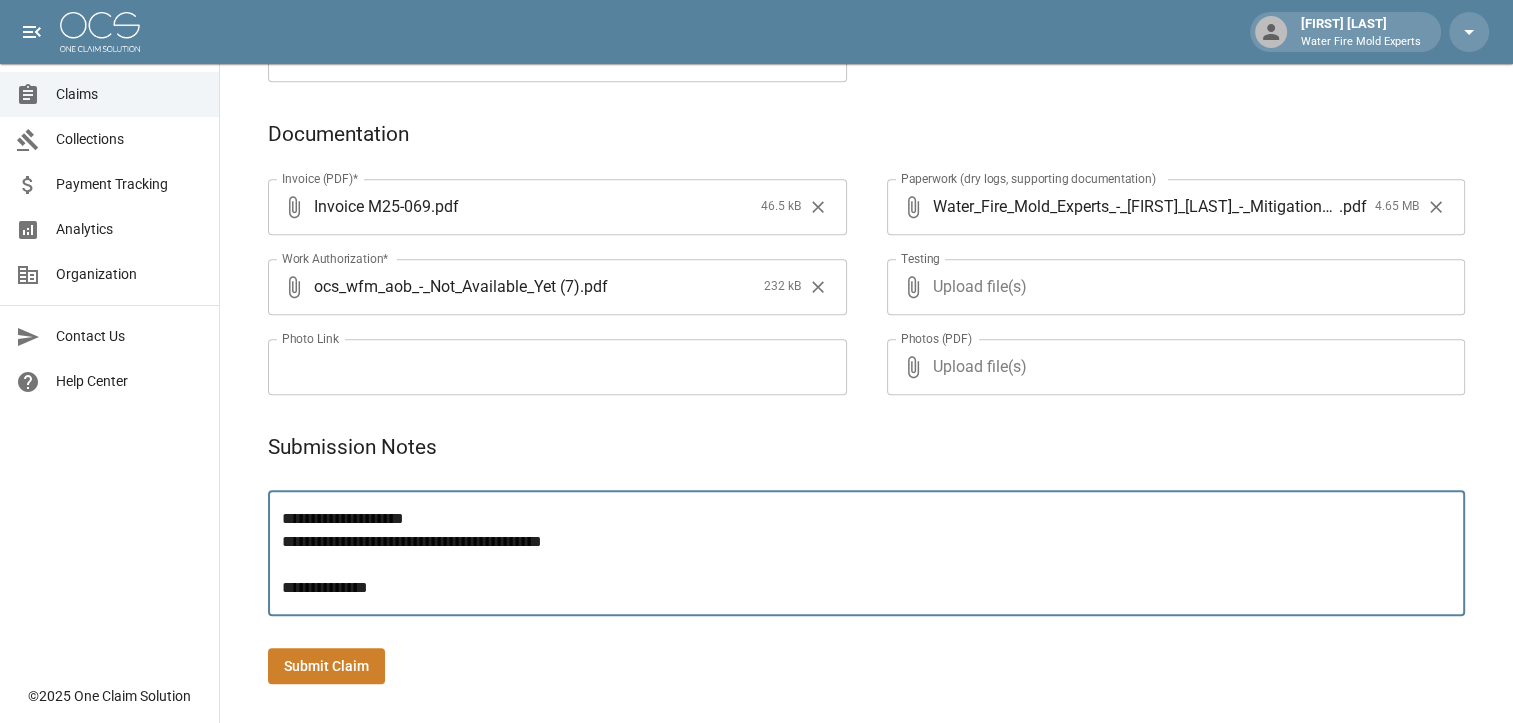 click on "**********" at bounding box center (874, 553) 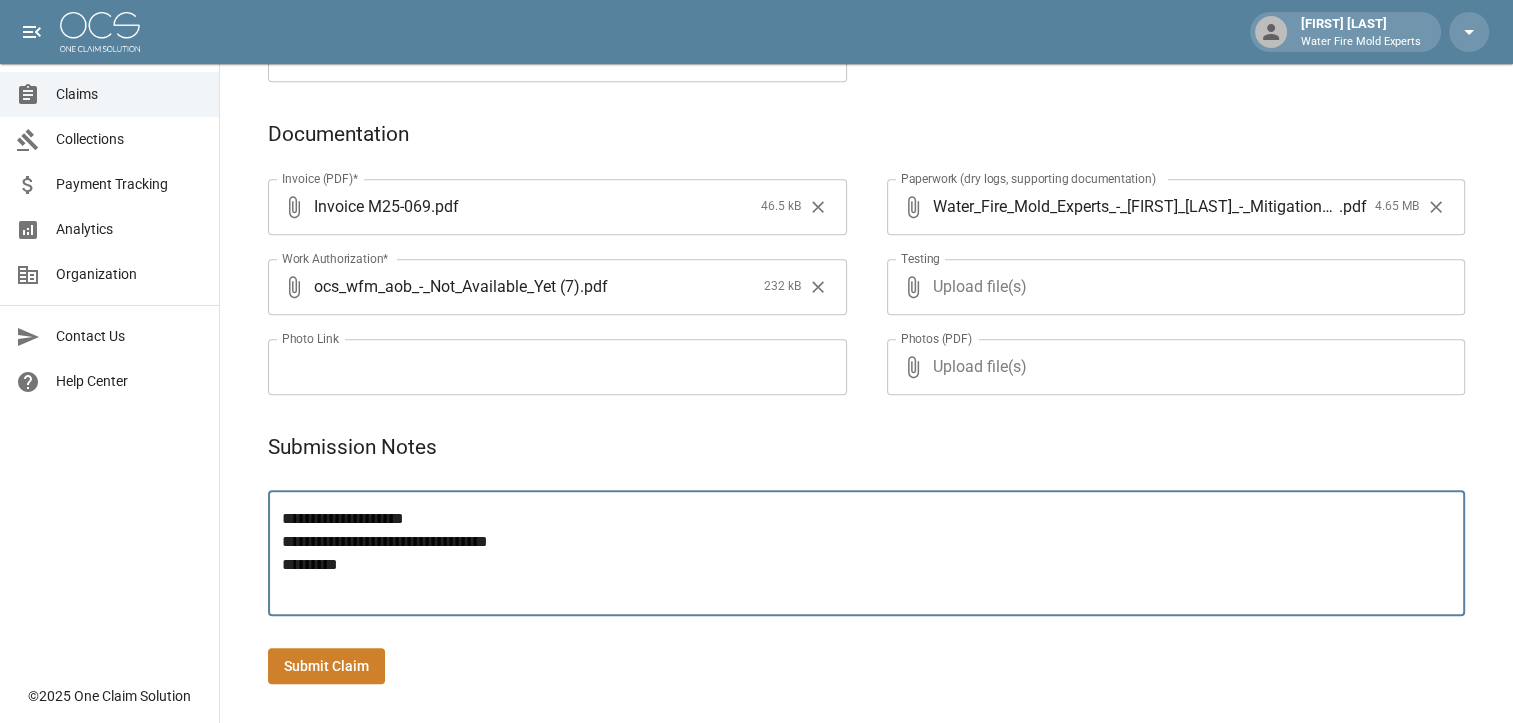 scroll, scrollTop: 115, scrollLeft: 0, axis: vertical 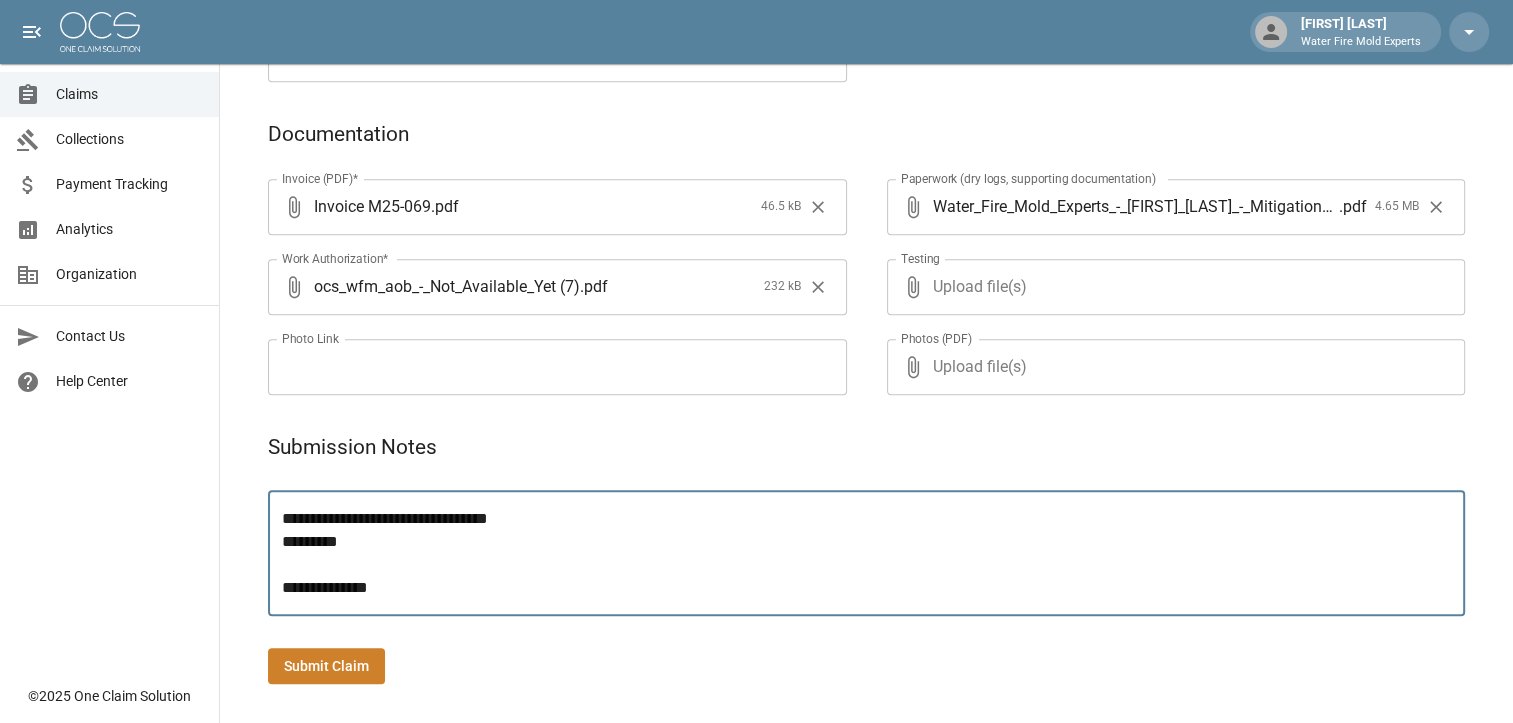 drag, startPoint x: 282, startPoint y: 586, endPoint x: 405, endPoint y: 588, distance: 123.01626 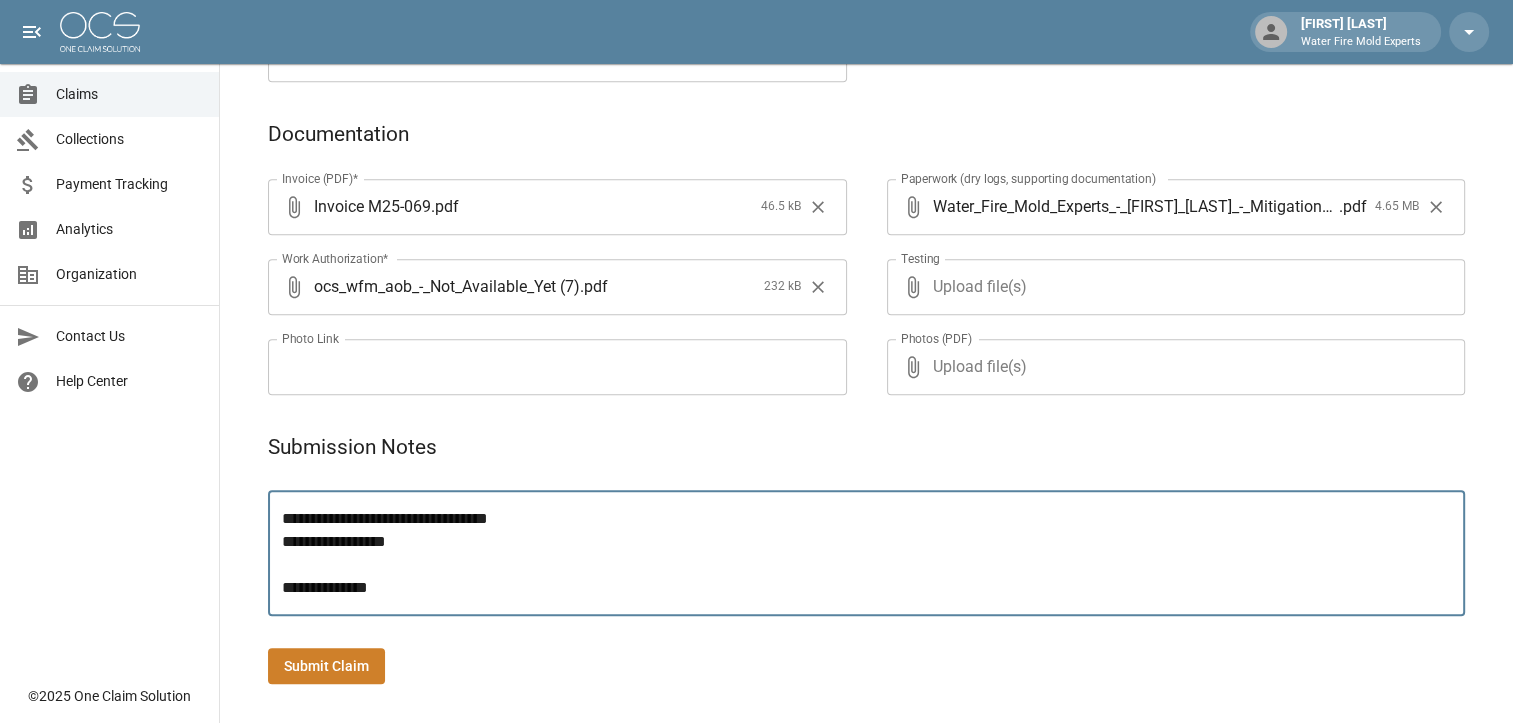 drag, startPoint x: 428, startPoint y: 541, endPoint x: 281, endPoint y: 550, distance: 147.27525 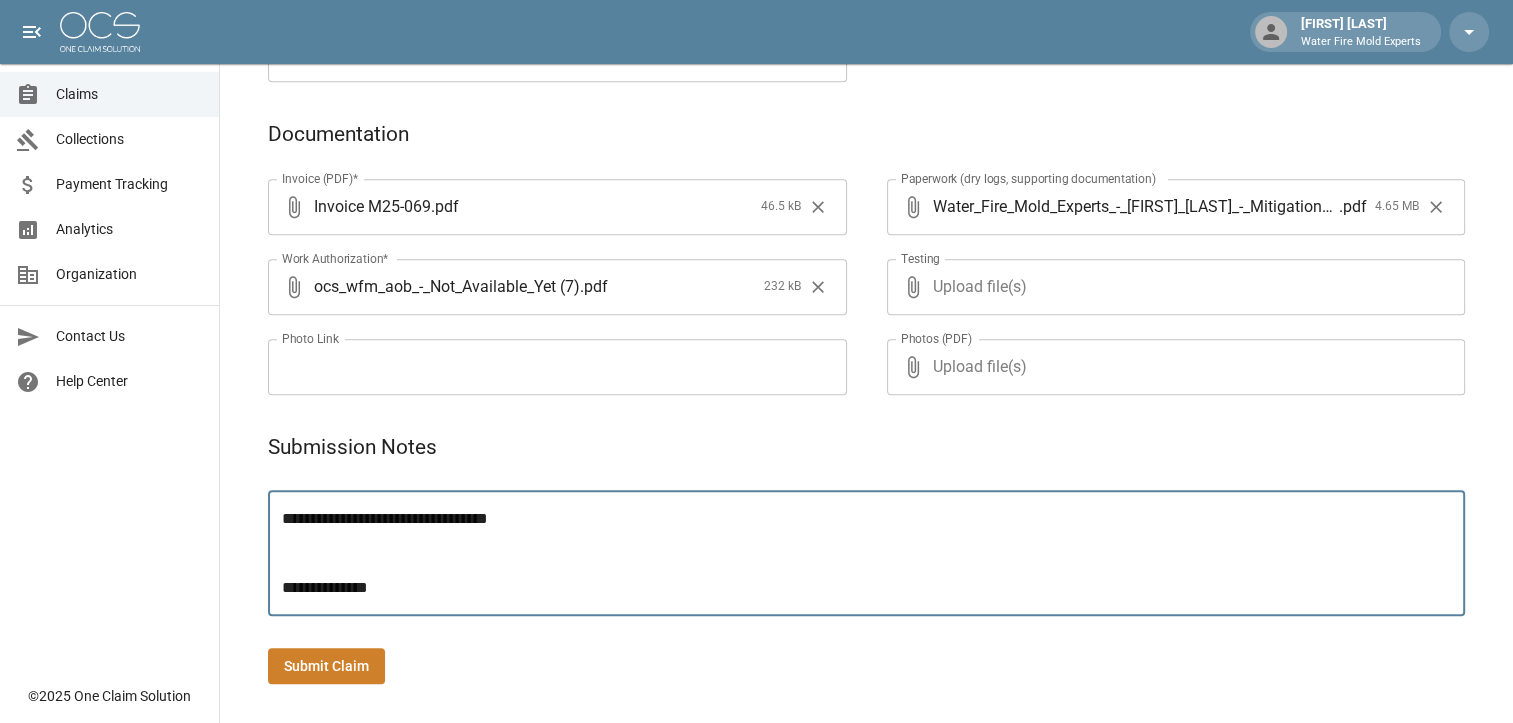 drag, startPoint x: 398, startPoint y: 582, endPoint x: 242, endPoint y: 587, distance: 156.08011 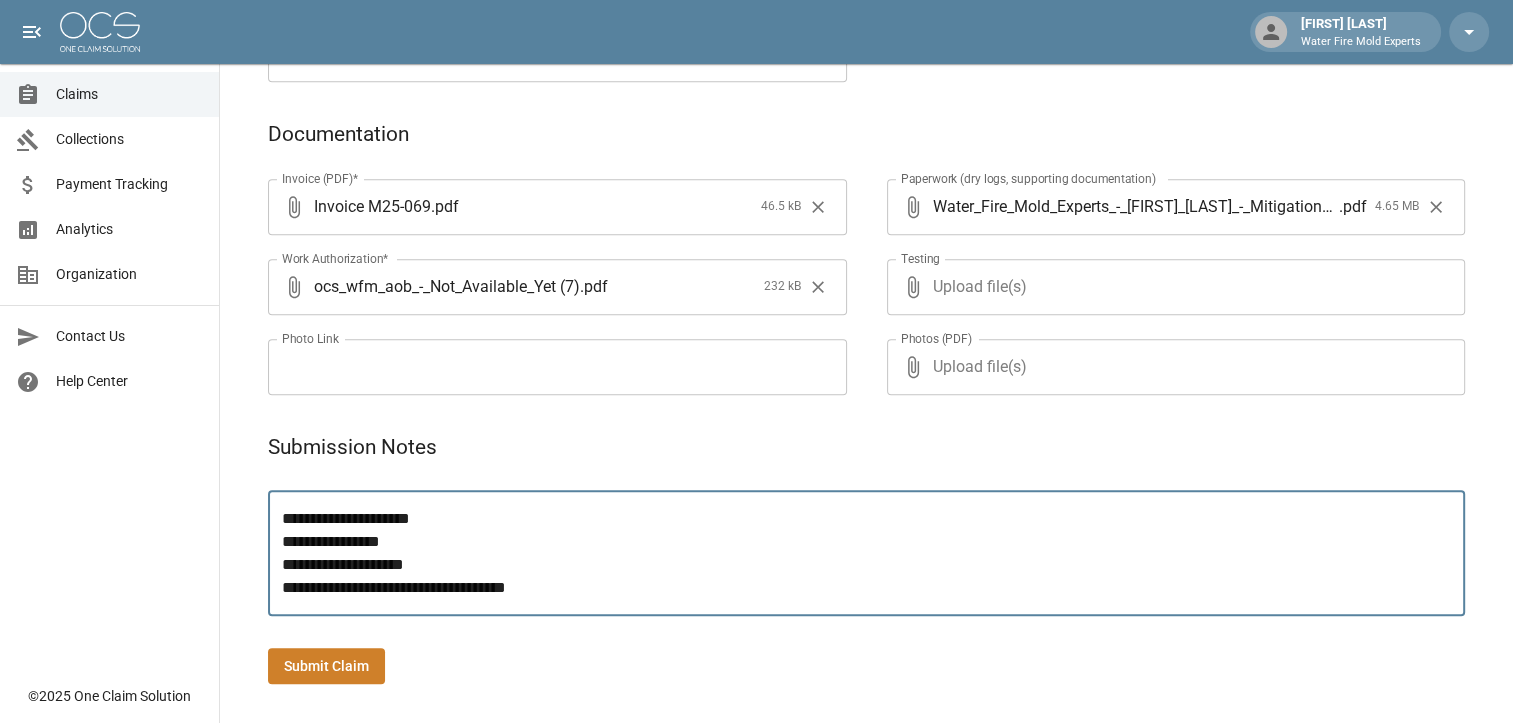 scroll, scrollTop: 35, scrollLeft: 0, axis: vertical 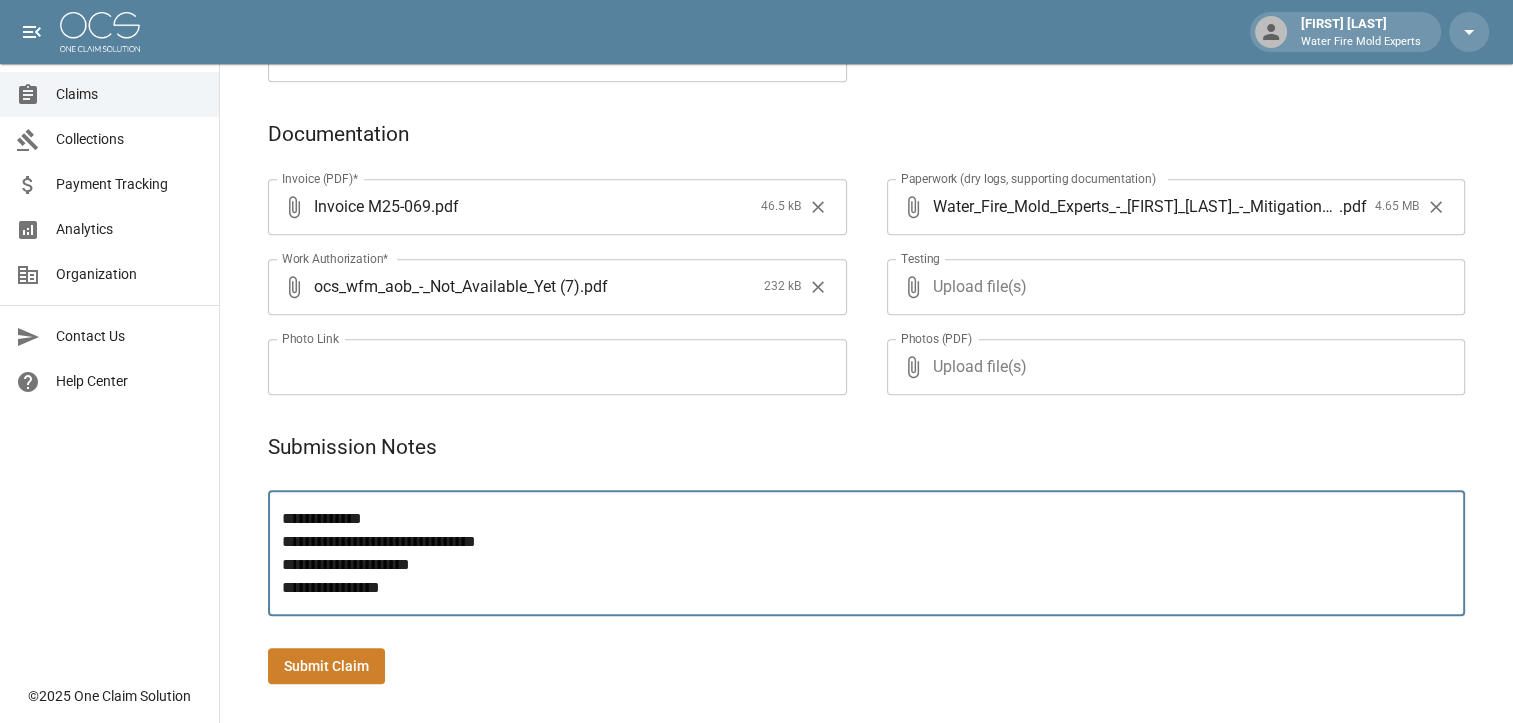 click on "**********" at bounding box center (874, 553) 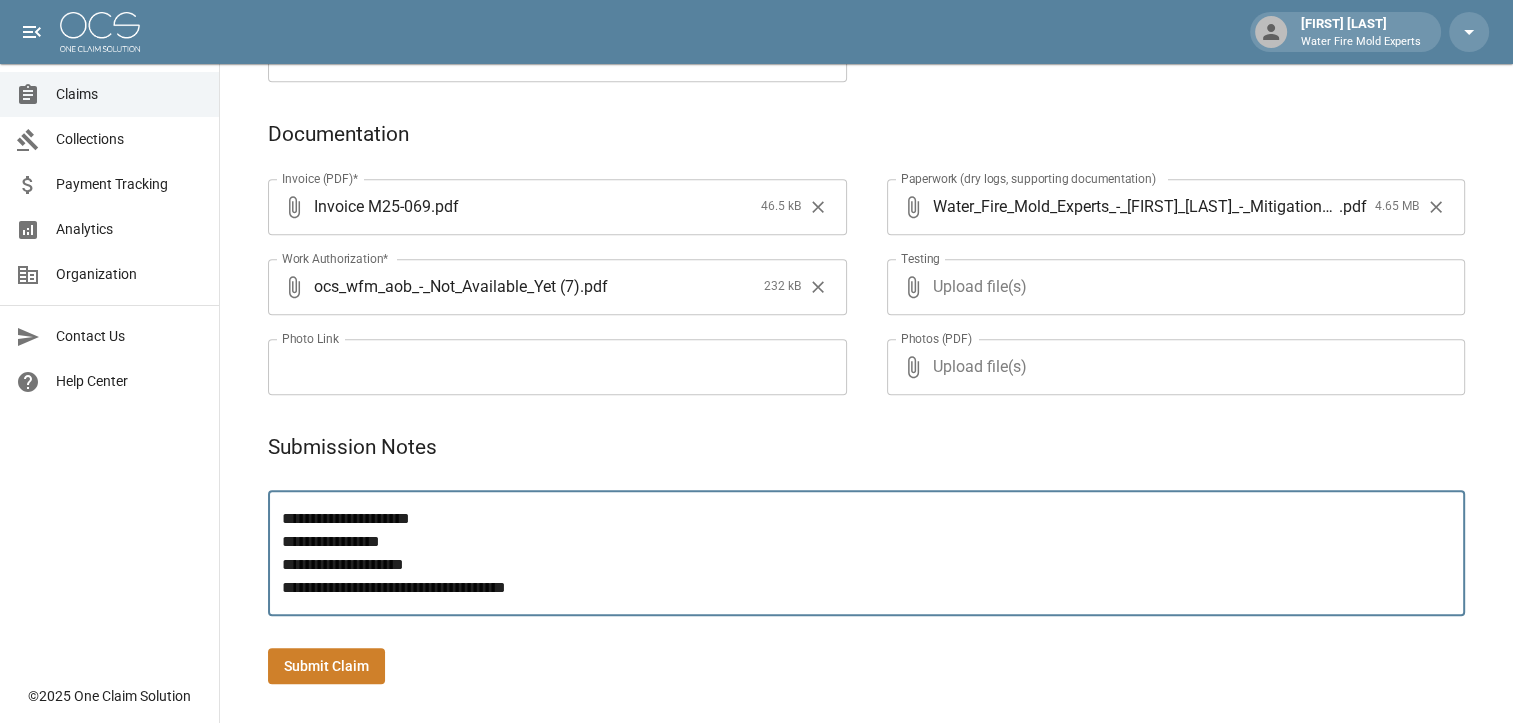 scroll, scrollTop: 100, scrollLeft: 0, axis: vertical 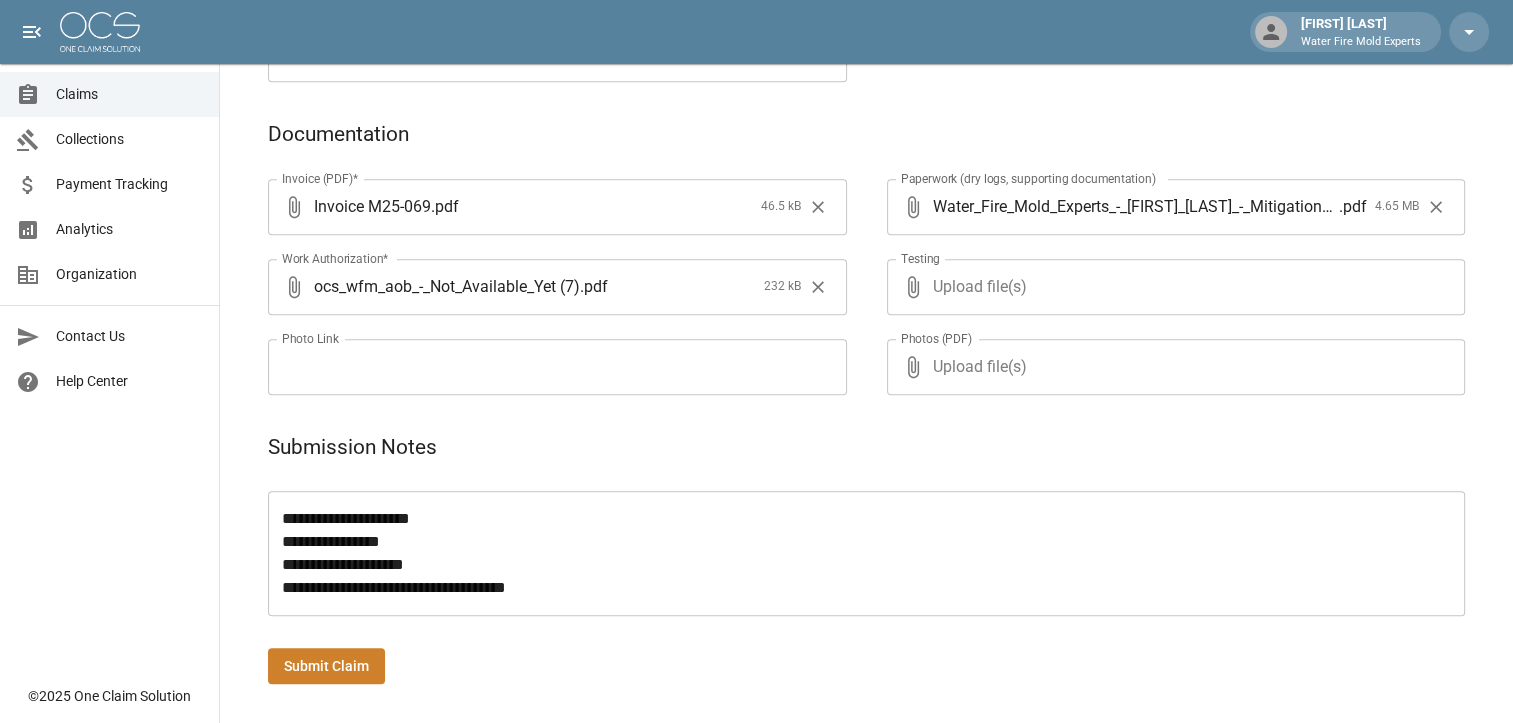 drag, startPoint x: 280, startPoint y: 531, endPoint x: 329, endPoint y: 535, distance: 49.162994 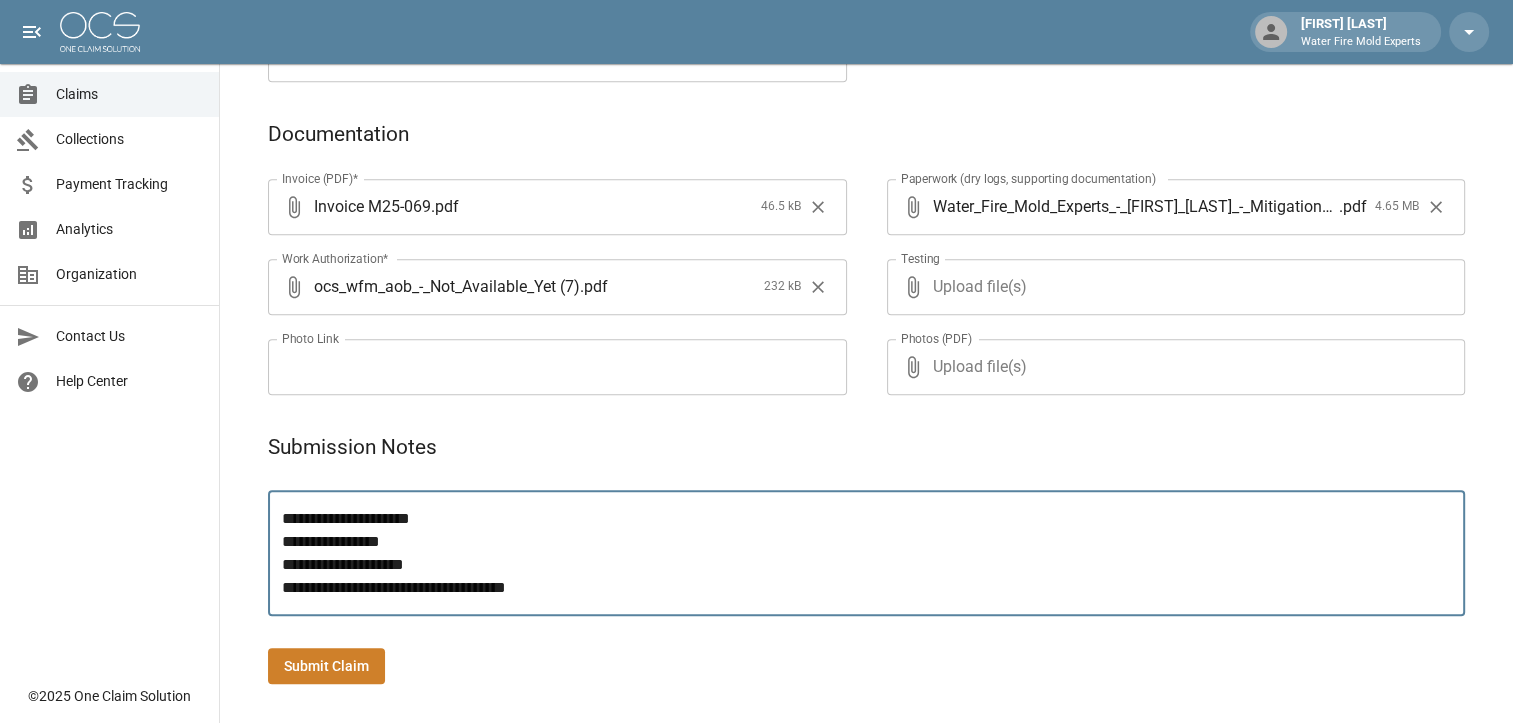 scroll, scrollTop: 100, scrollLeft: 0, axis: vertical 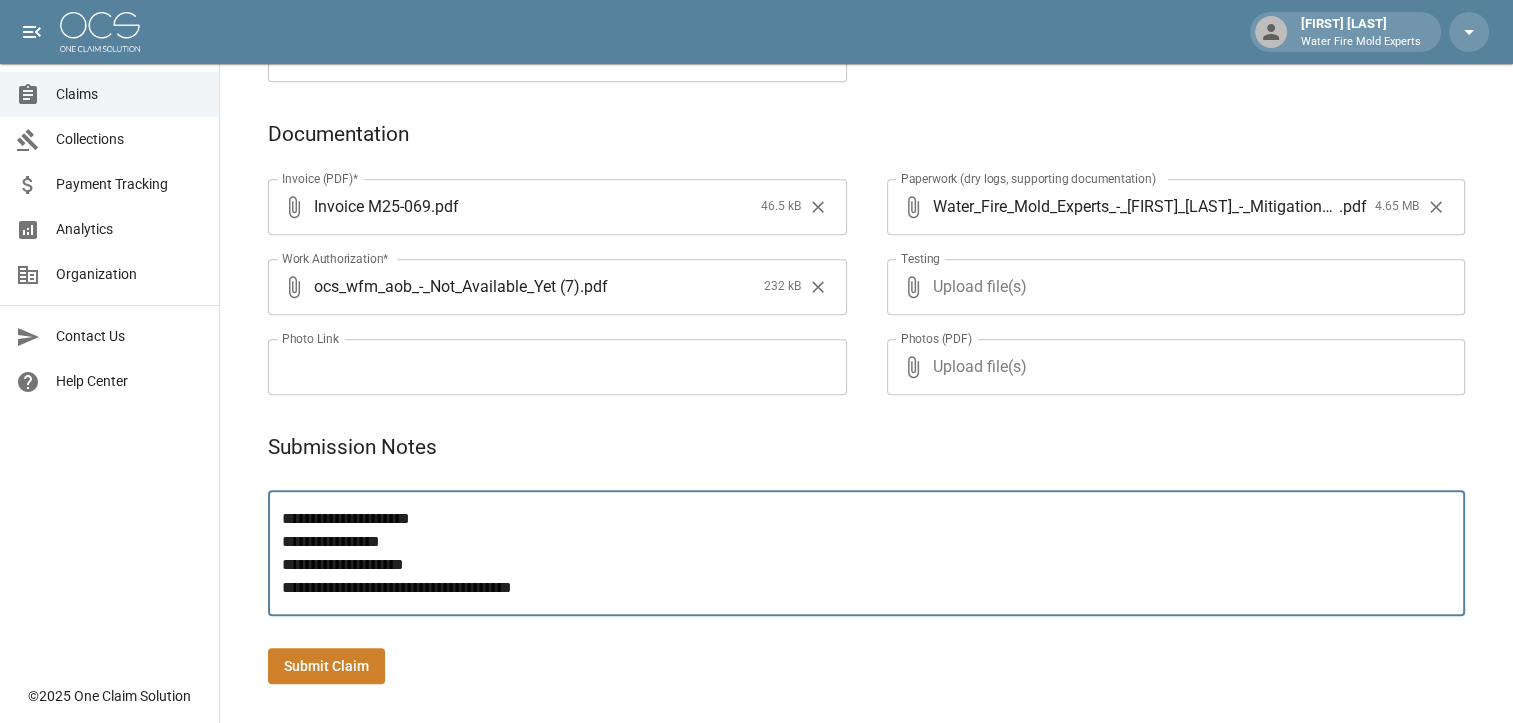 click on "Water_Fire_Mold_Experts_-_[FIRST]_[LAST]_-_Mitigation_Bundle" at bounding box center [874, 553] 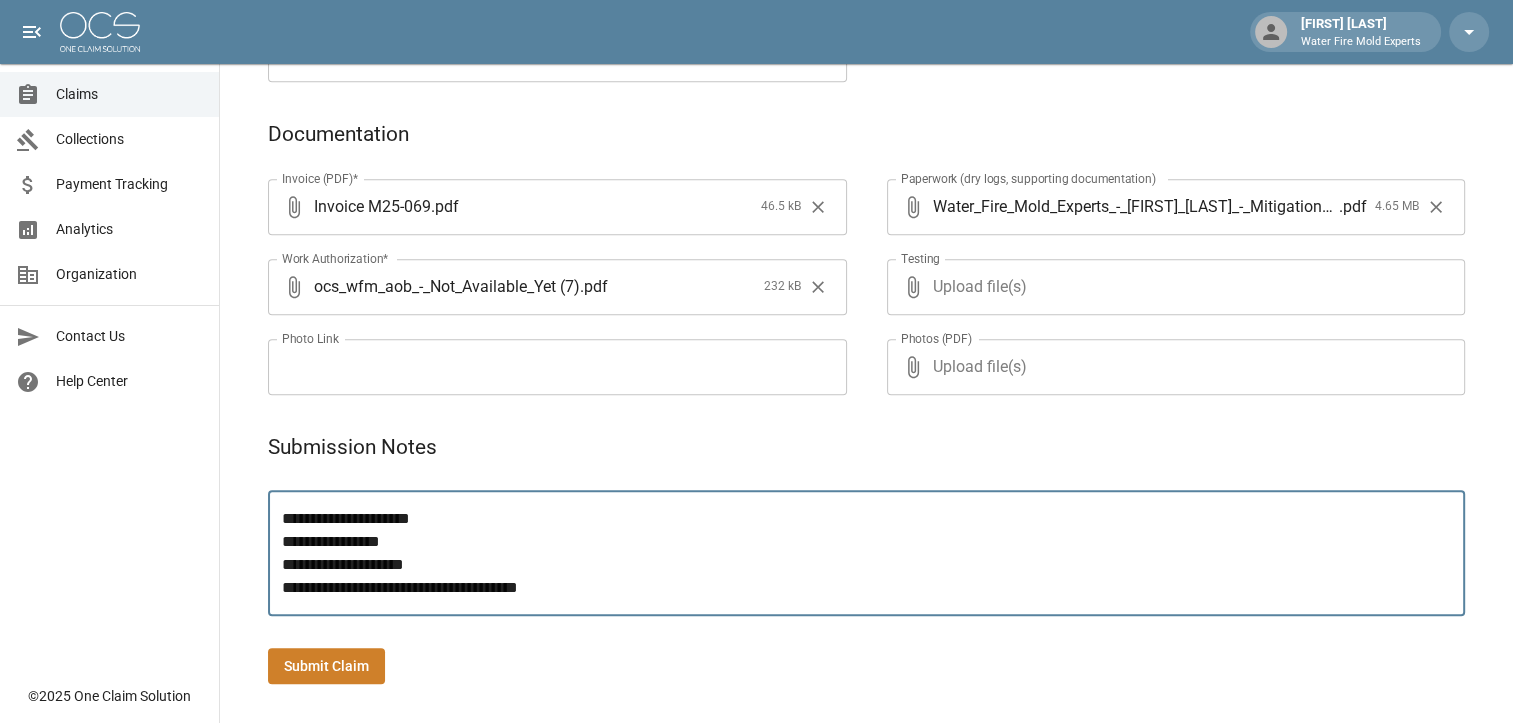 click on "**********" at bounding box center (874, 553) 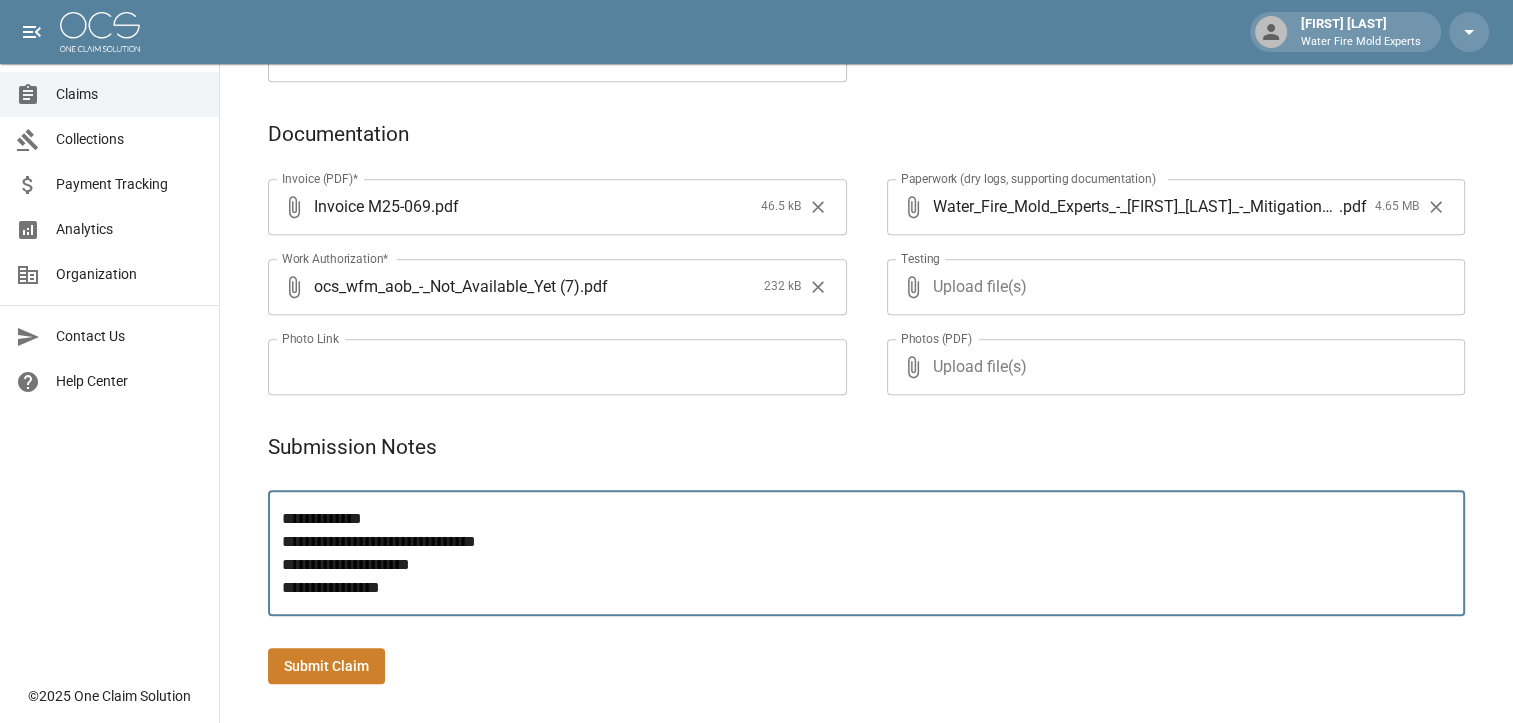 scroll, scrollTop: 0, scrollLeft: 0, axis: both 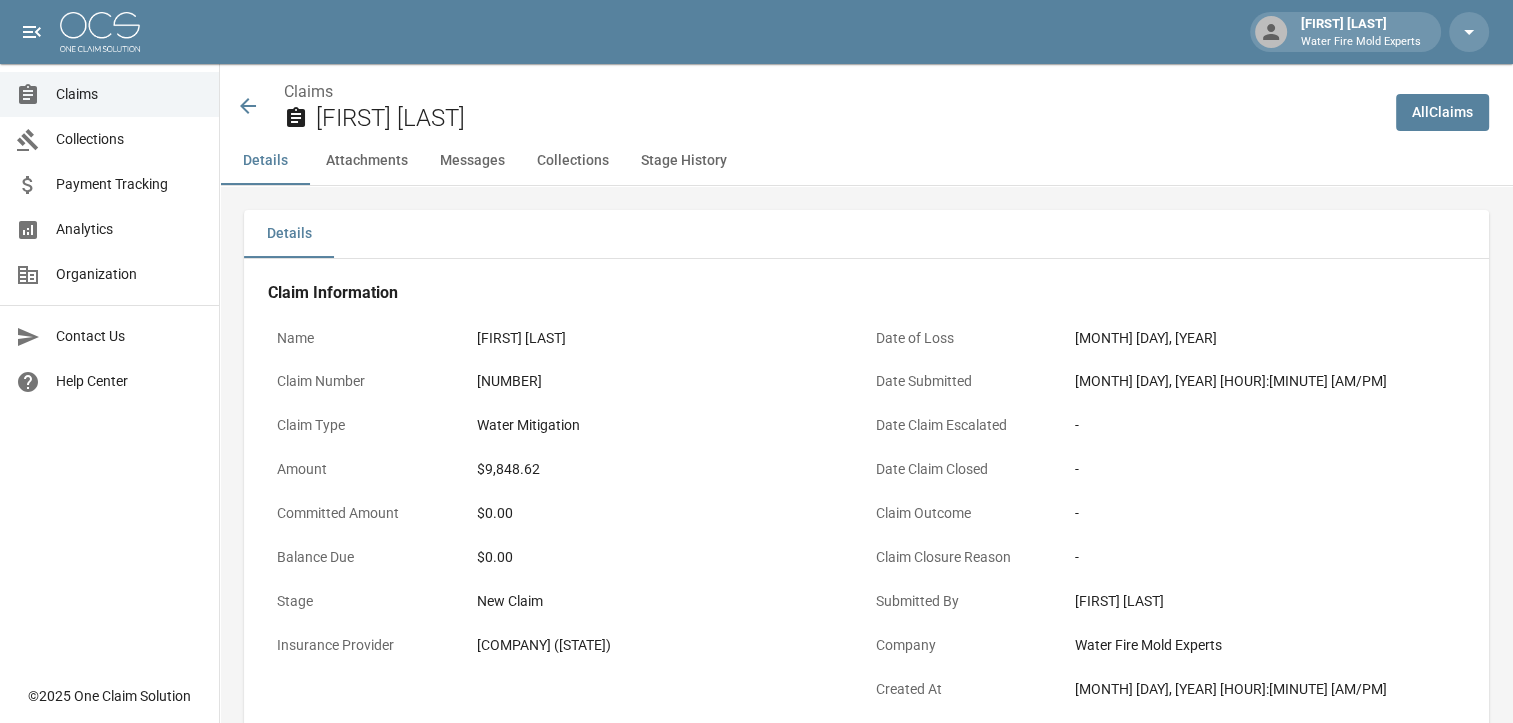 click on "All  Claims" at bounding box center (1442, 112) 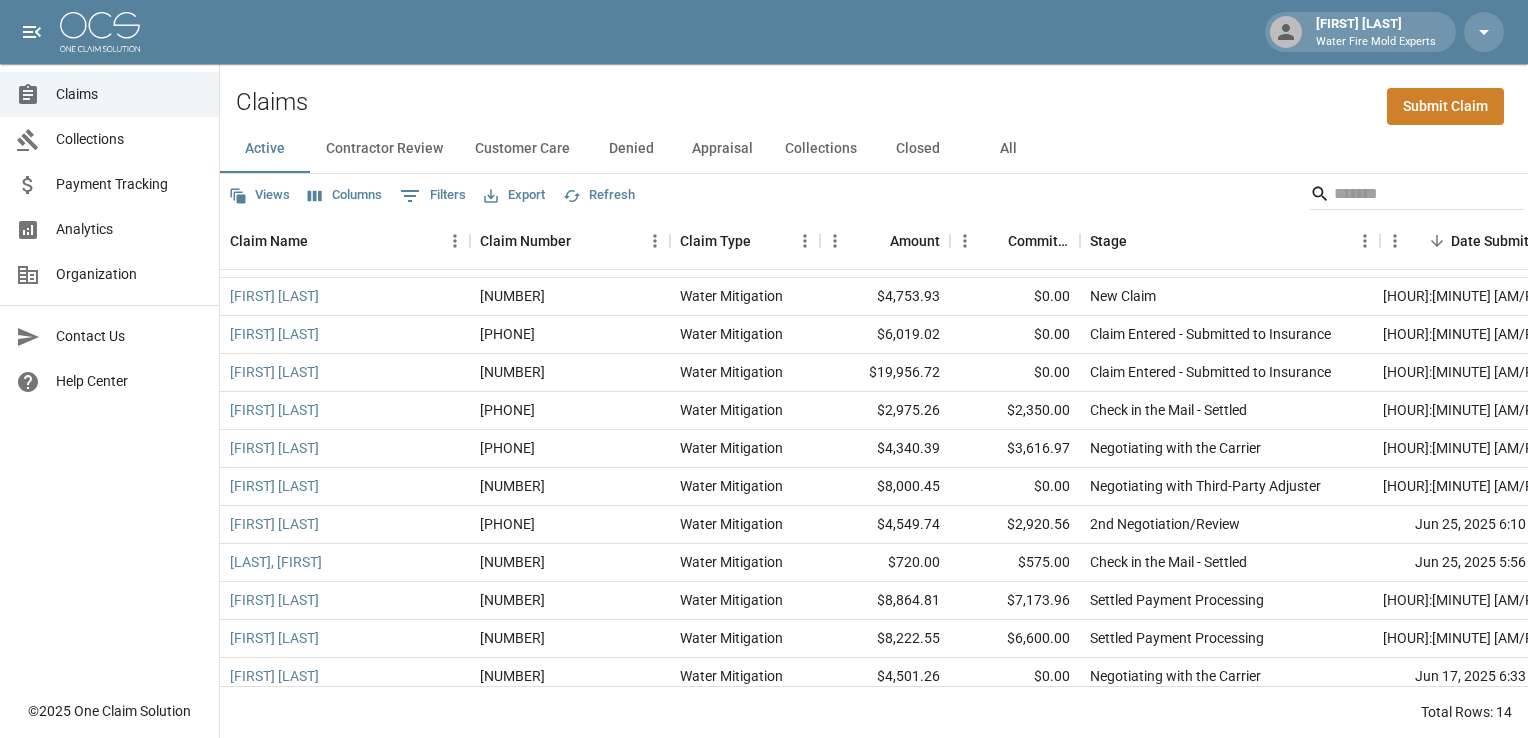 scroll, scrollTop: 0, scrollLeft: 0, axis: both 